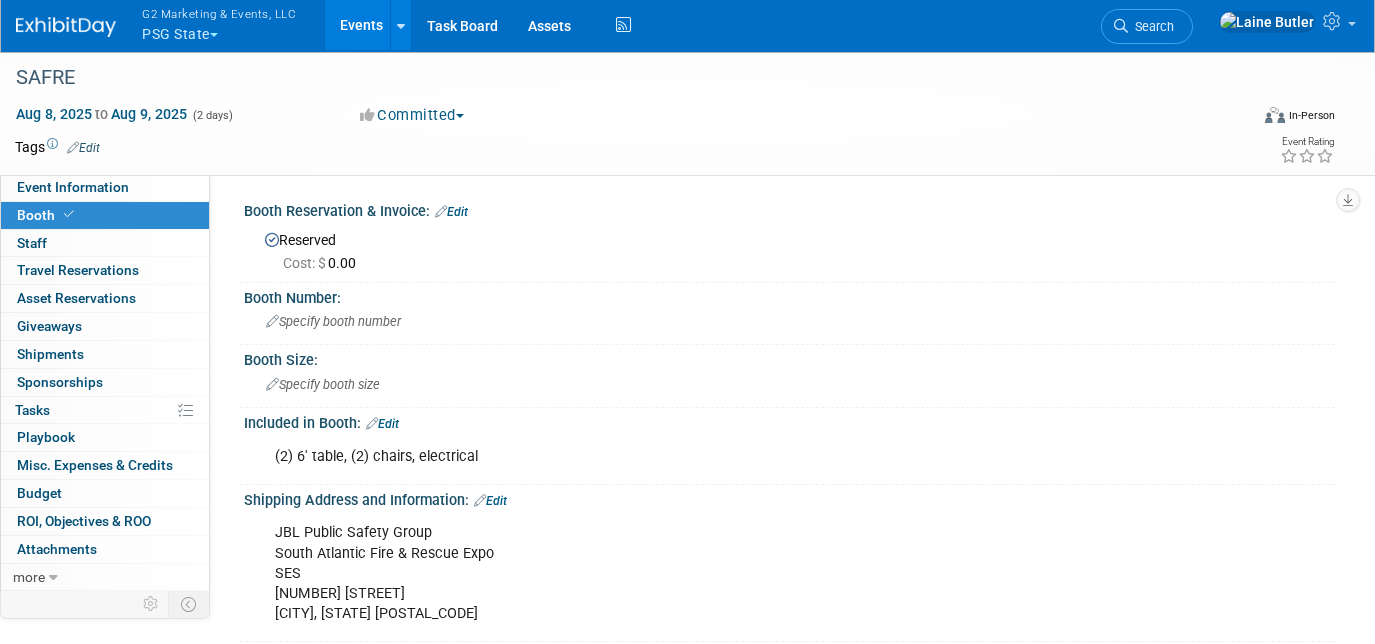 scroll, scrollTop: 112, scrollLeft: 0, axis: vertical 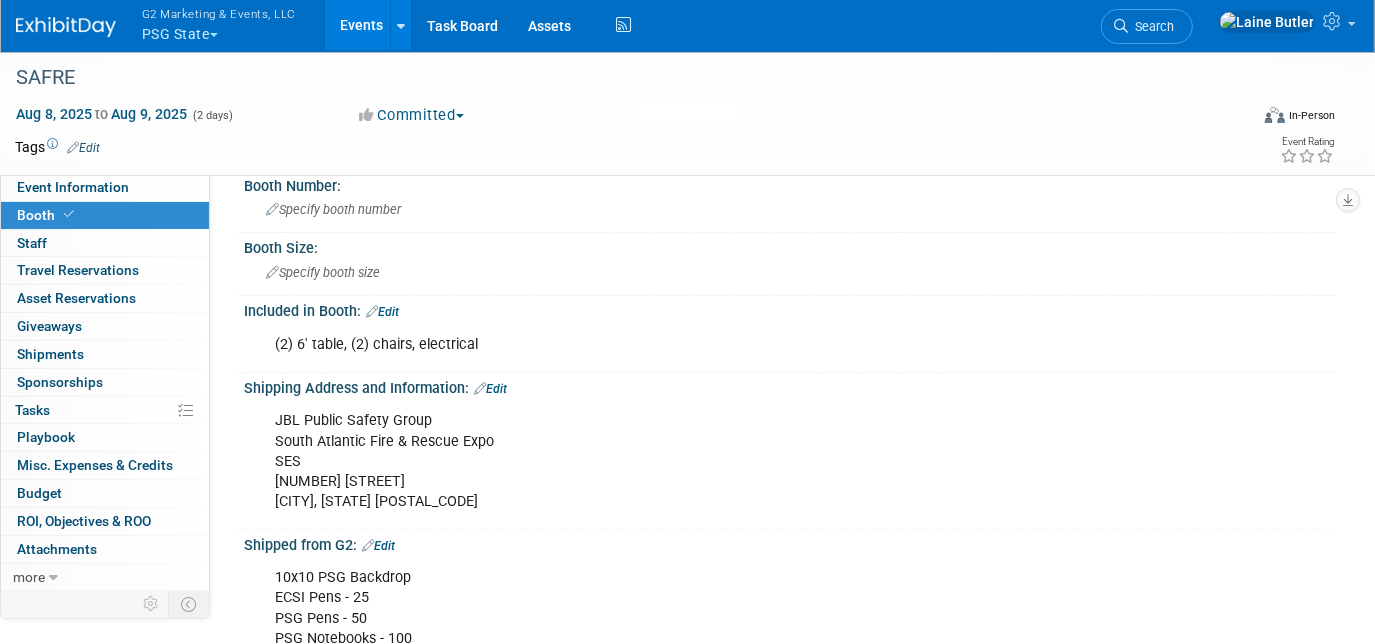 click at bounding box center (66, 27) 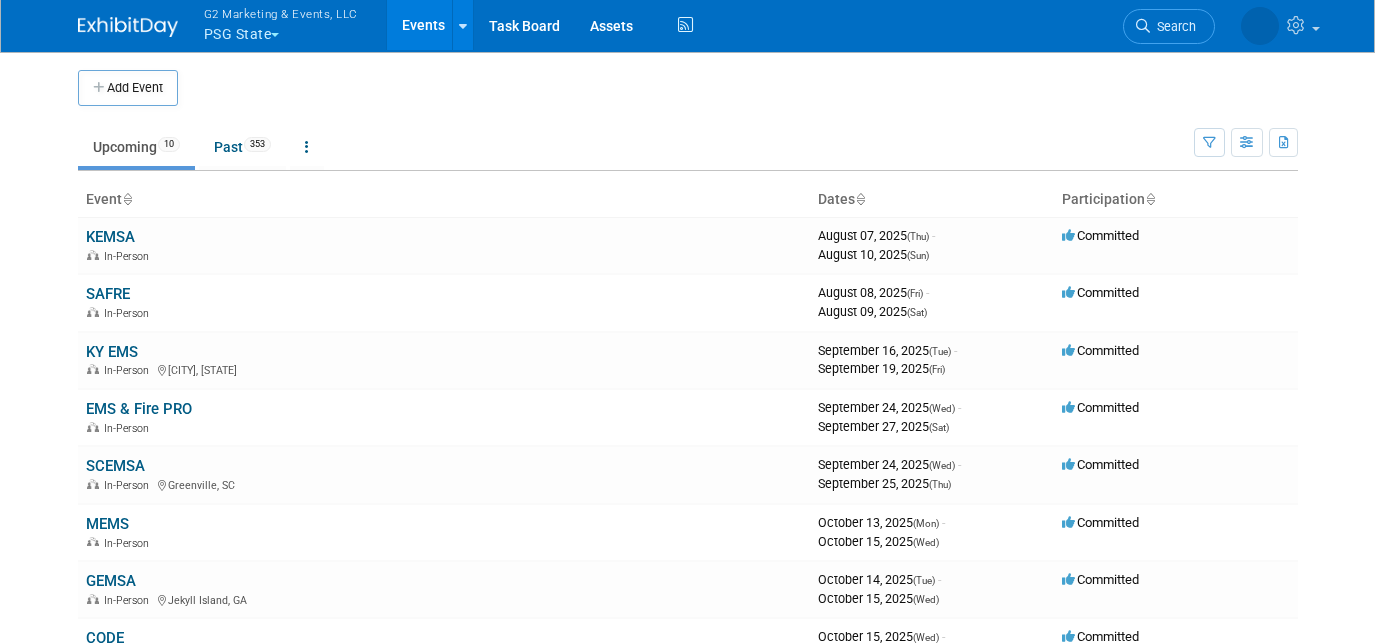 scroll, scrollTop: 0, scrollLeft: 0, axis: both 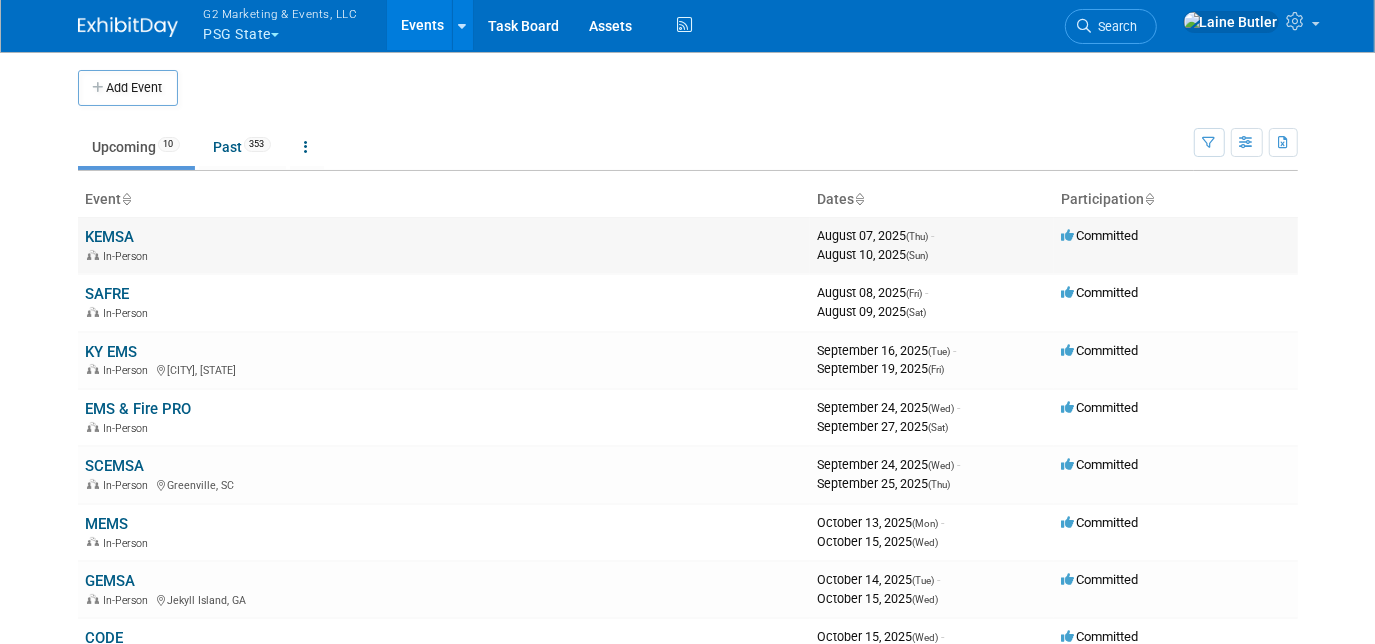 click on "KEMSA" at bounding box center (110, 237) 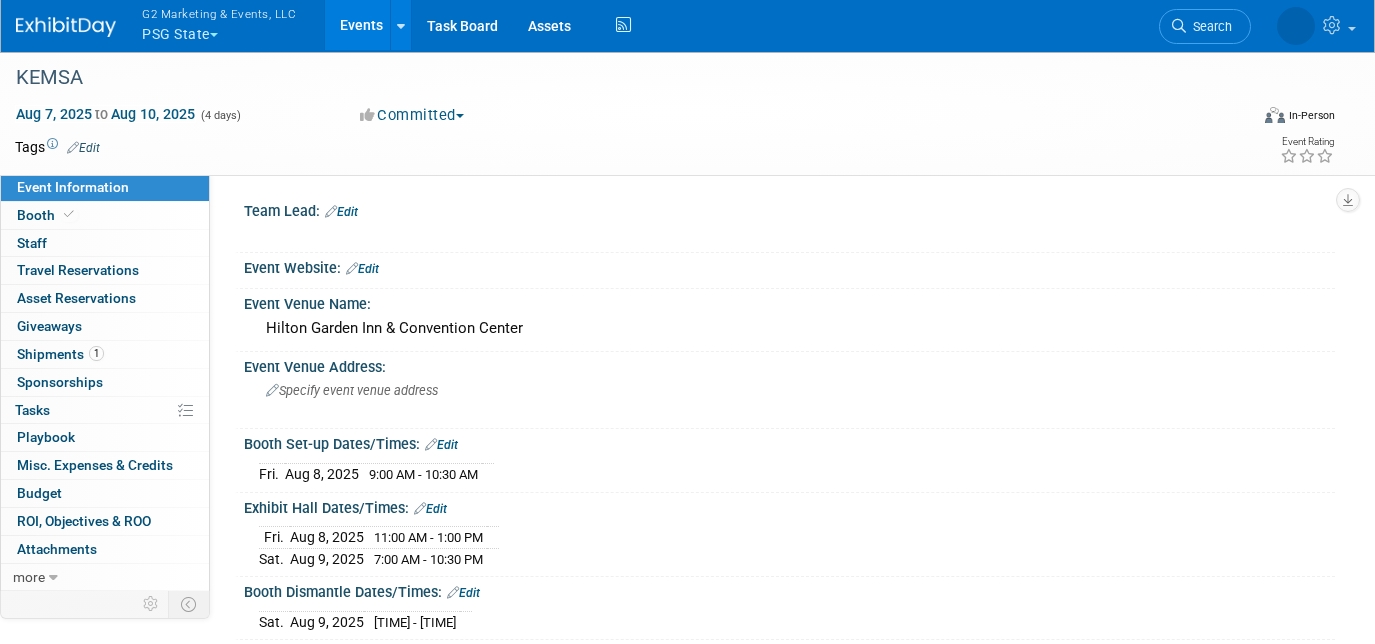 scroll, scrollTop: 0, scrollLeft: 0, axis: both 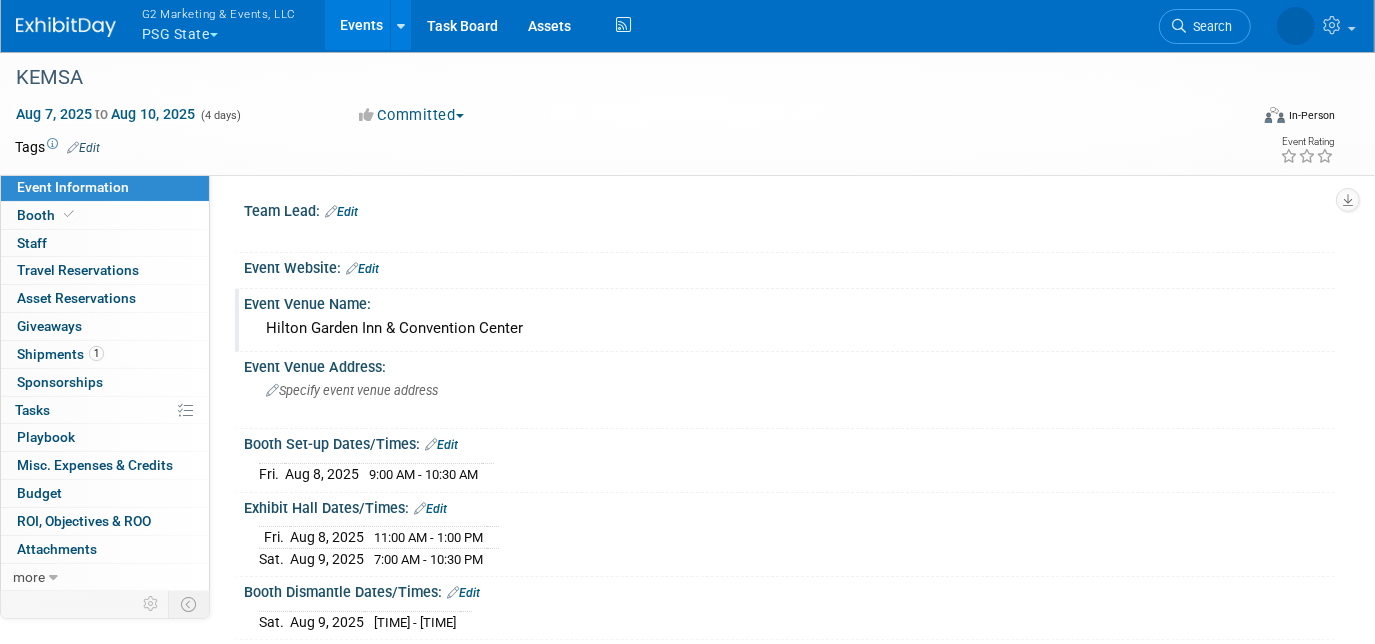 click on "Hilton Garden Inn & Convention Center" at bounding box center (789, 328) 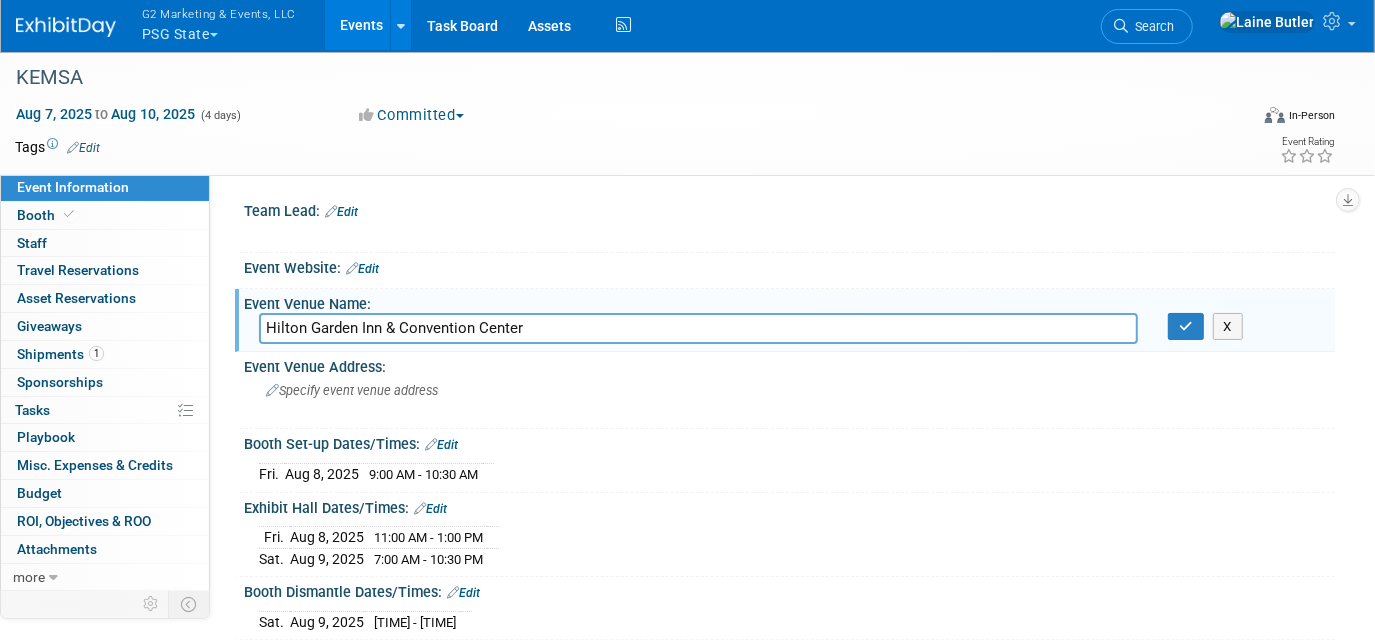 drag, startPoint x: 563, startPoint y: 309, endPoint x: 280, endPoint y: 315, distance: 283.0636 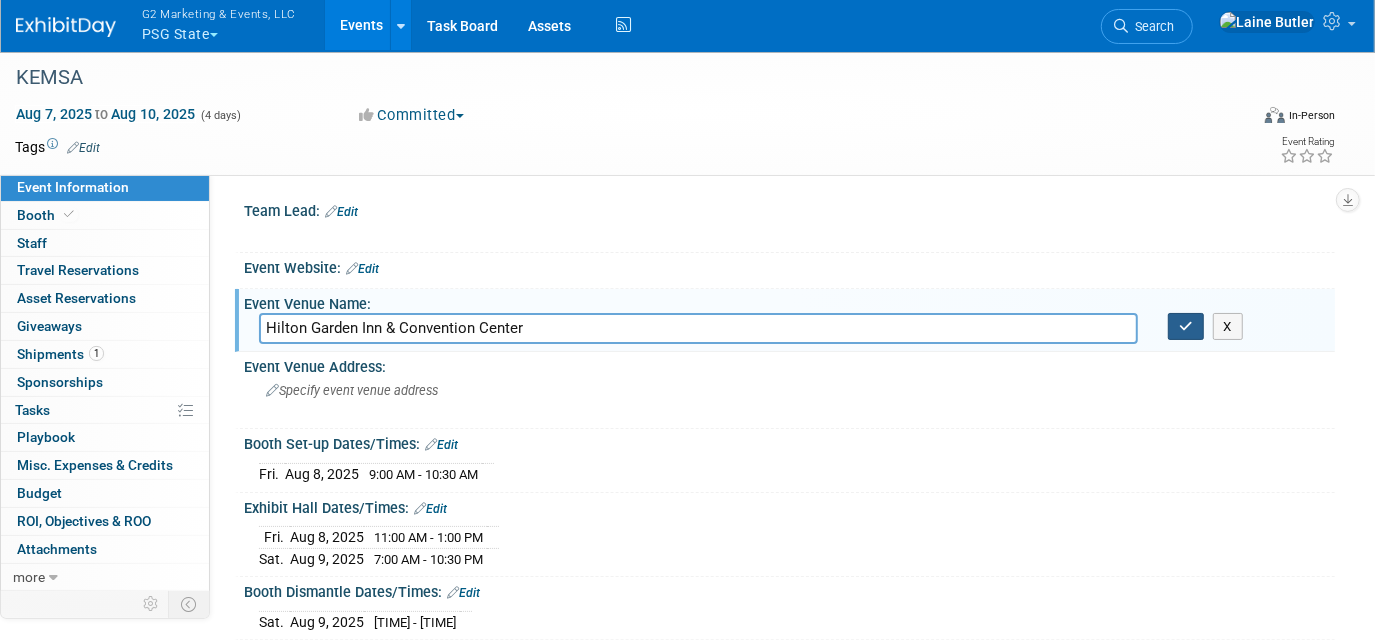 click at bounding box center [1186, 327] 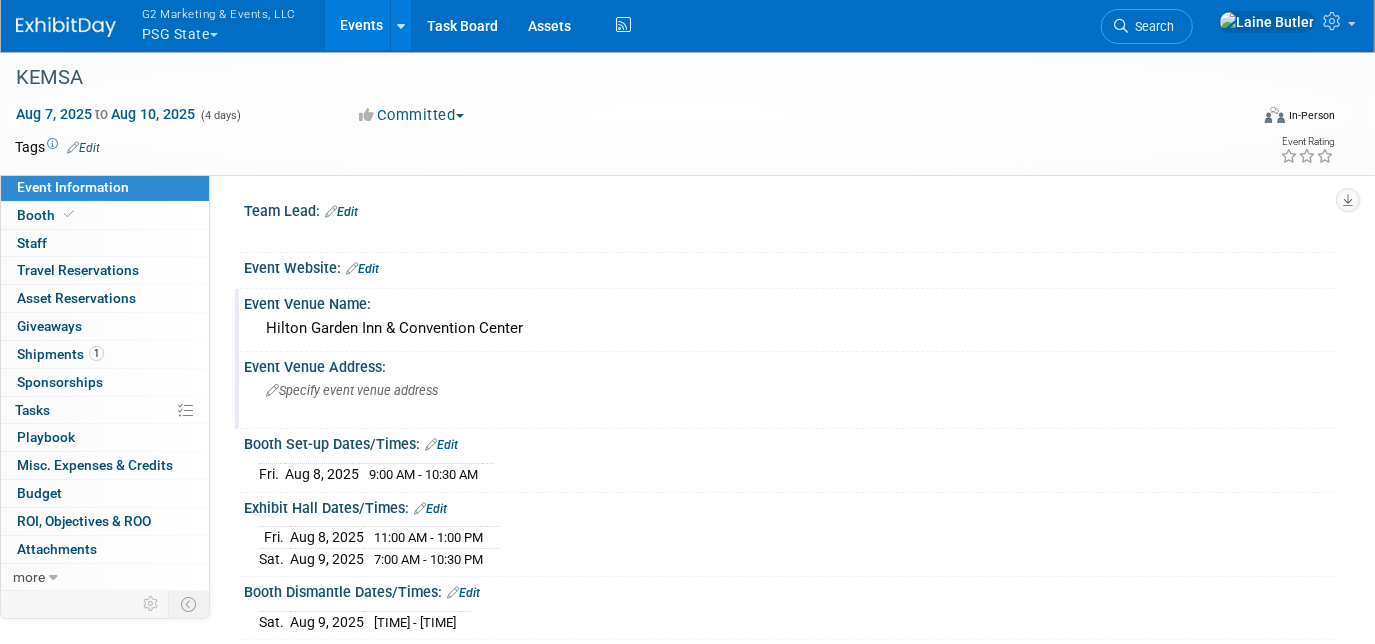 click on "Specify event venue address" at bounding box center [471, 398] 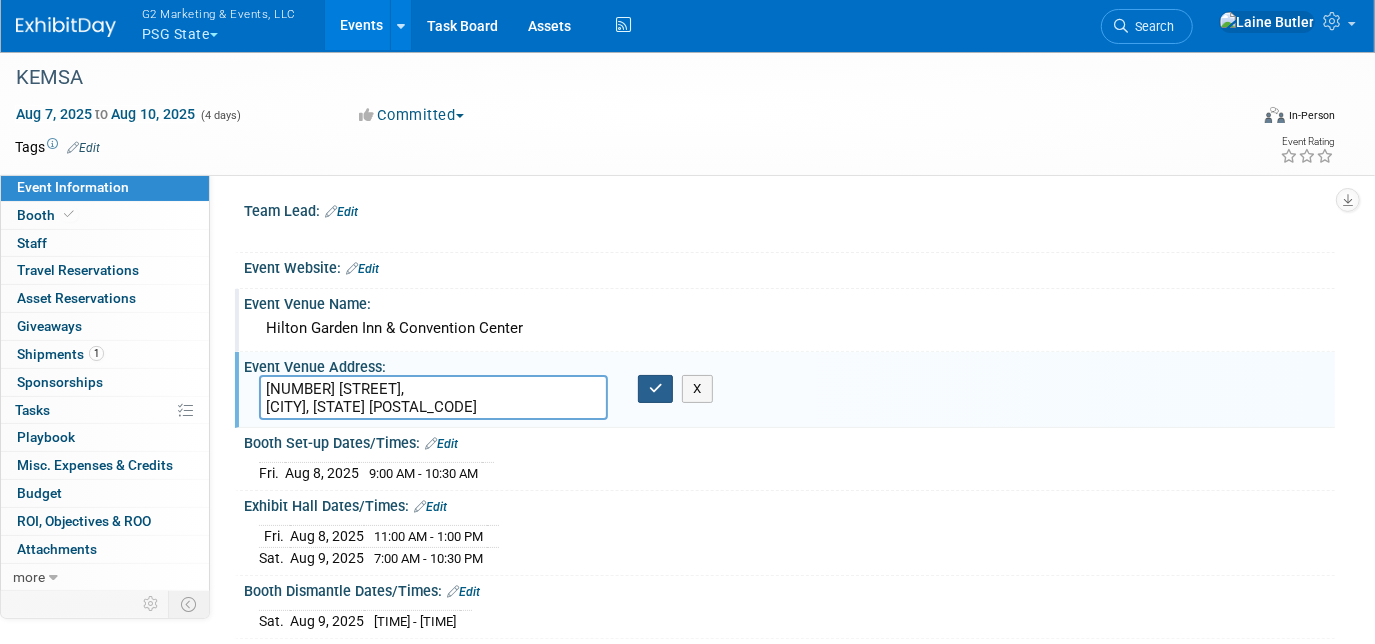 type on "410 S. 3rd Street,
Manhattan, KS 66502" 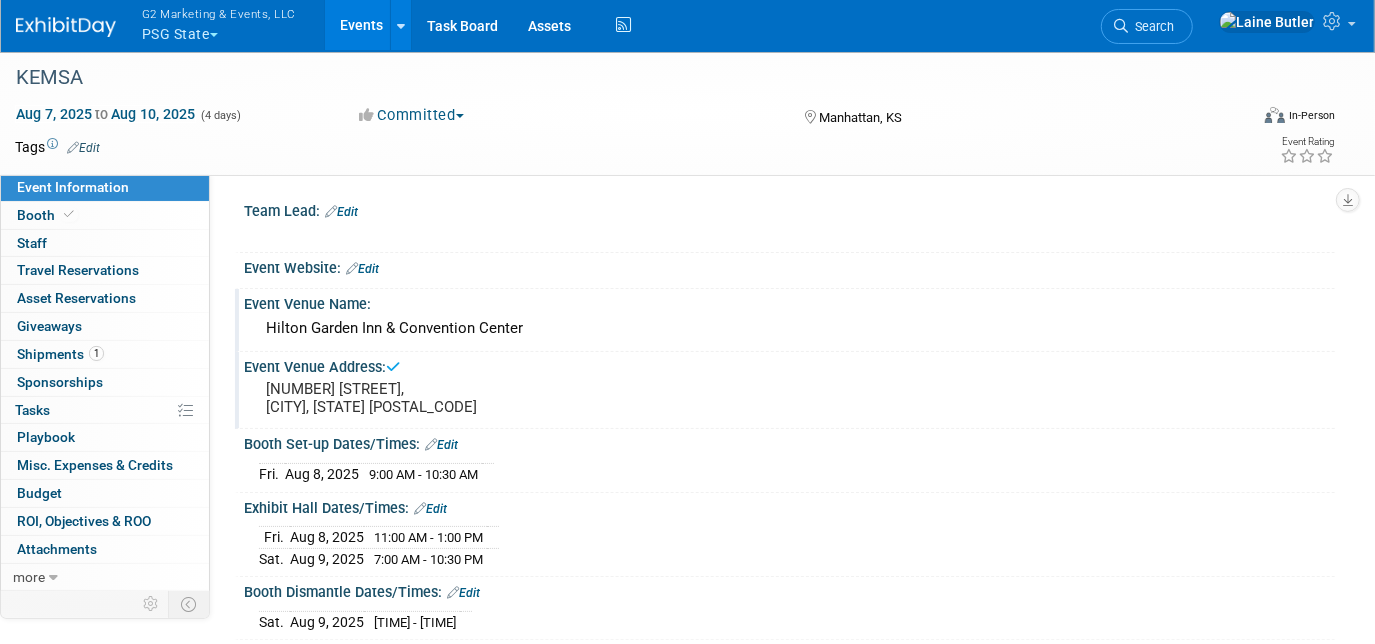 click on "Edit" at bounding box center [362, 269] 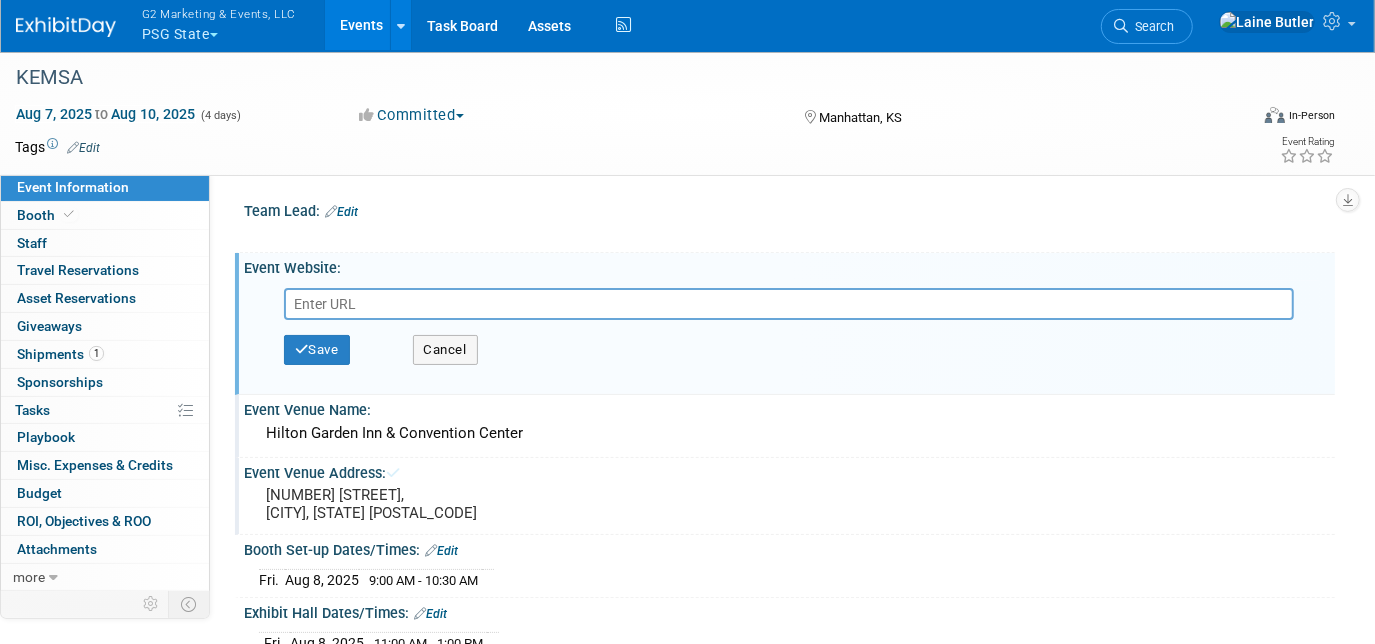 click on "Edit" at bounding box center [341, 212] 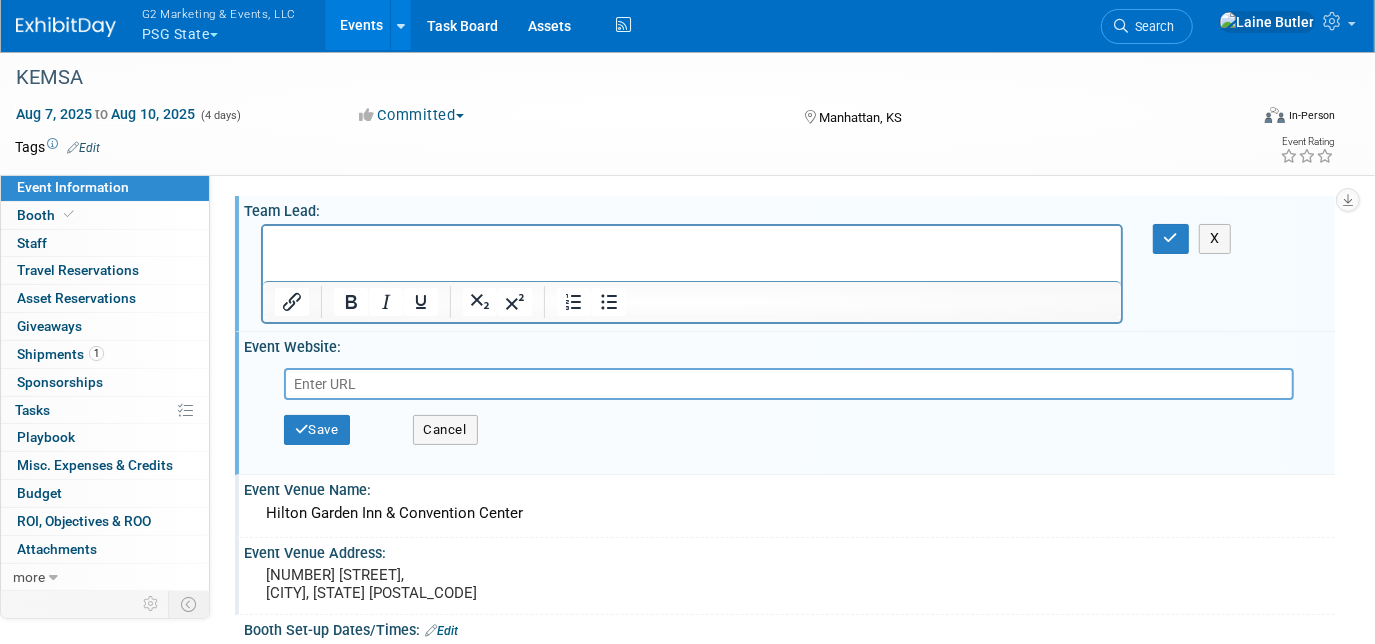 scroll, scrollTop: 0, scrollLeft: 0, axis: both 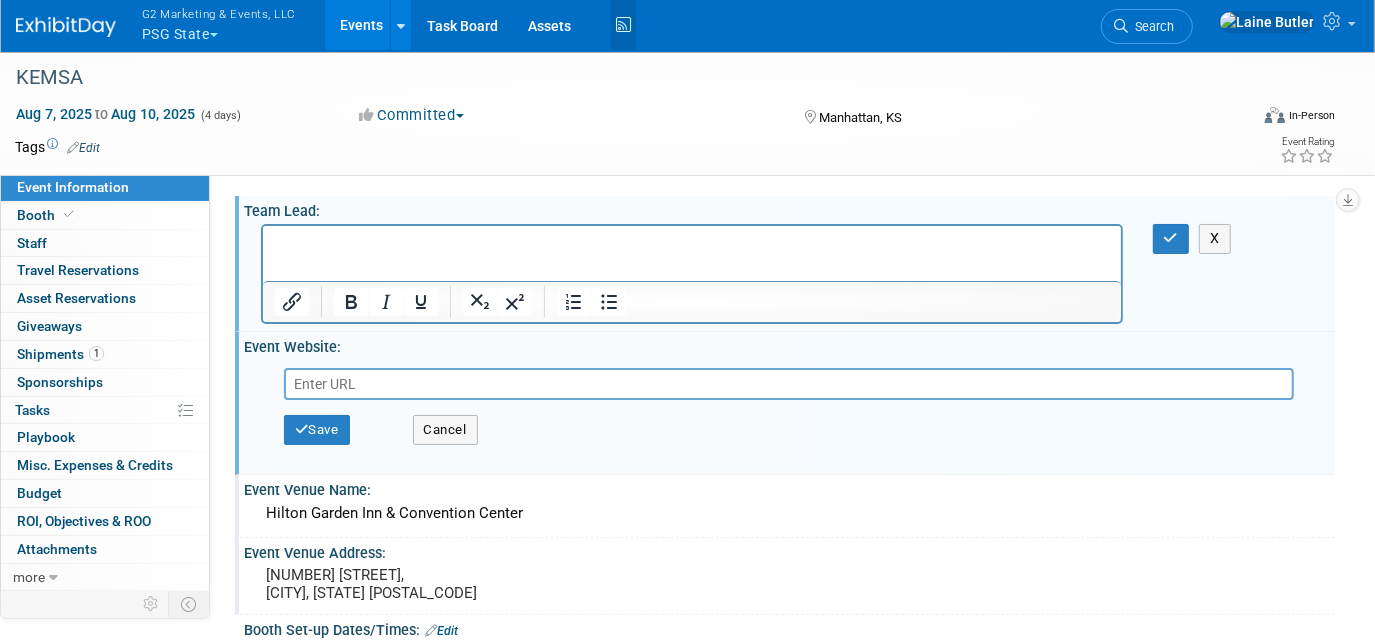 type 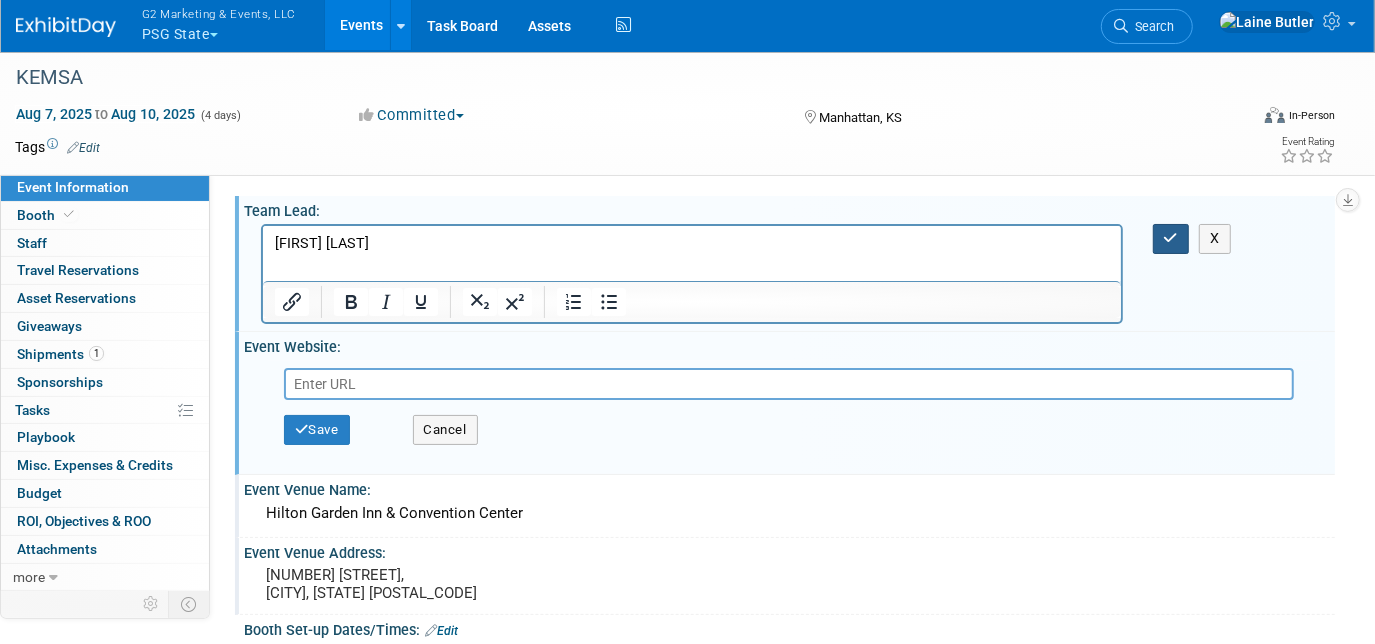 click at bounding box center (1171, 238) 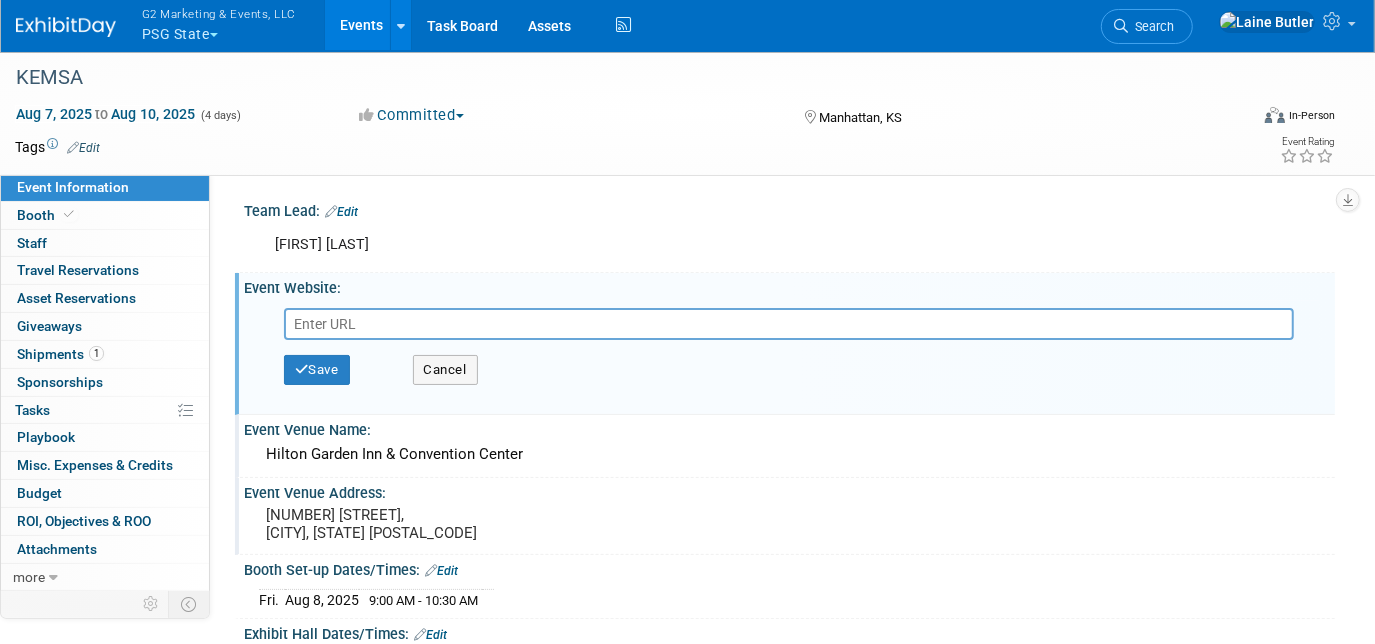 click at bounding box center (789, 324) 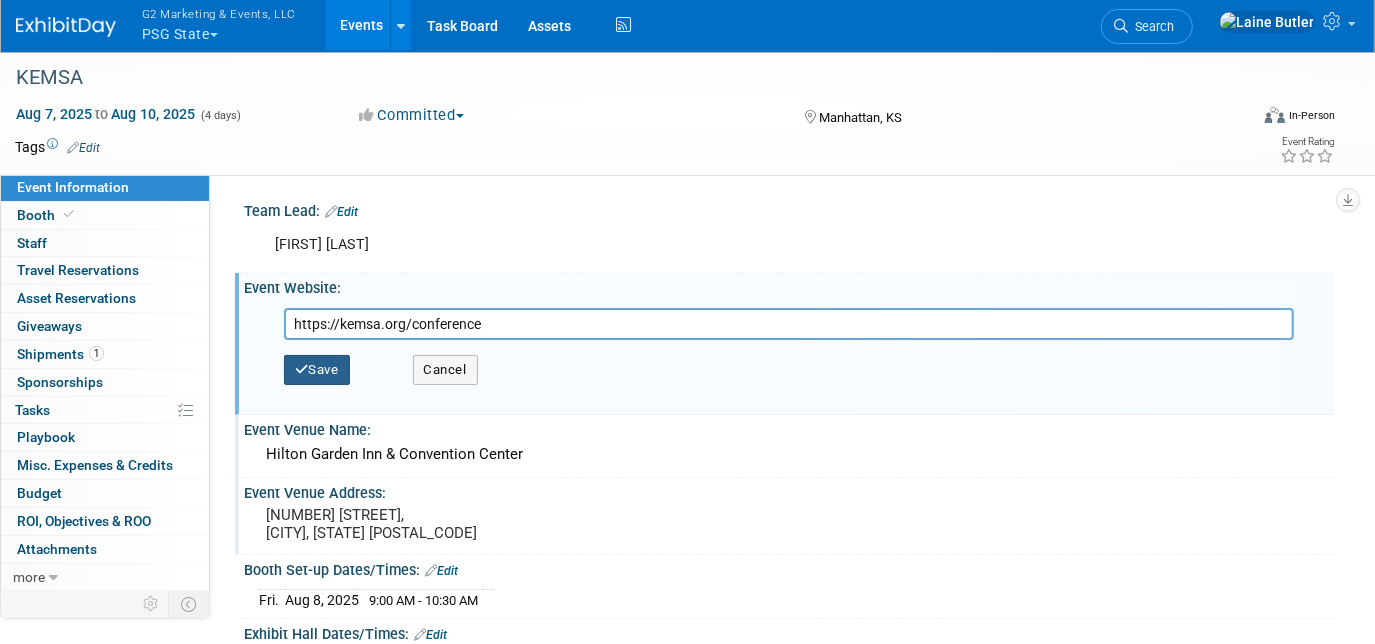 type on "https://kemsa.org/conference" 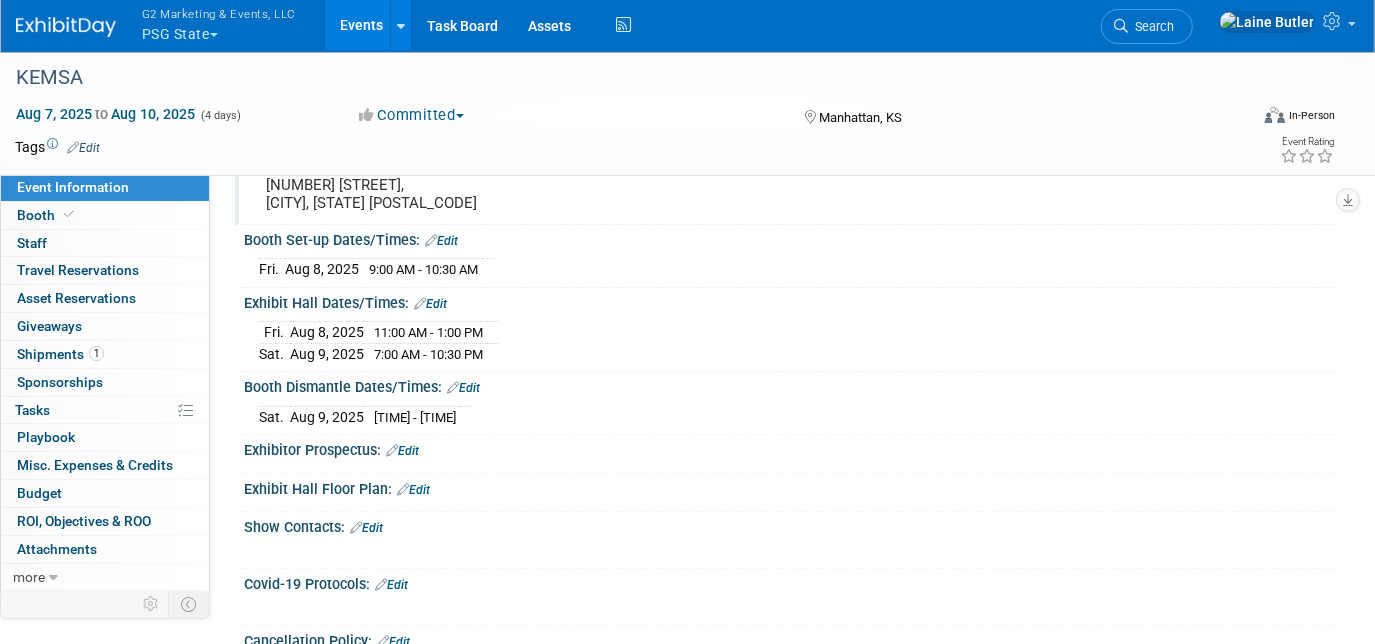 scroll, scrollTop: 0, scrollLeft: 0, axis: both 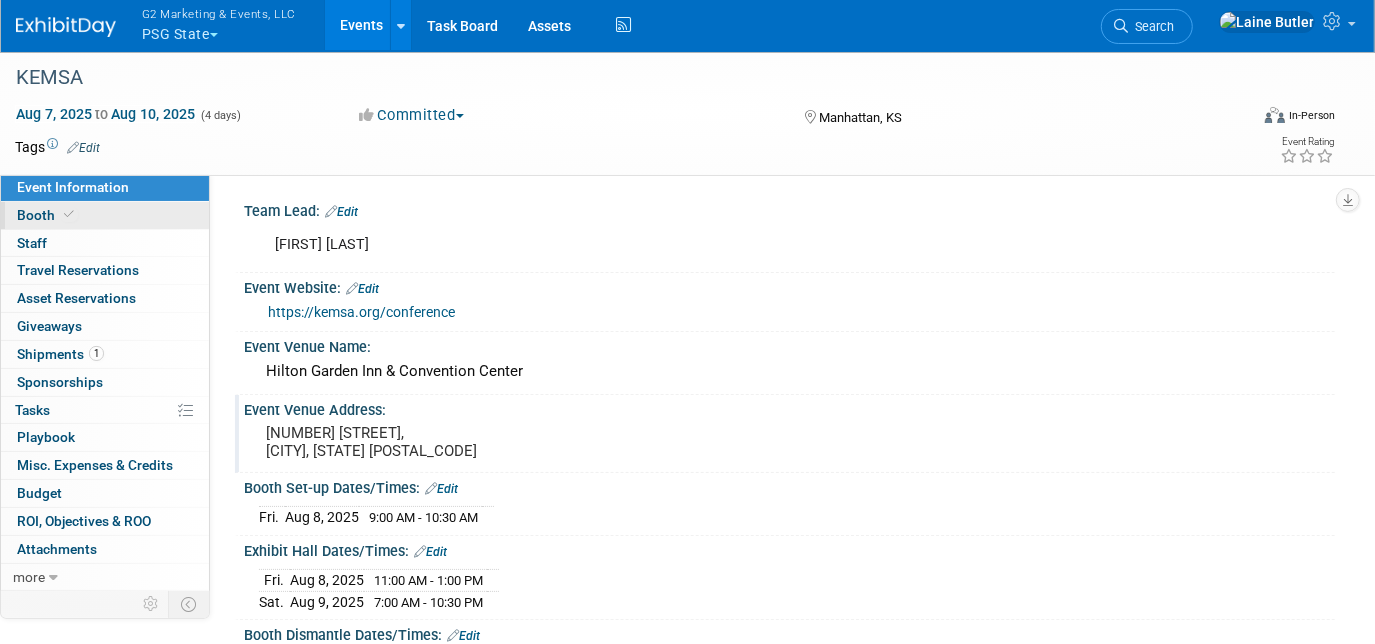 click on "Booth" at bounding box center [47, 215] 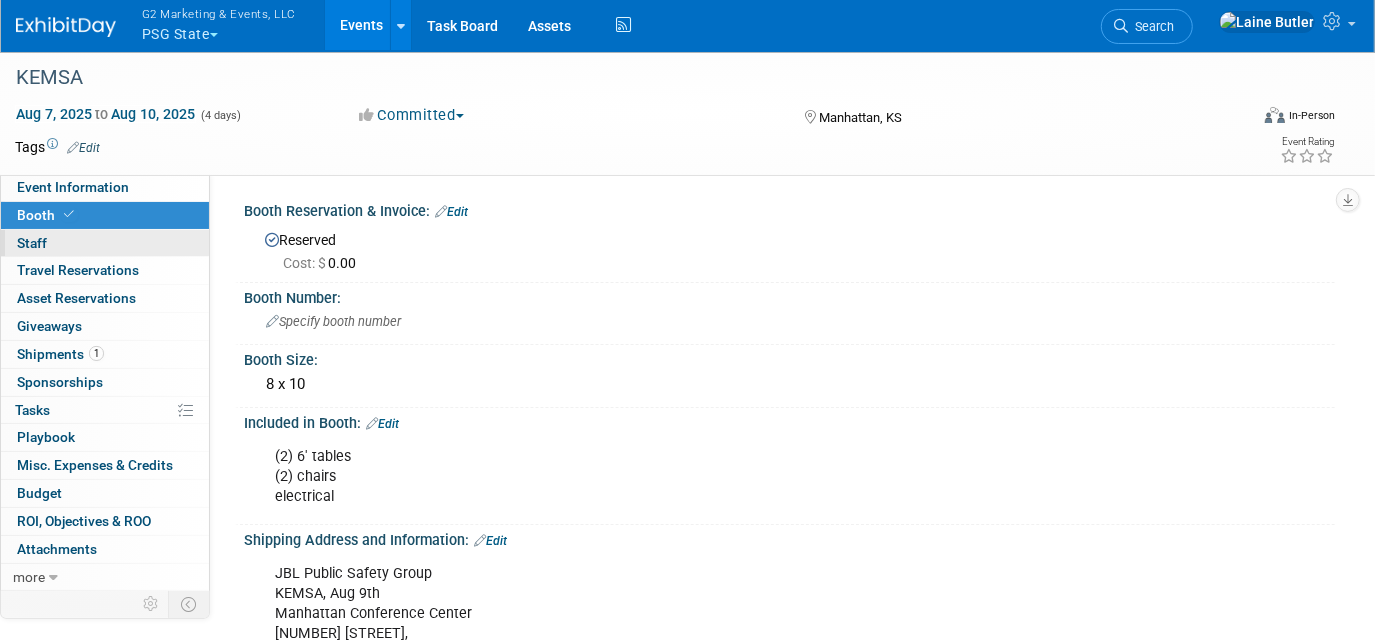click on "0
Staff 0" at bounding box center [105, 243] 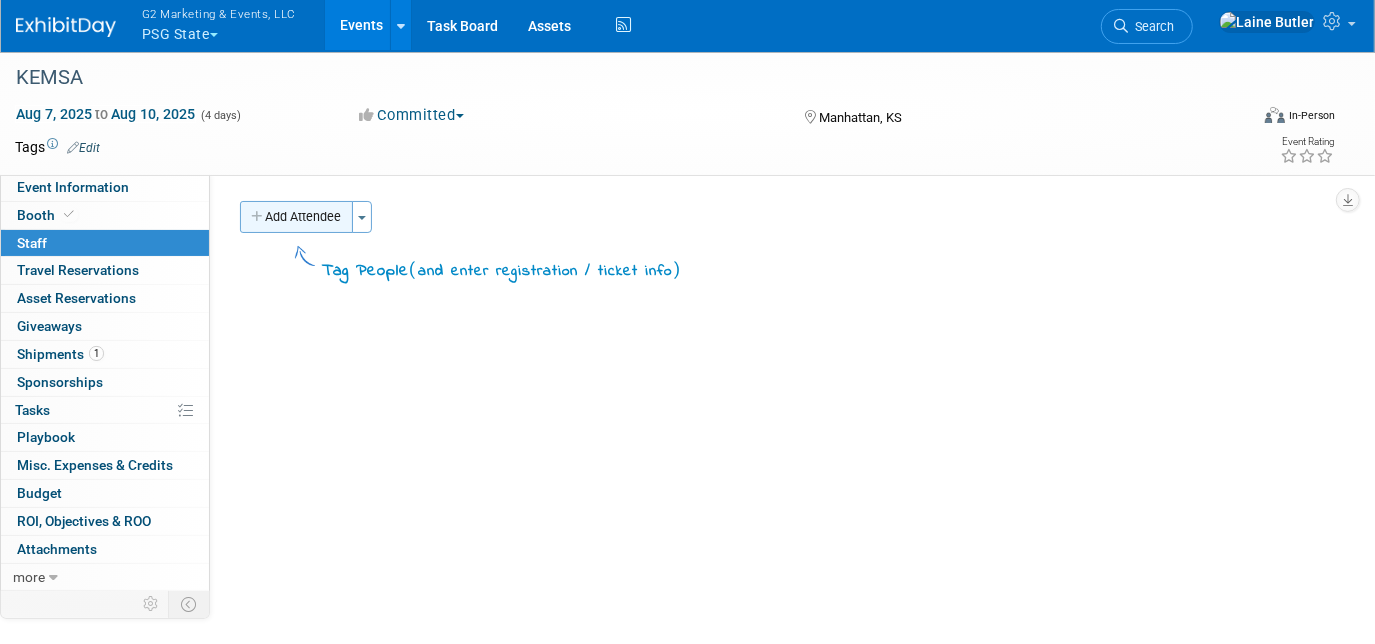click on "Add Attendee" at bounding box center (296, 217) 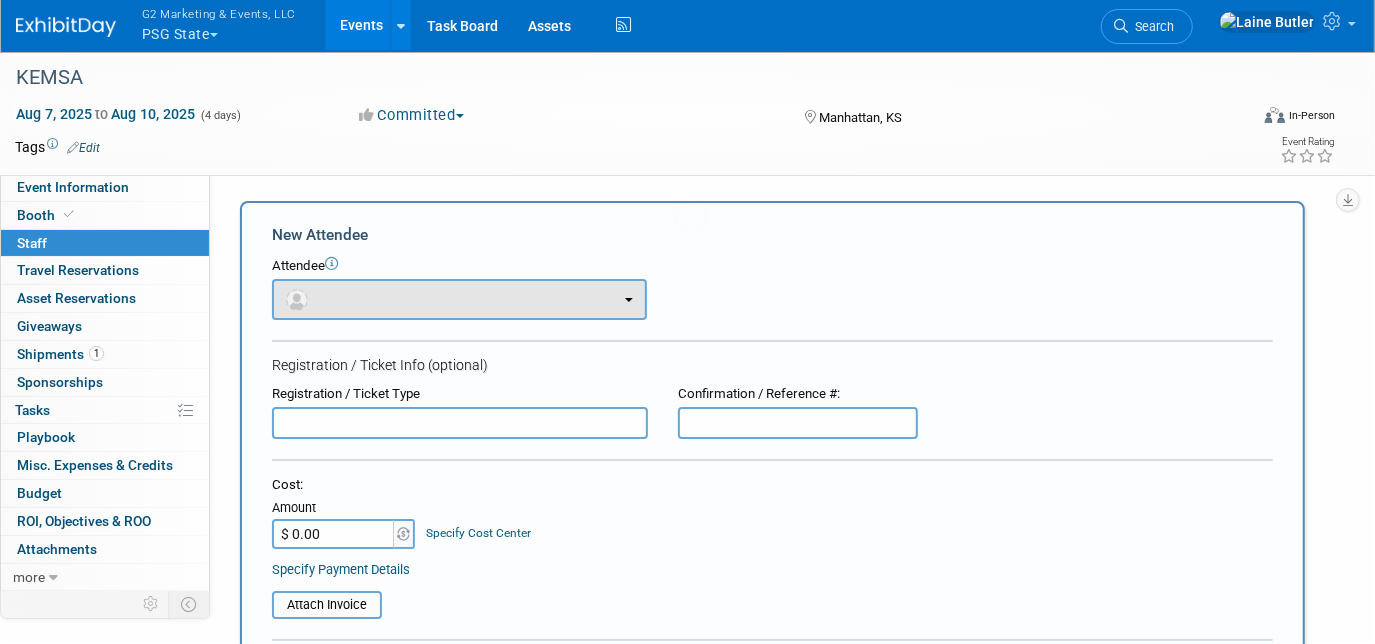 scroll, scrollTop: 0, scrollLeft: 0, axis: both 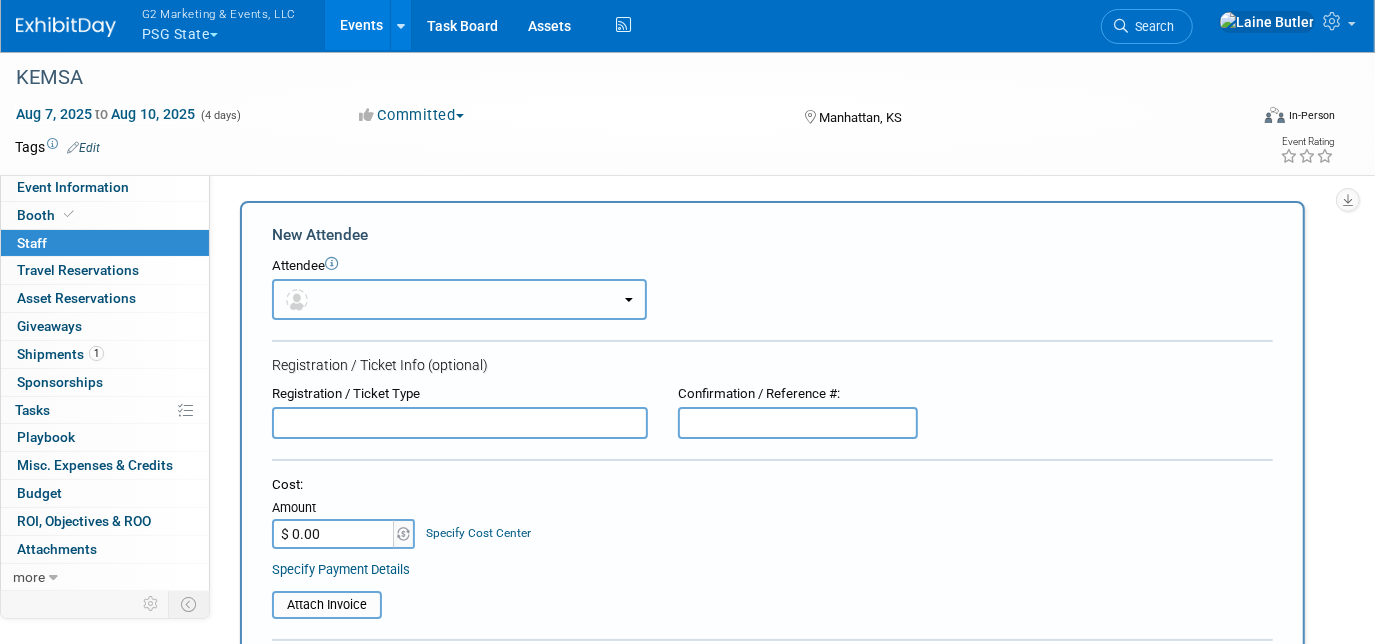 click at bounding box center (459, 299) 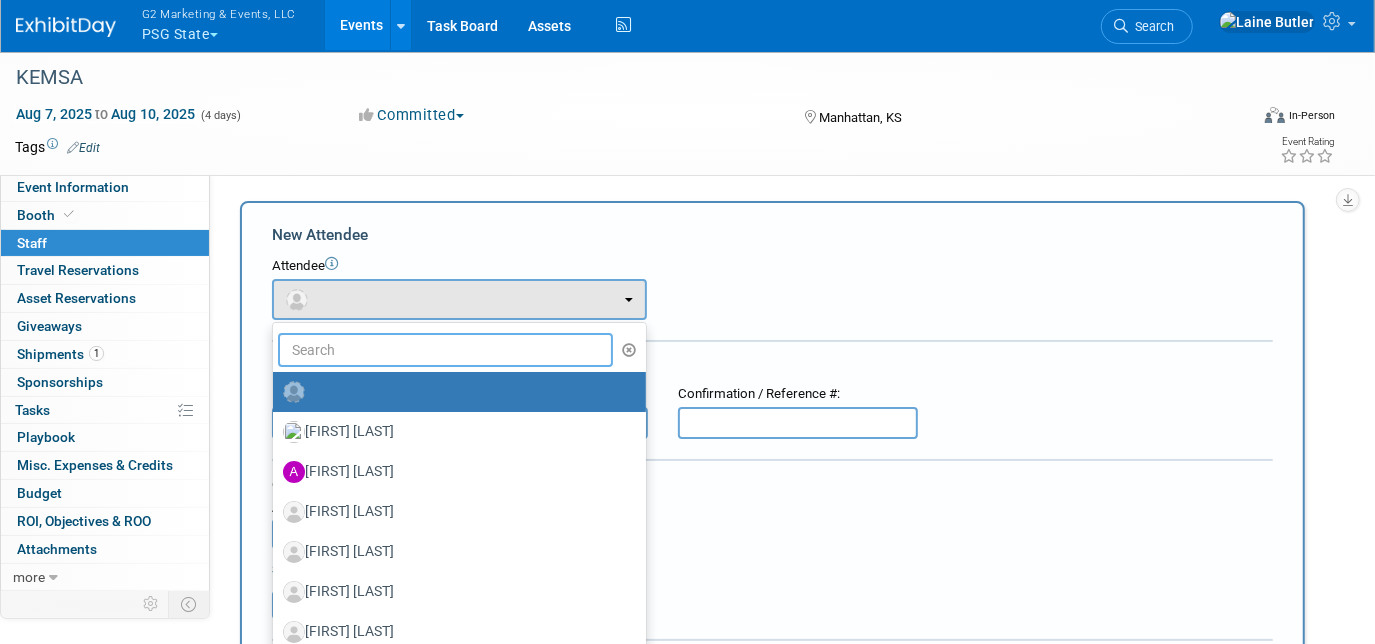 click at bounding box center (445, 350) 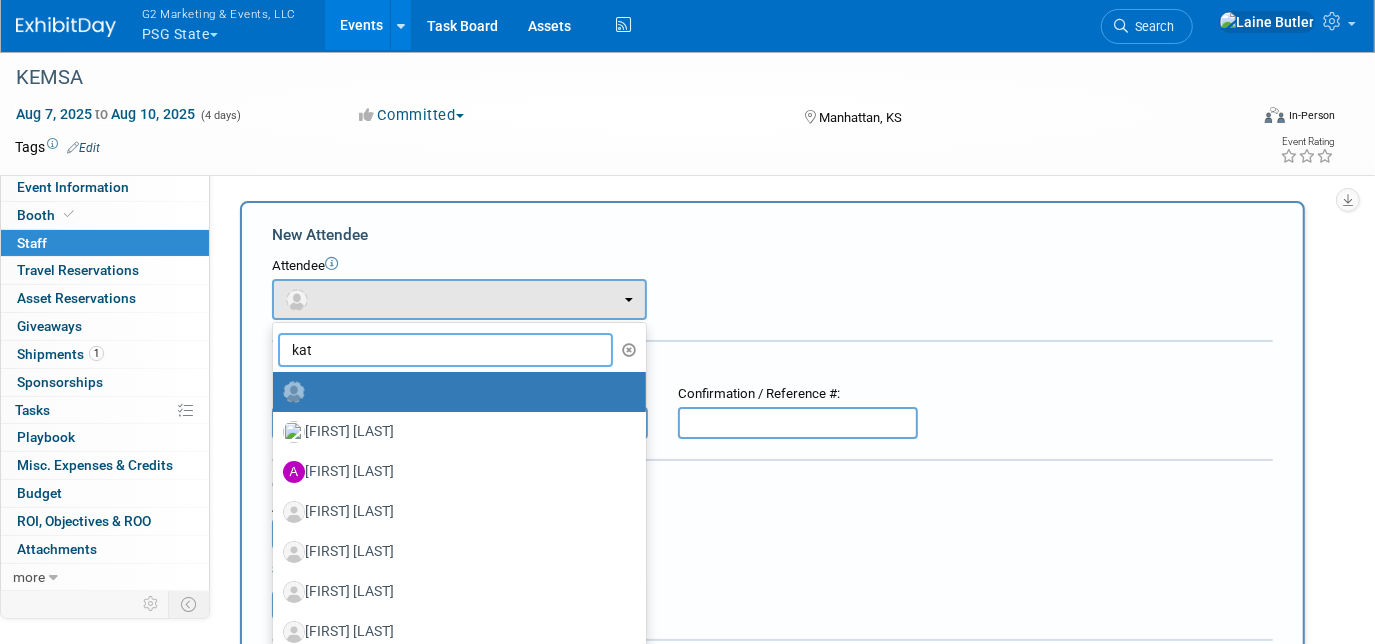 type on "kate" 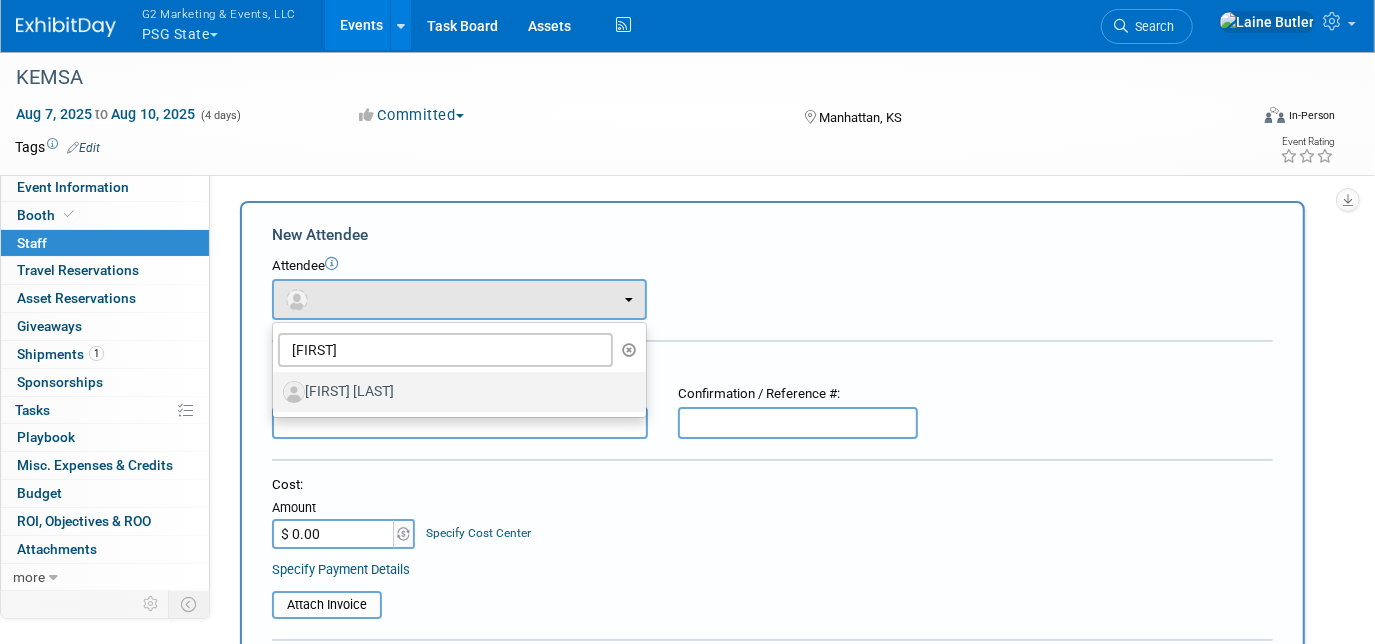 click on "[FIRST] [LAST]" at bounding box center (454, 392) 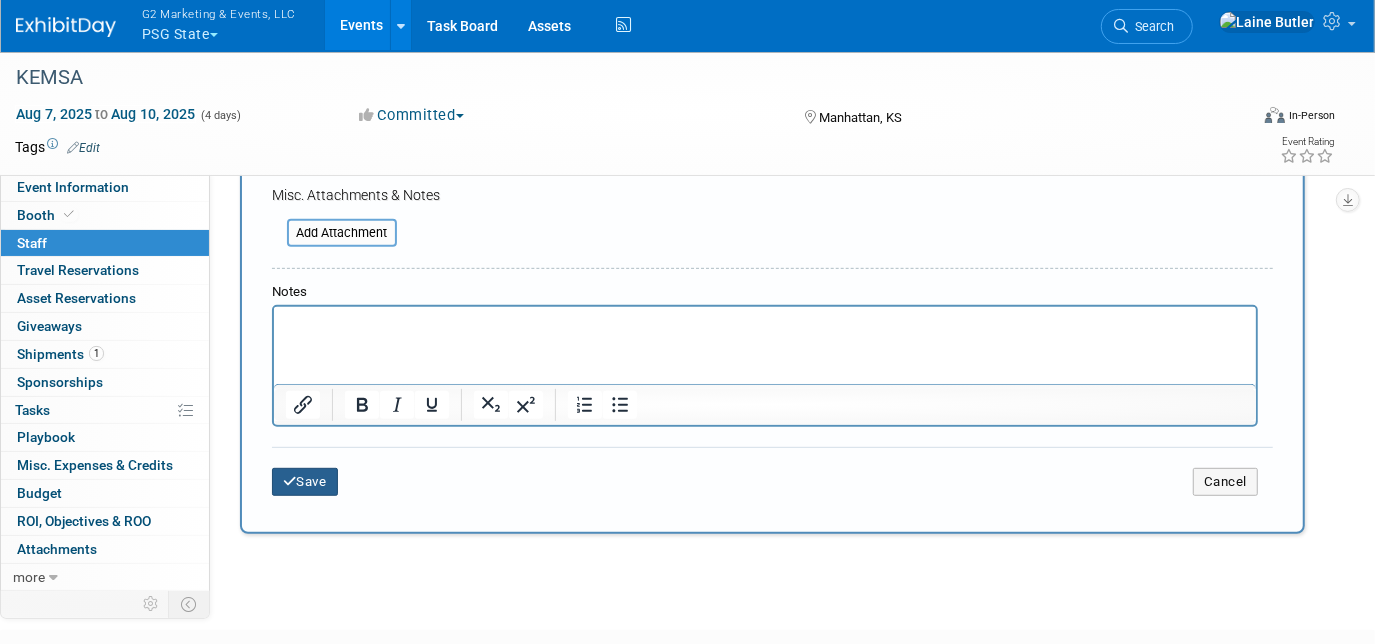 click on "Save" at bounding box center (305, 482) 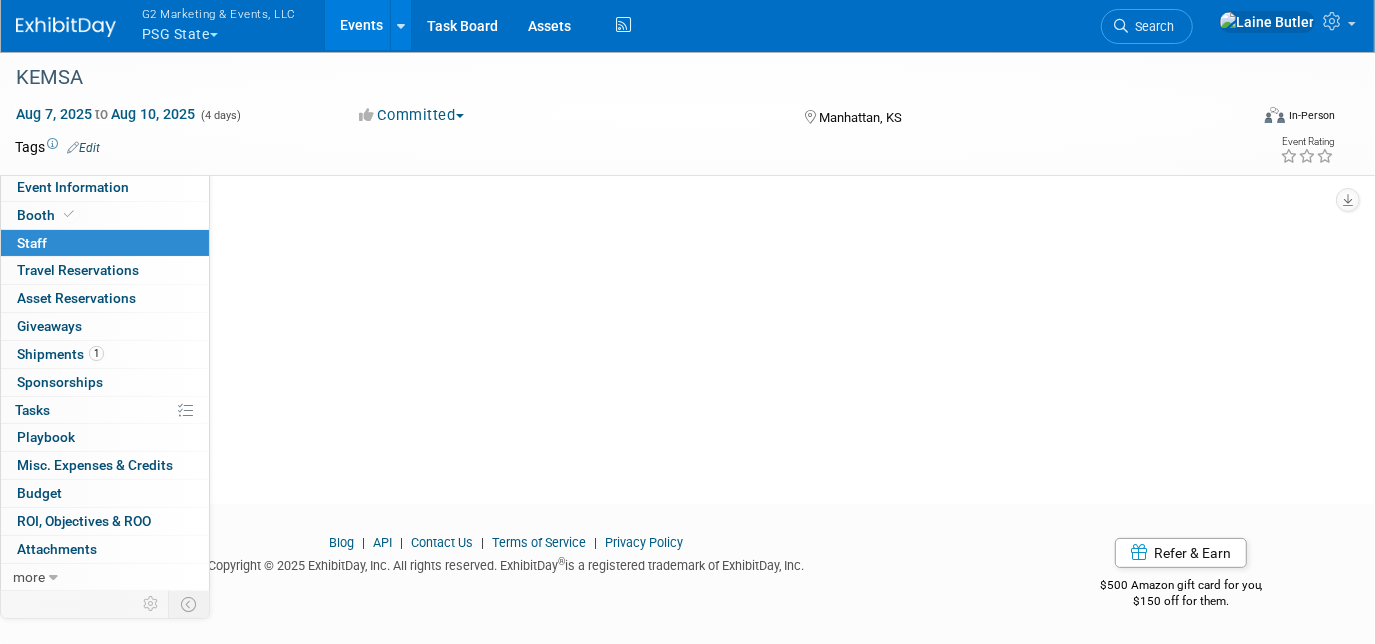 scroll, scrollTop: 0, scrollLeft: 0, axis: both 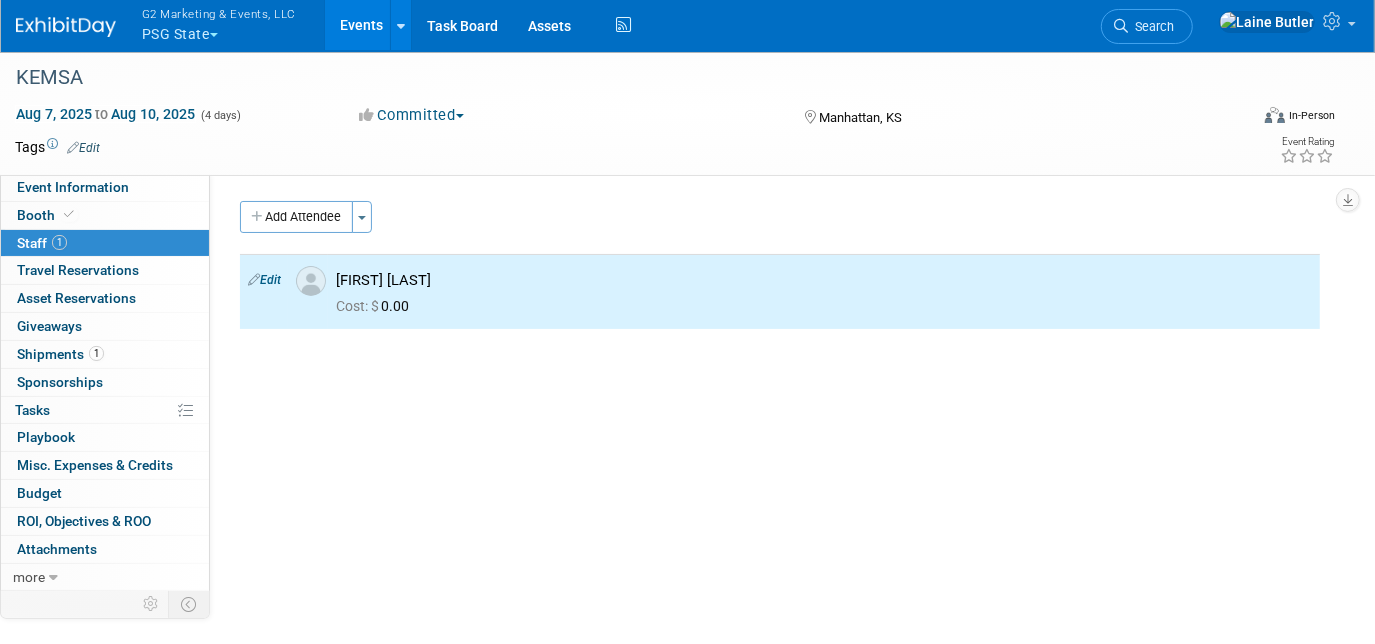 click on "Add Attendee
Toggle Dropdown
Quick -Tag Attendees
Apply X (me) select all cancel" at bounding box center (780, 265) 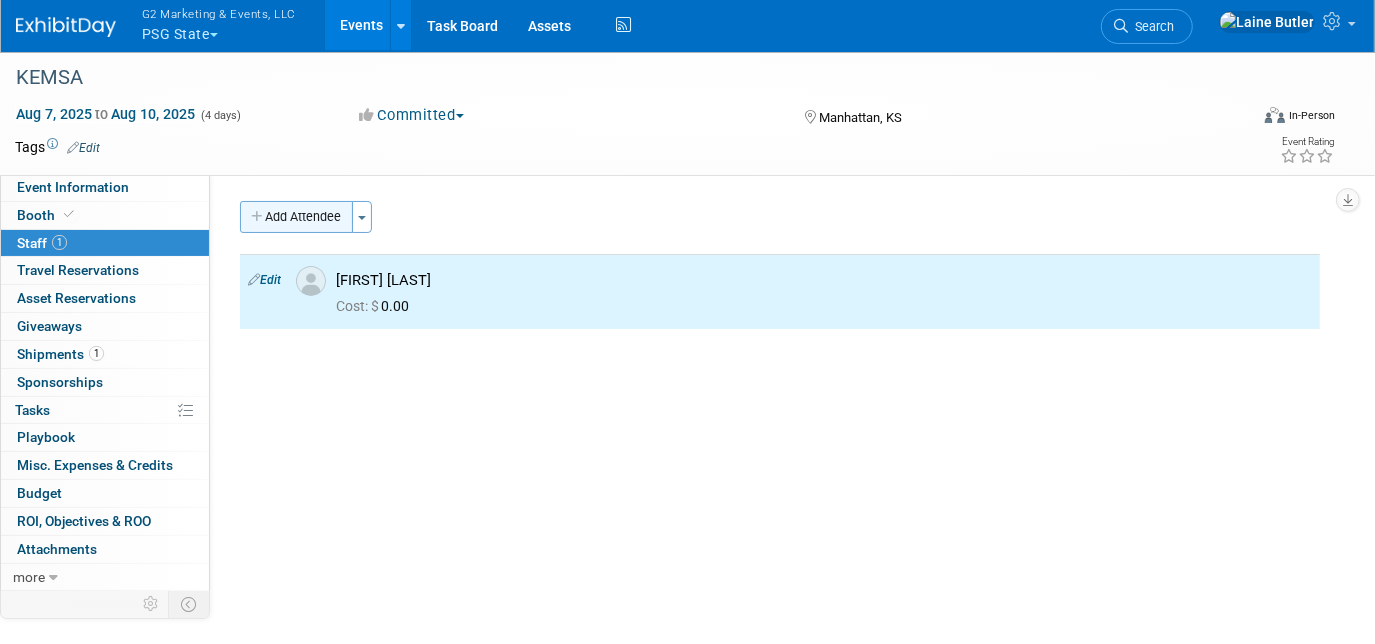 click on "Add Attendee" at bounding box center [296, 217] 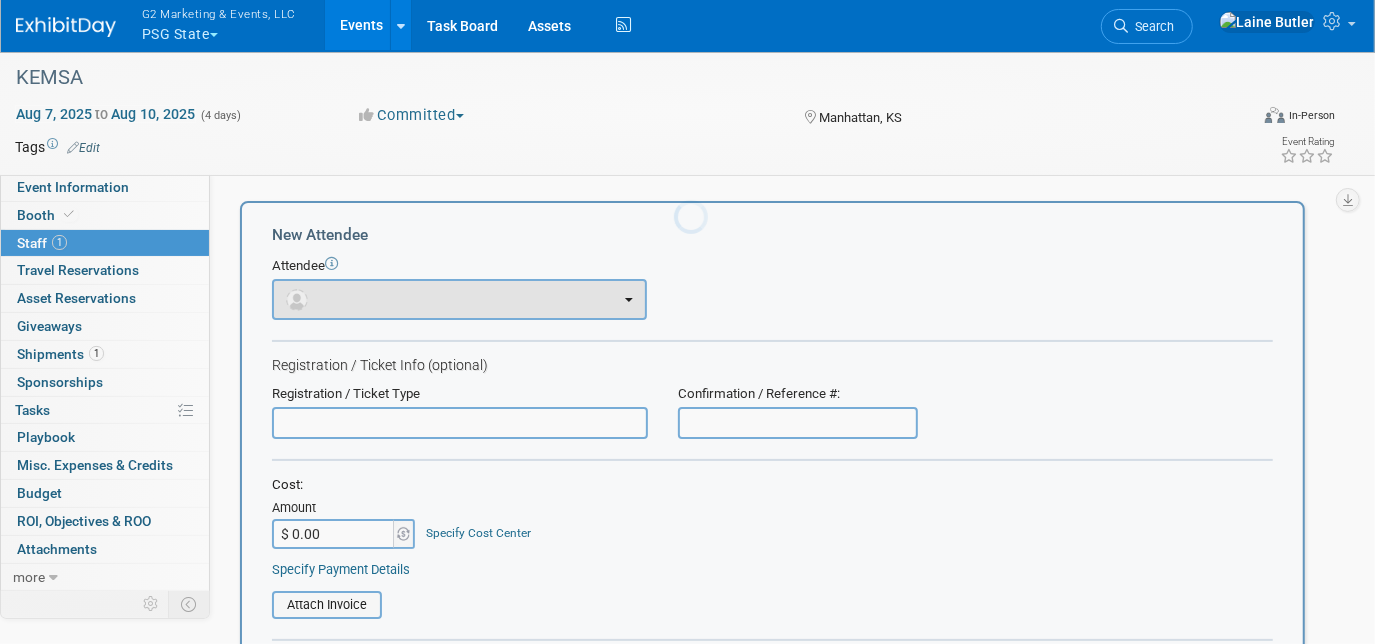 scroll, scrollTop: 0, scrollLeft: 0, axis: both 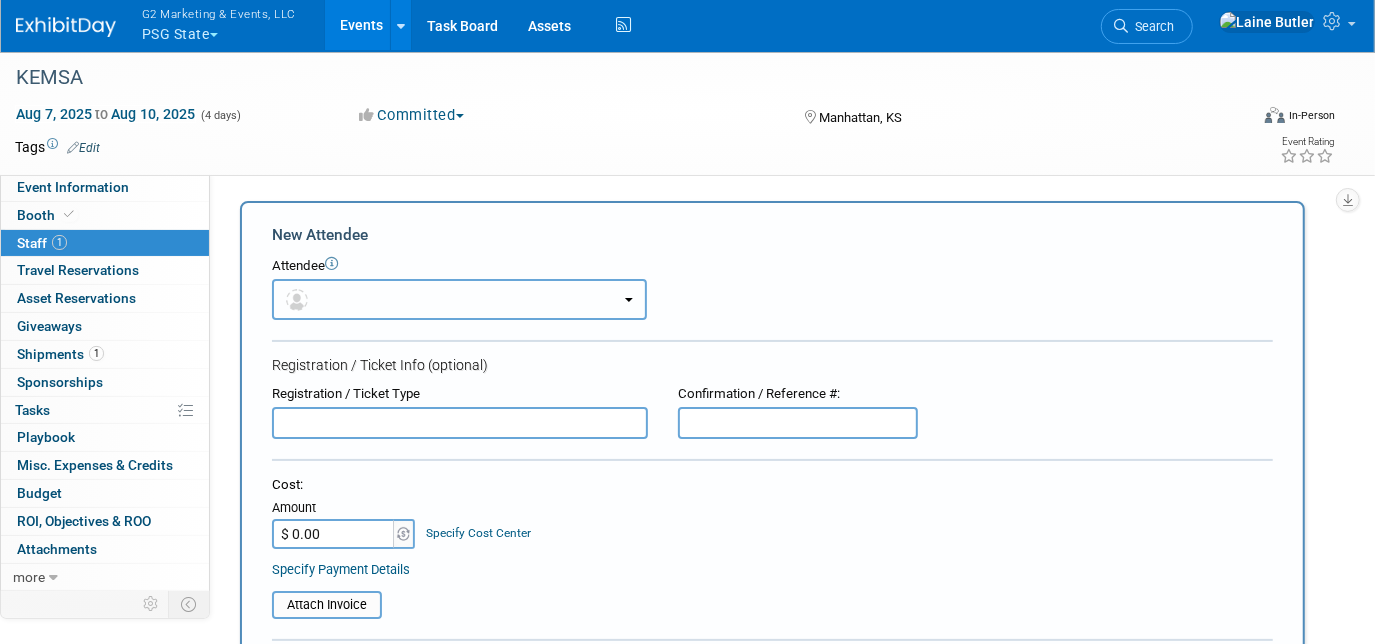 click at bounding box center [459, 299] 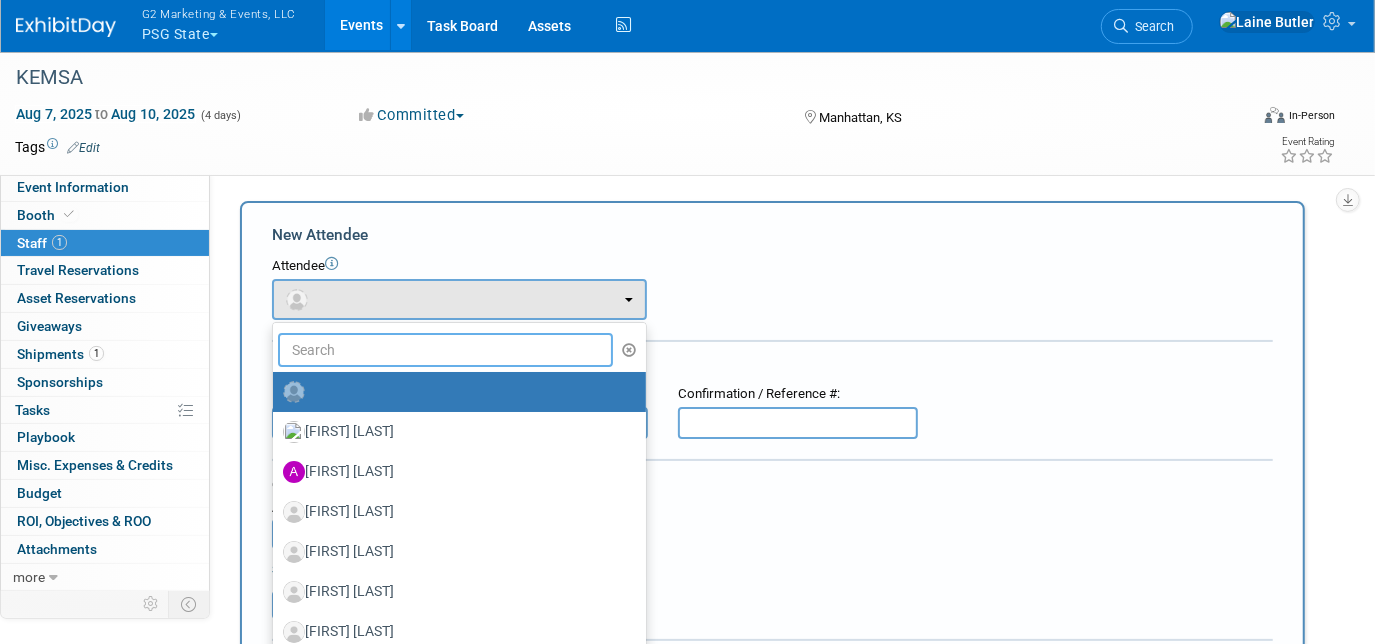 click at bounding box center (445, 350) 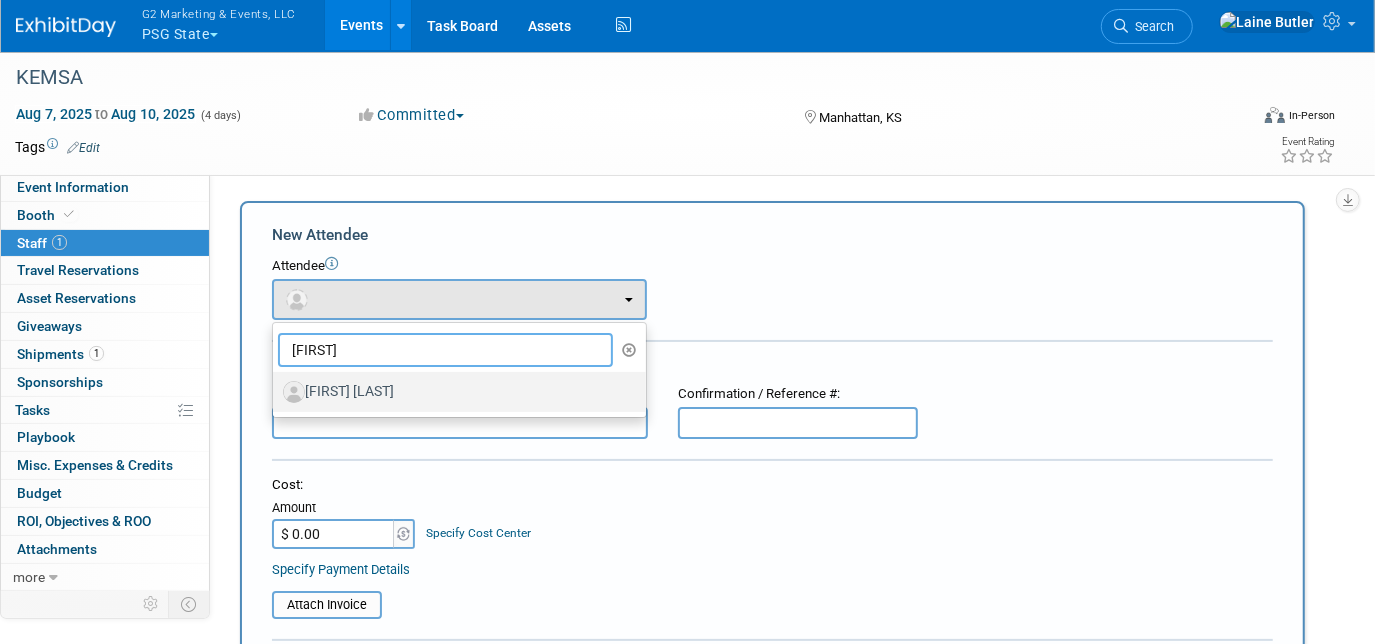 type on "jason" 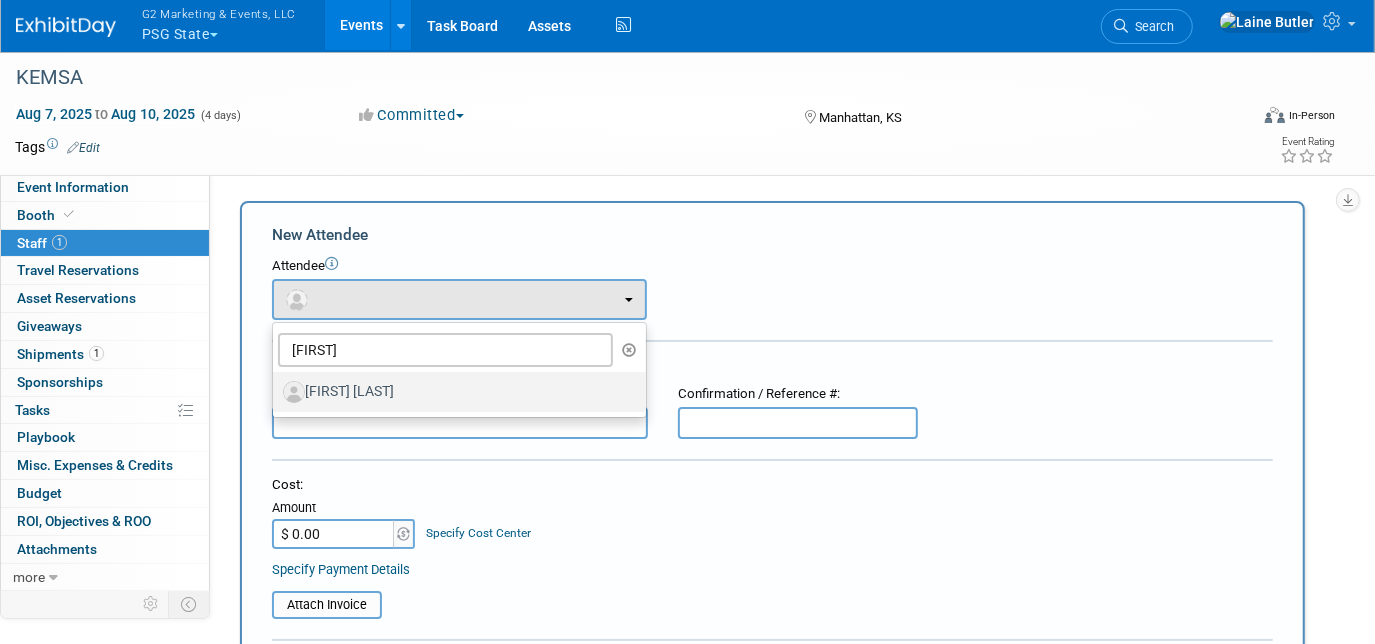 click on "Jason Hanson" at bounding box center [454, 392] 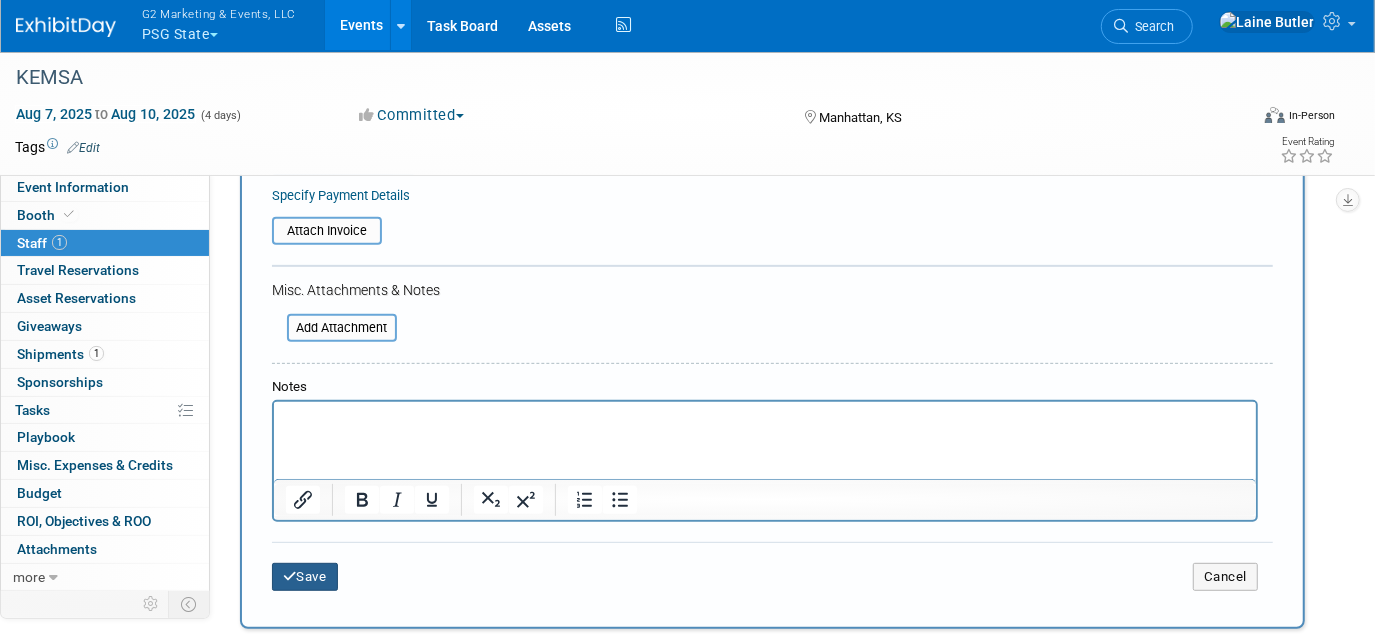 click at bounding box center (290, 576) 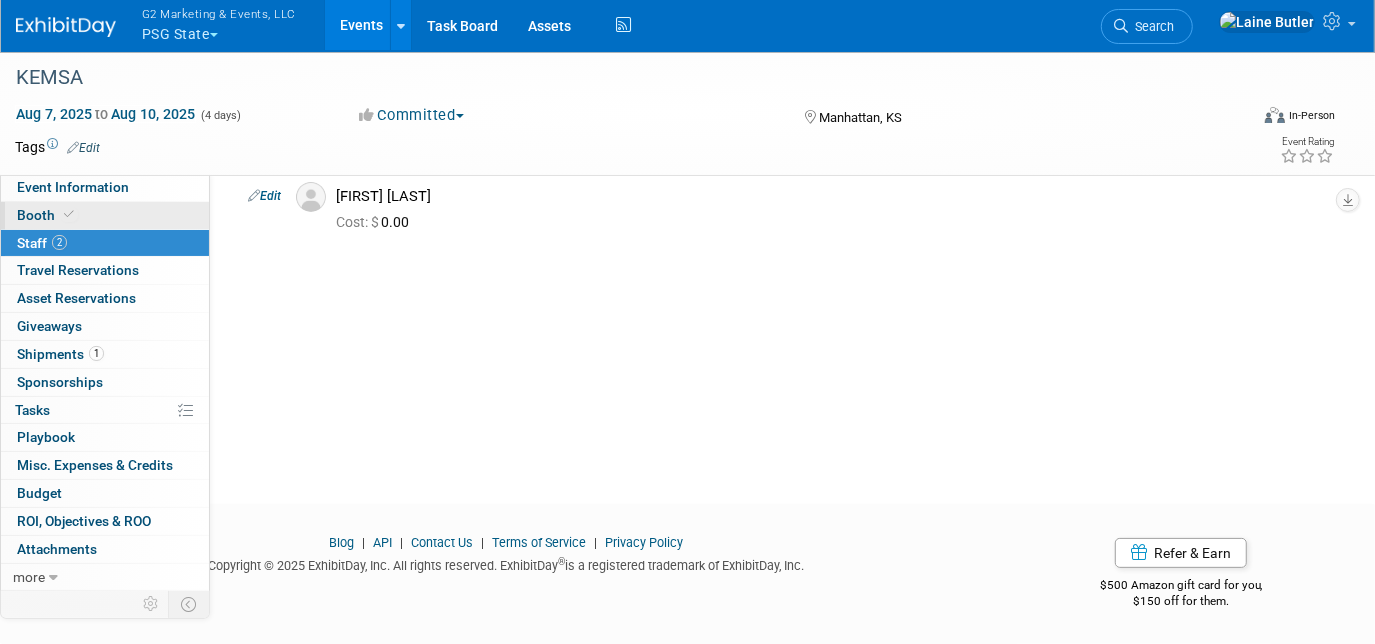 scroll, scrollTop: 0, scrollLeft: 0, axis: both 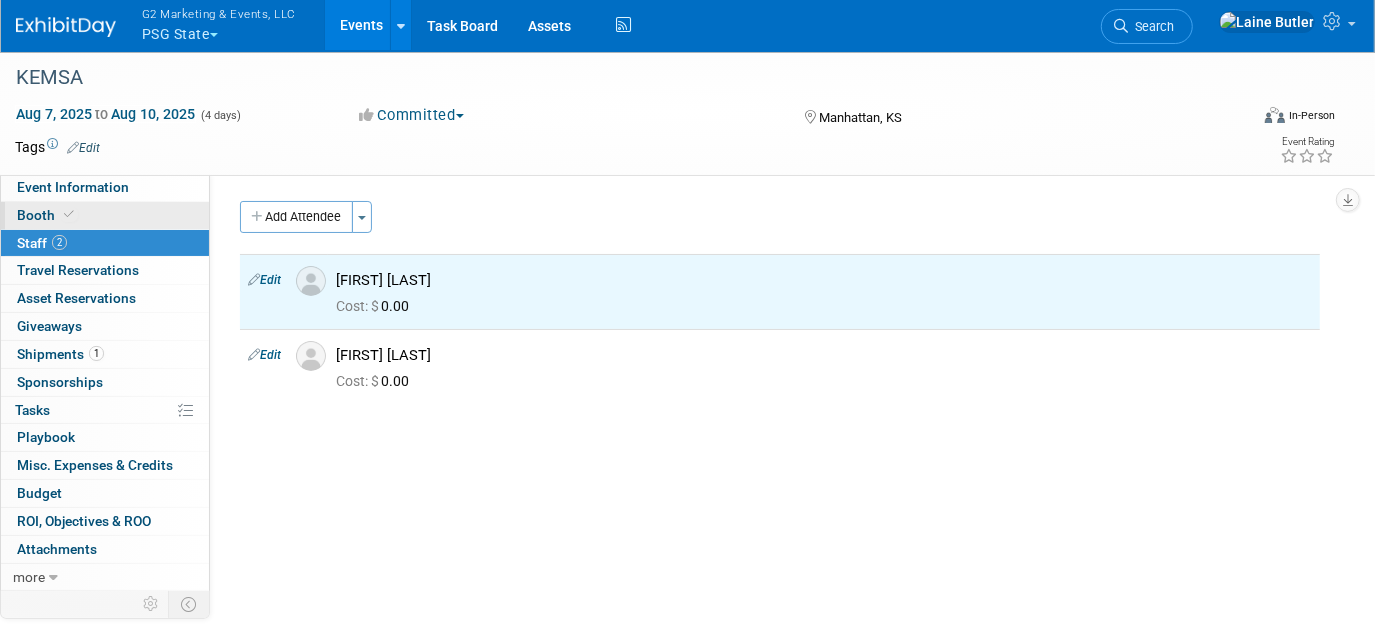 click on "Booth" at bounding box center [105, 215] 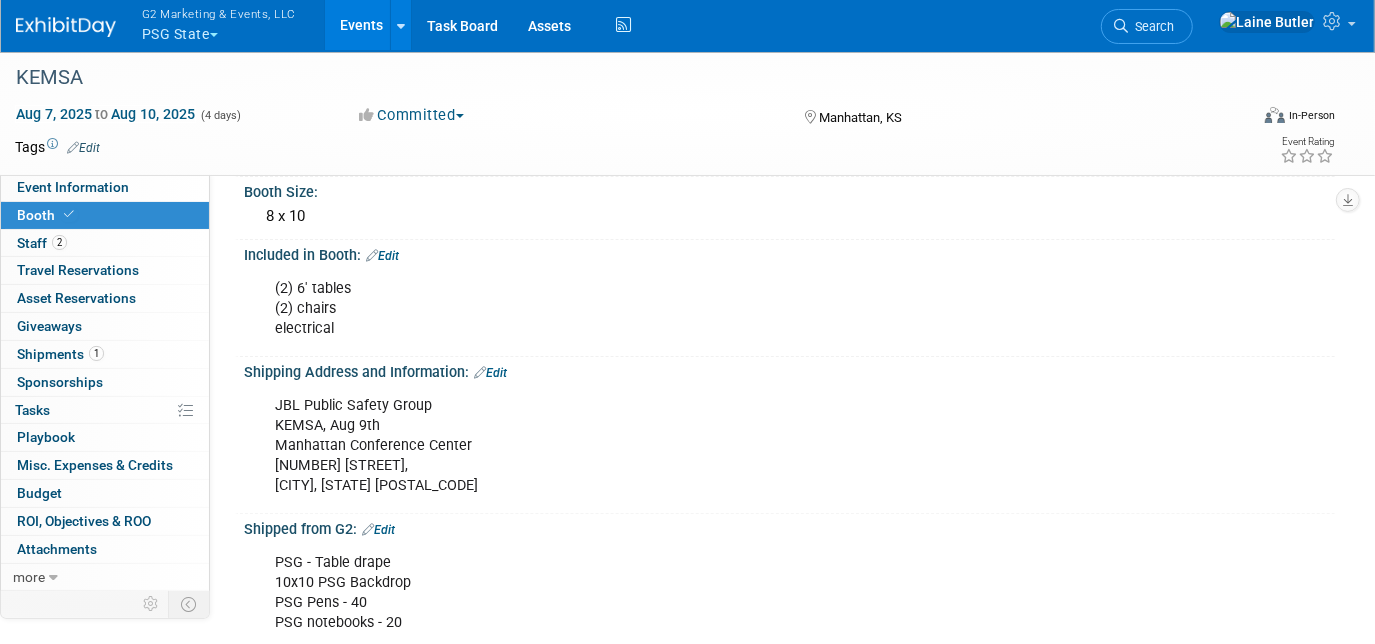 scroll, scrollTop: 160, scrollLeft: 0, axis: vertical 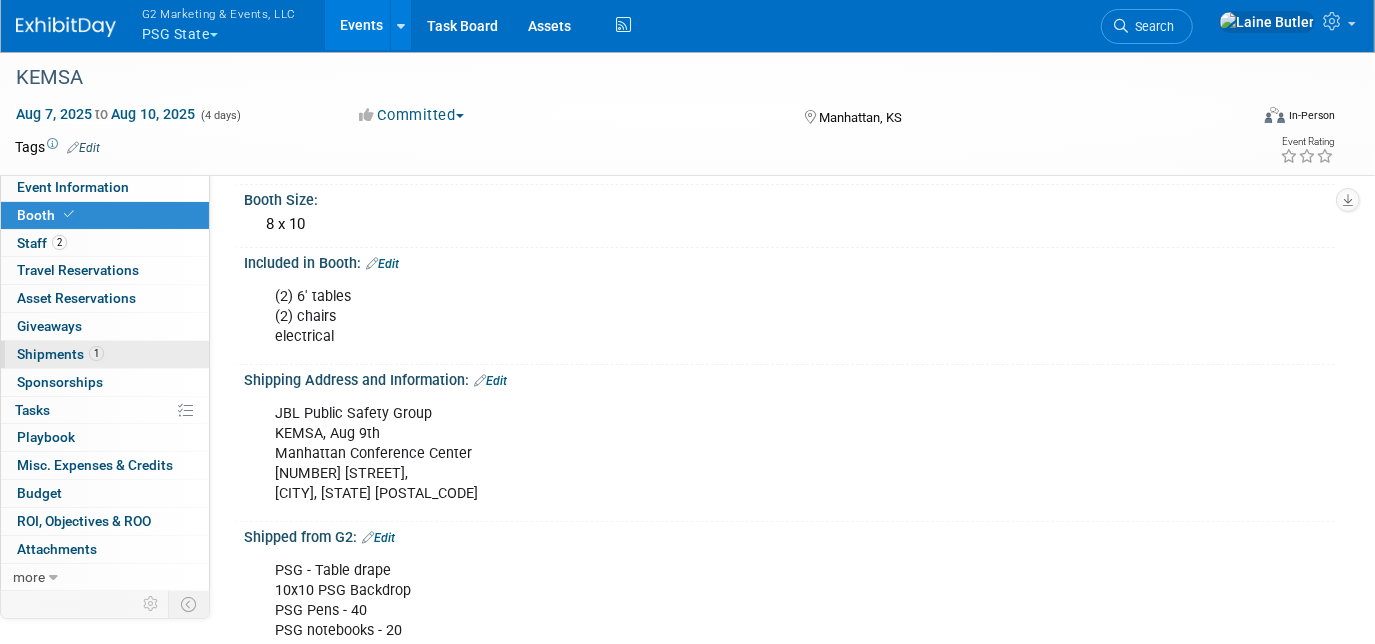 click on "1" at bounding box center [96, 353] 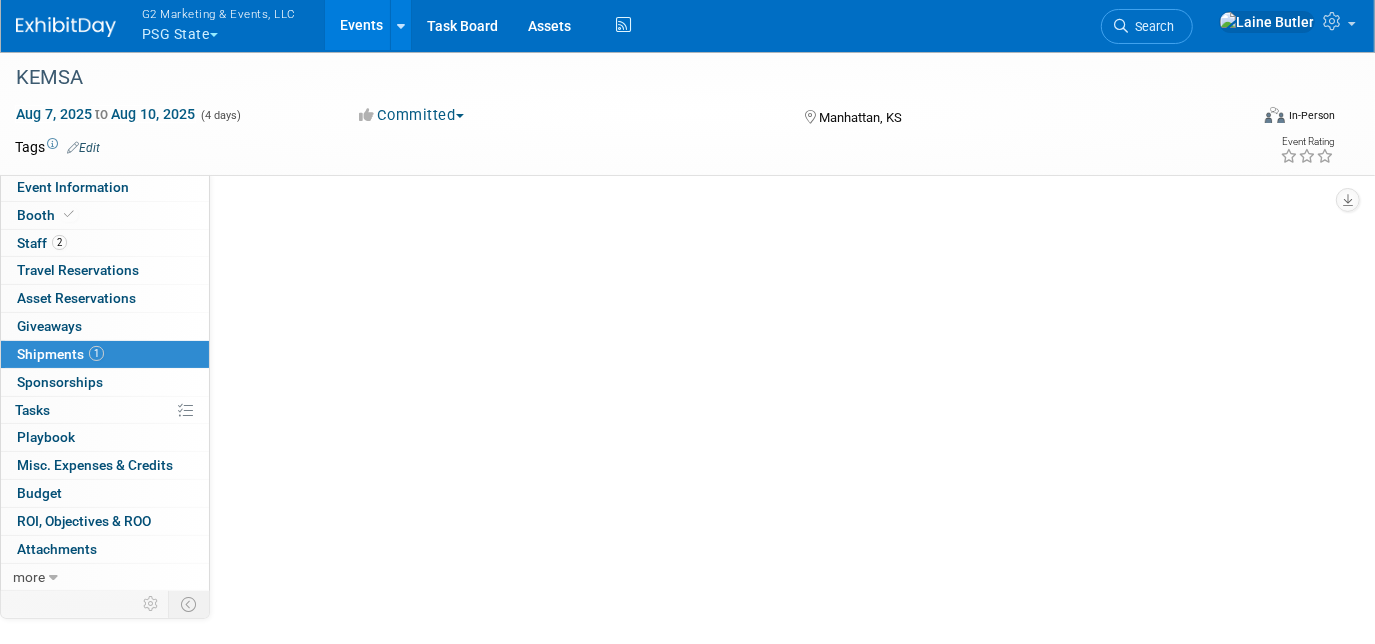 scroll, scrollTop: 0, scrollLeft: 0, axis: both 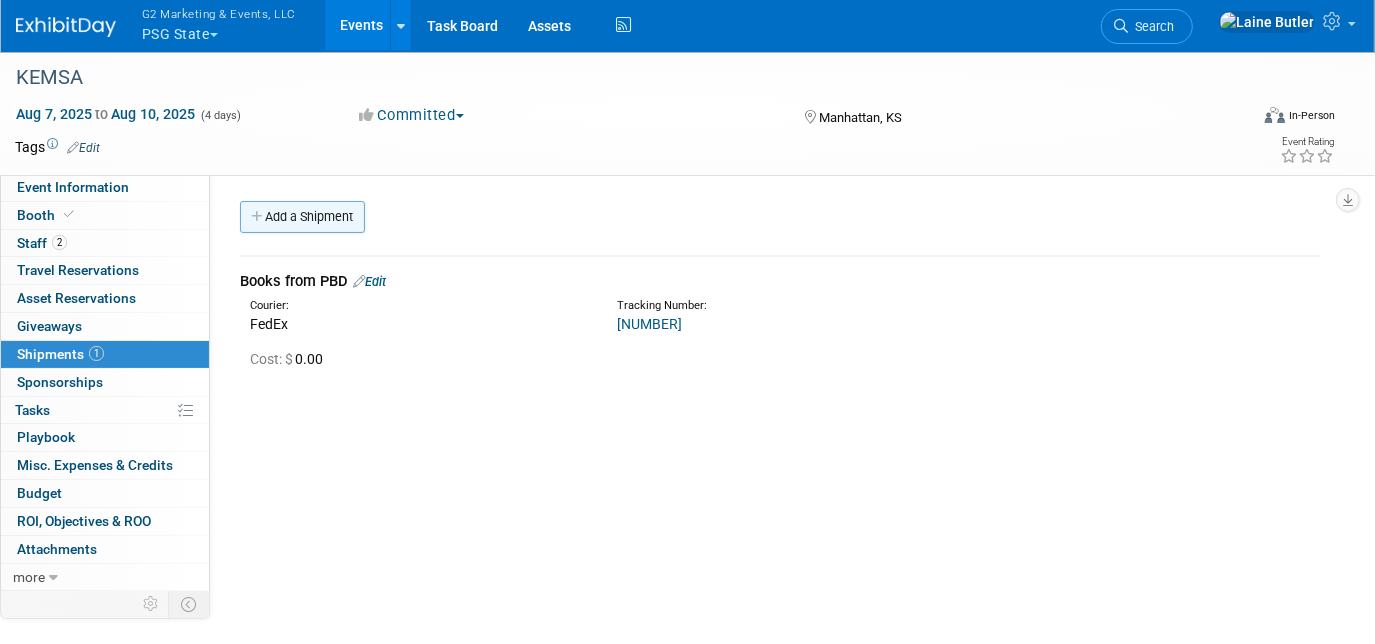 click on "Add a Shipment" at bounding box center [302, 217] 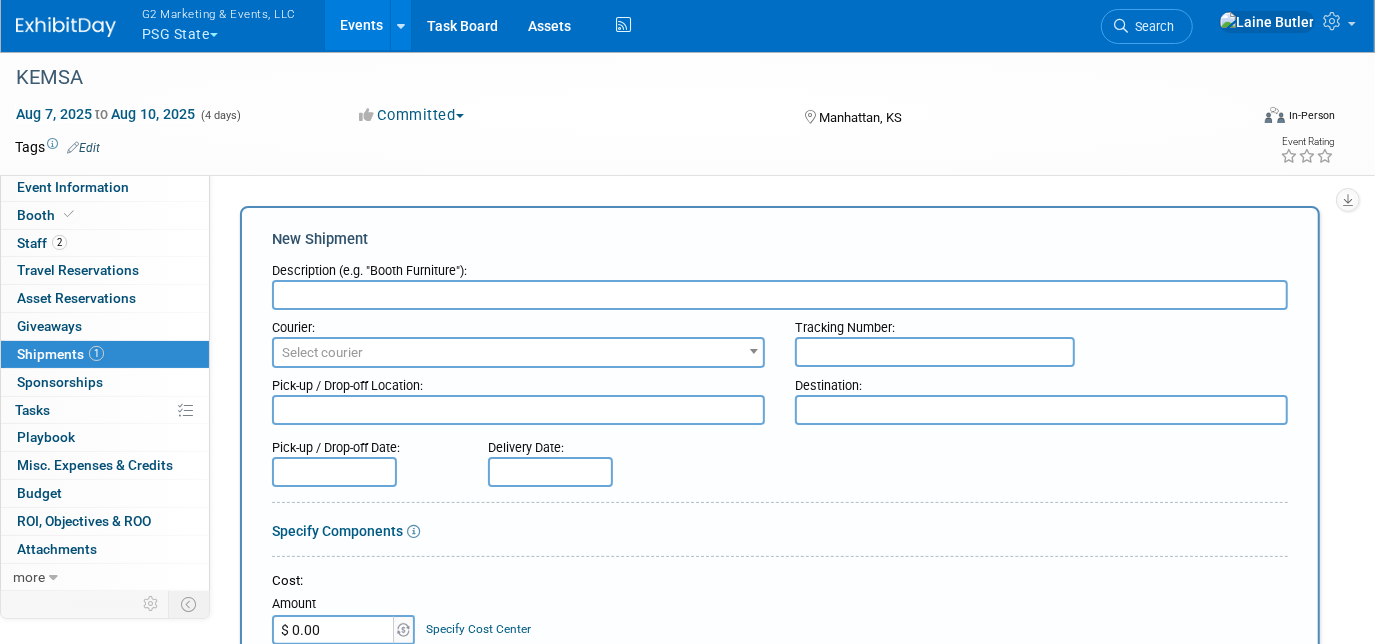 scroll, scrollTop: 0, scrollLeft: 0, axis: both 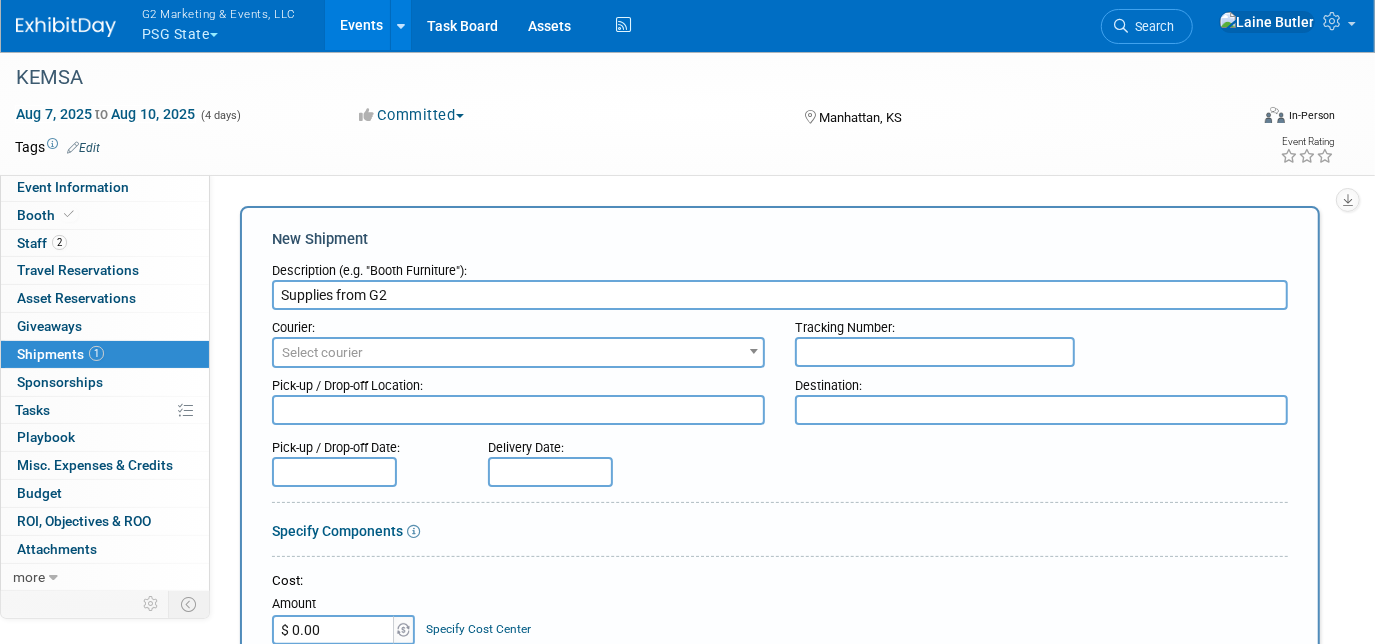 type on "Supplies from G2" 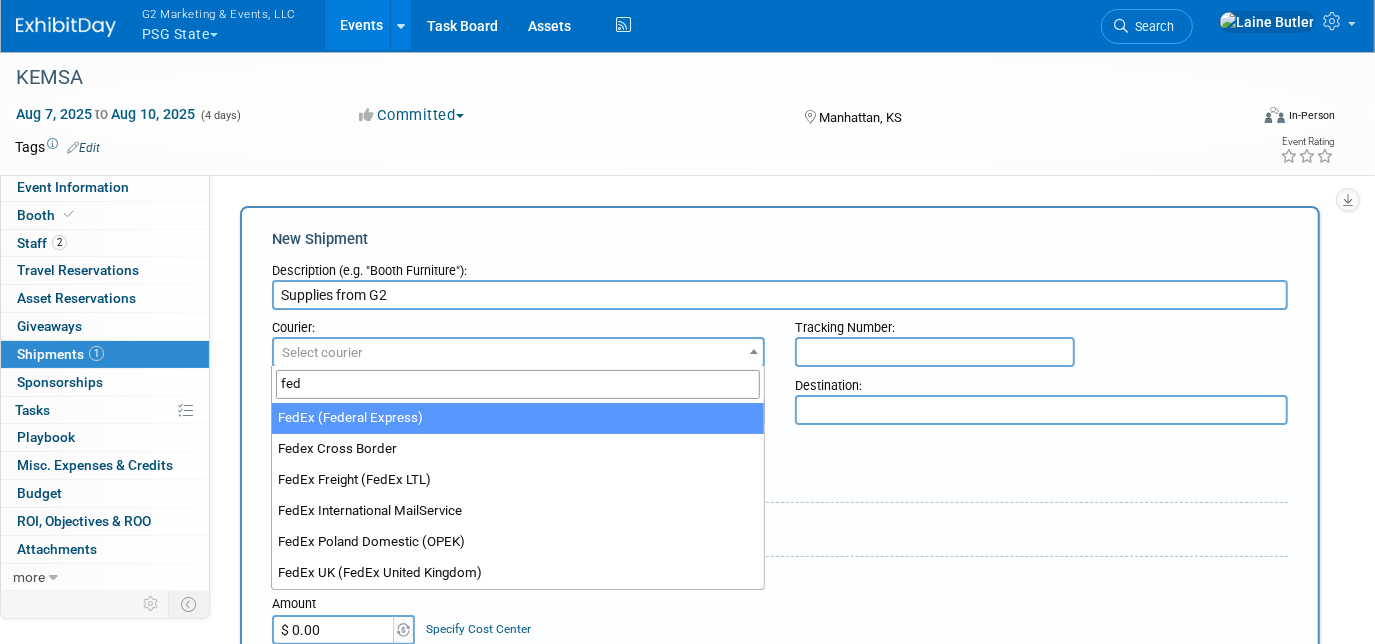 type on "fed" 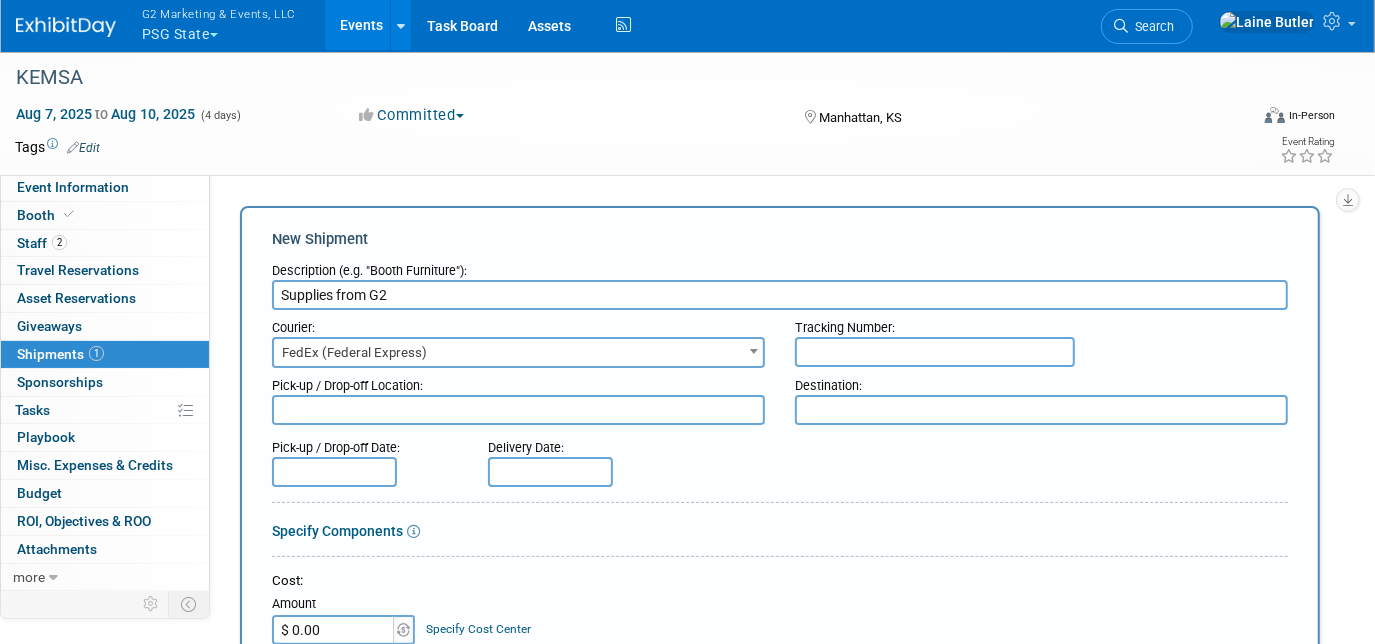 click at bounding box center [935, 352] 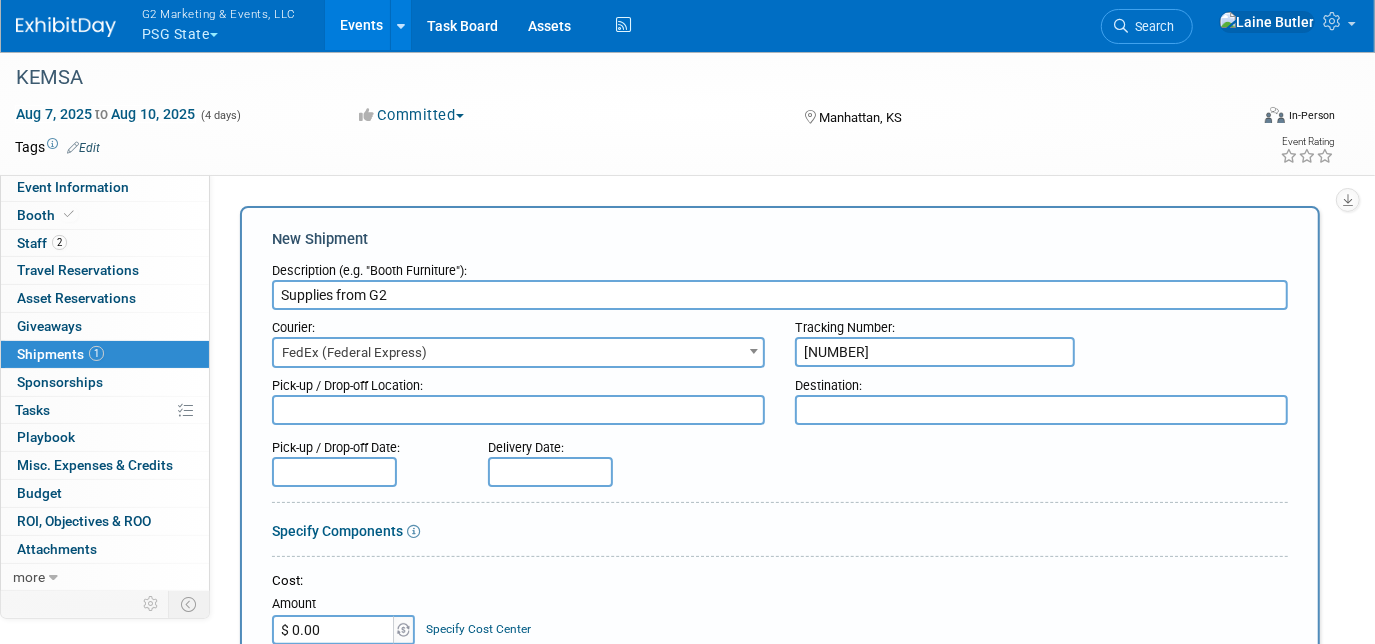 type on "883162503193" 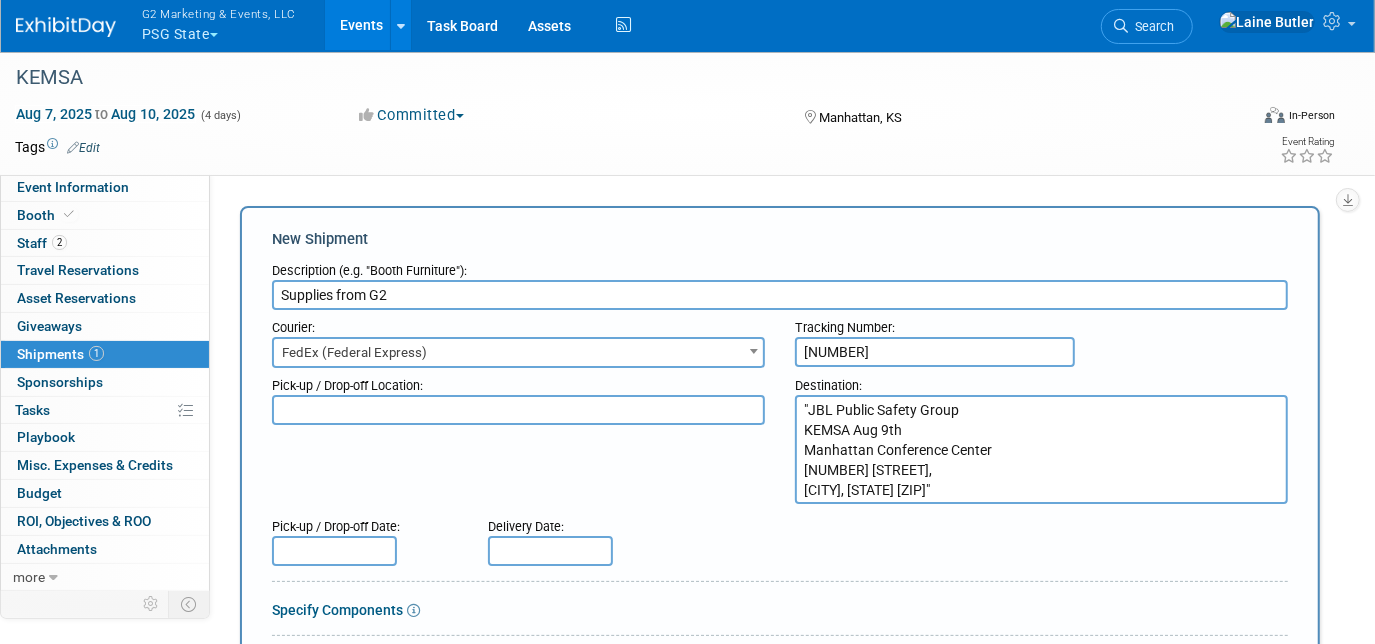 click on ""JBL Public Safety Group
KEMSA Aug 9th
Manhattan Conference Center
410 S. 3rd Street,
Manhattan, KS 66502"" at bounding box center (1041, 449) 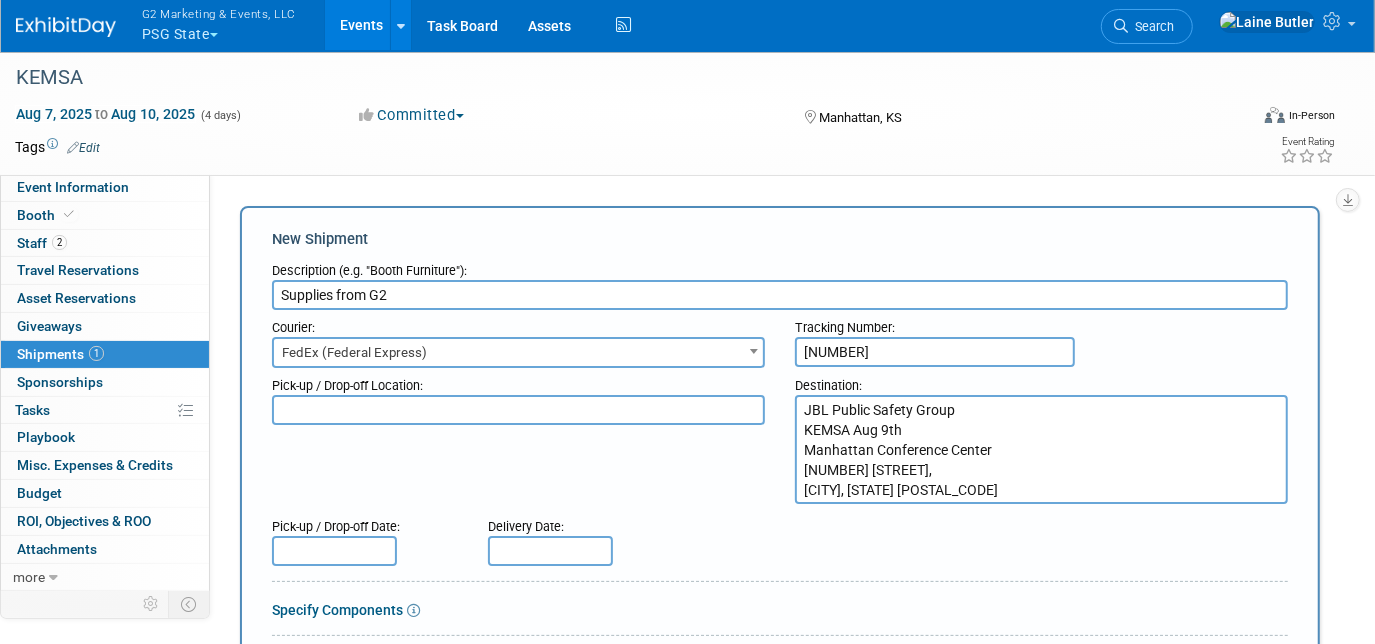 click on ""JBL Public Safety Group
KEMSA Aug 9th
Manhattan Conference Center
410 S. 3rd Street,
Manhattan, KS 66502"\" at bounding box center (1041, 449) 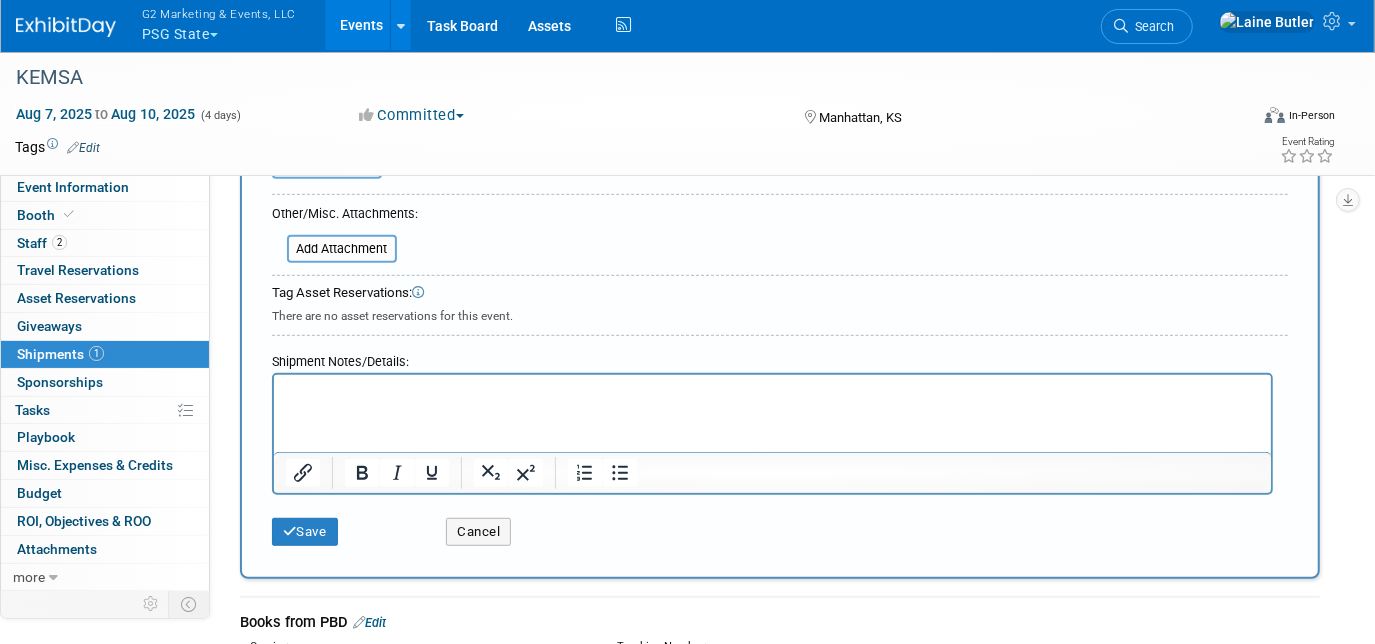scroll, scrollTop: 621, scrollLeft: 0, axis: vertical 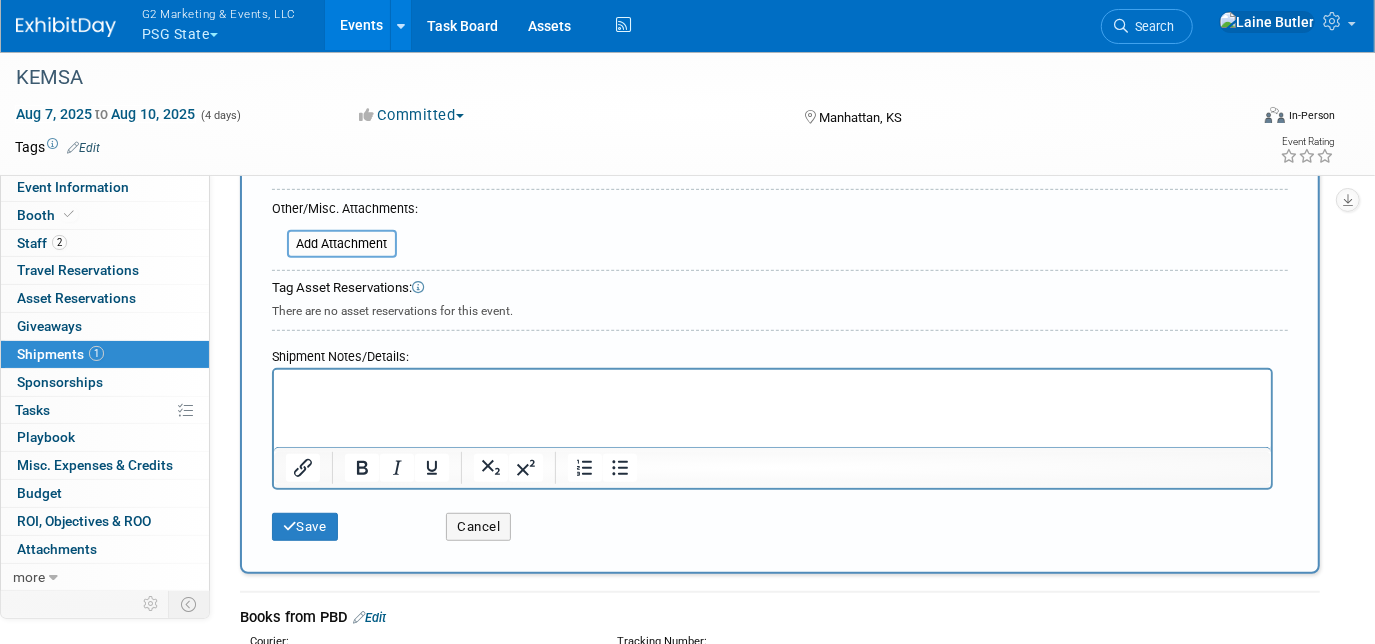 click on "Save" at bounding box center (344, 520) 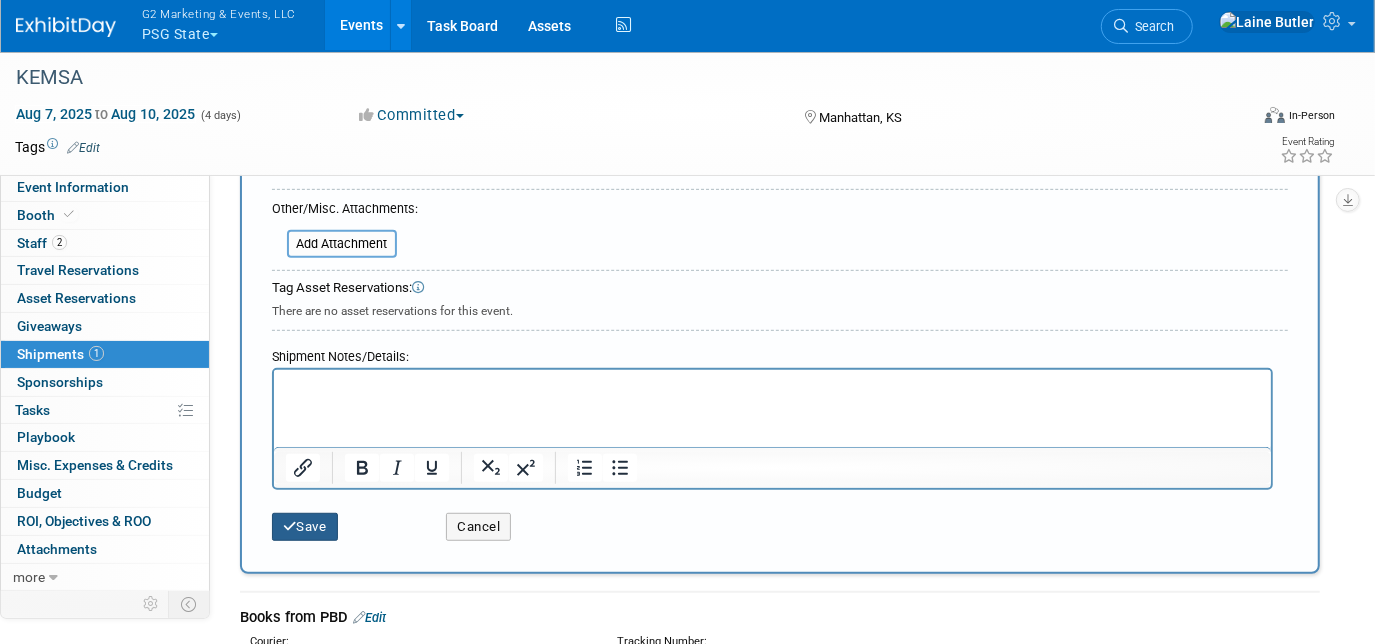 click on "Save" at bounding box center [305, 527] 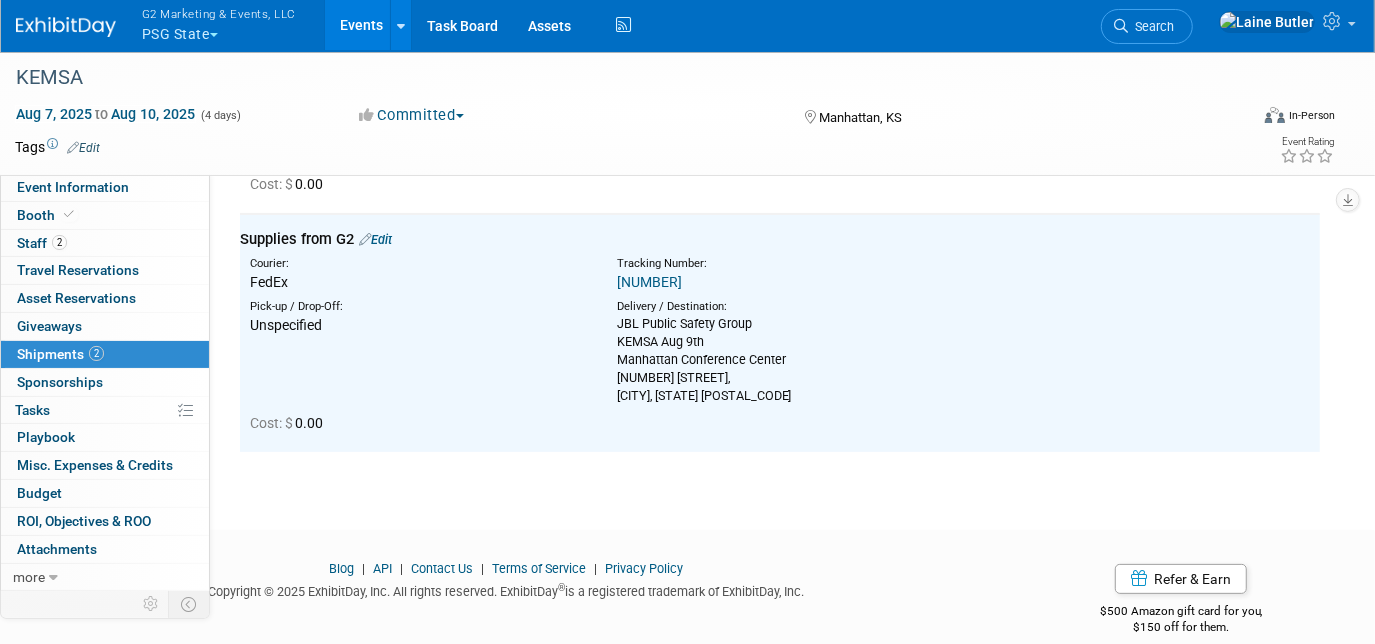 scroll, scrollTop: 0, scrollLeft: 0, axis: both 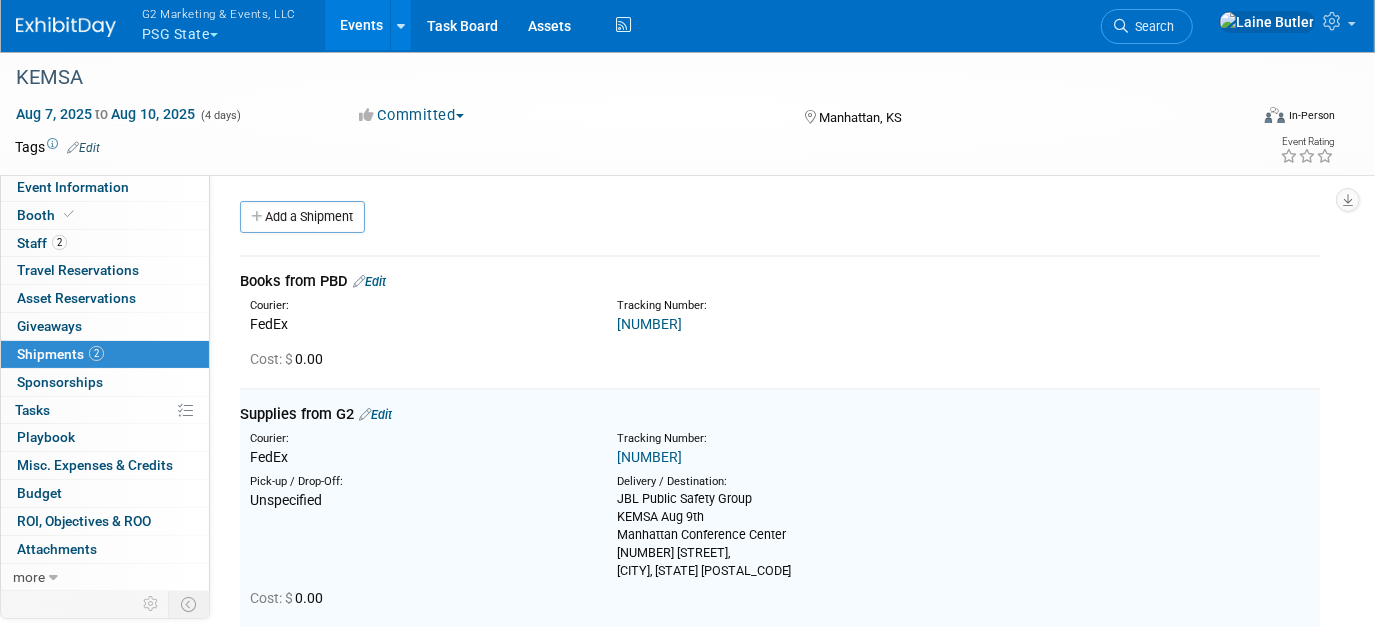 click on "Edit" at bounding box center (369, 281) 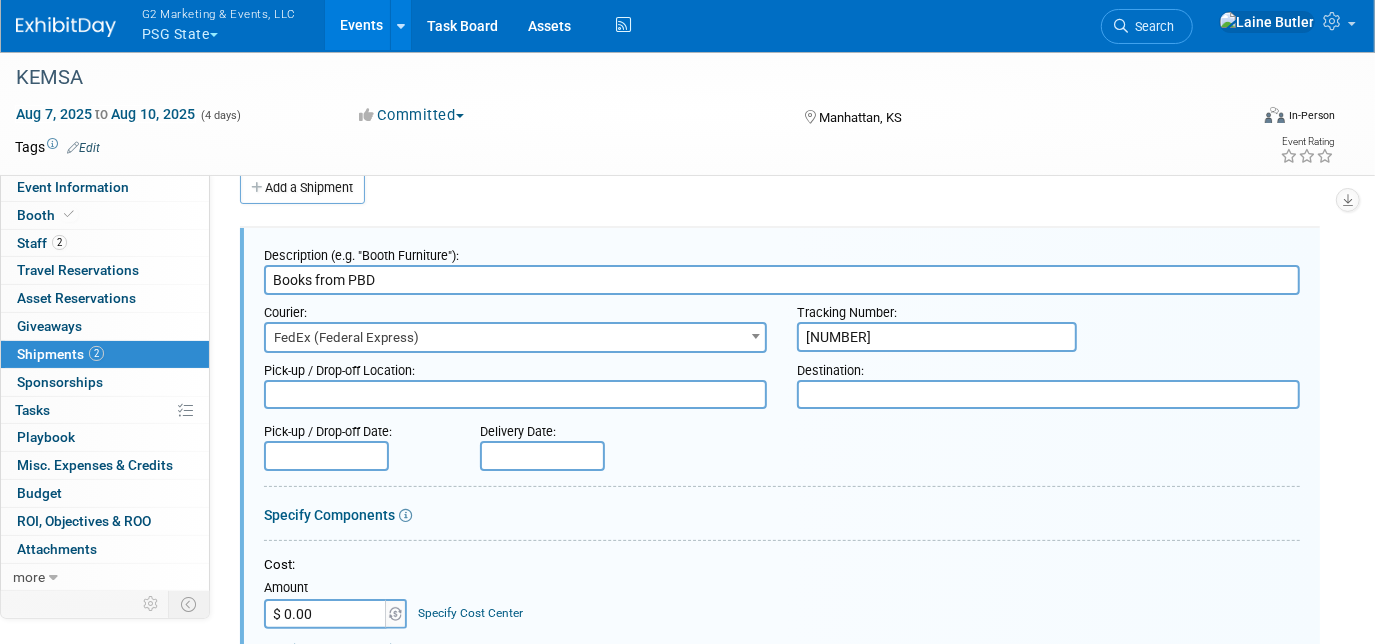 scroll, scrollTop: 0, scrollLeft: 0, axis: both 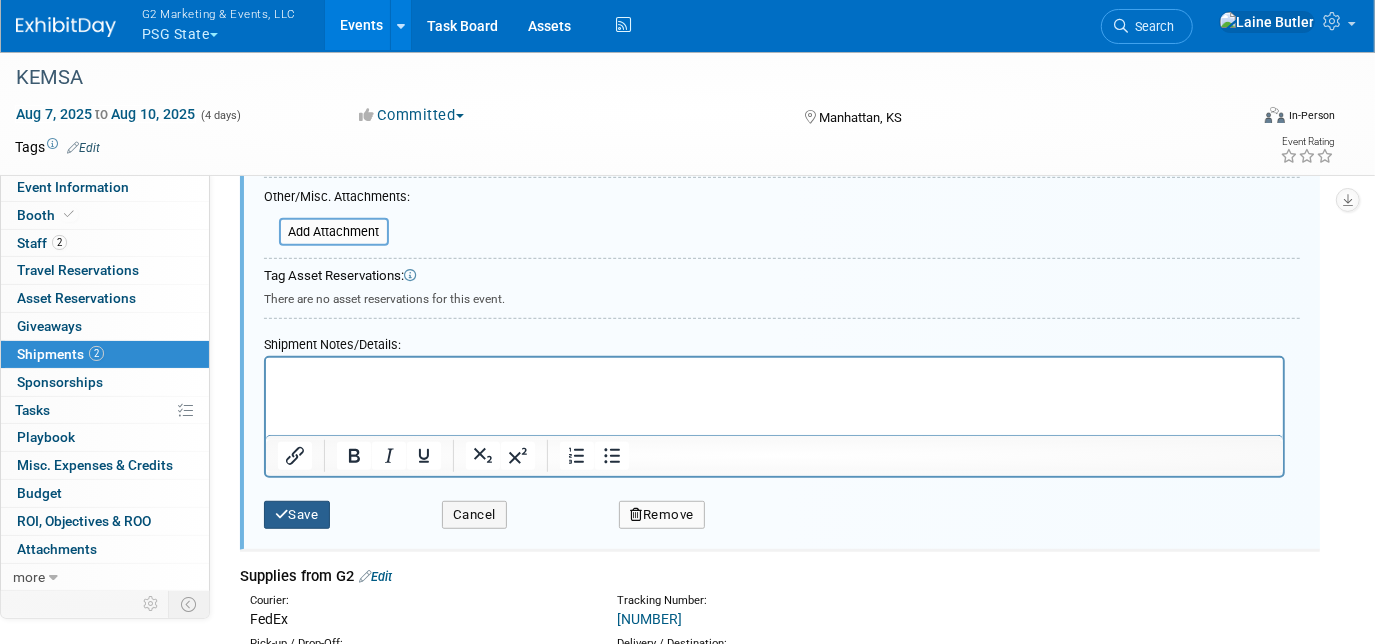 type on "JBL Public Safety Group
KEMSA Aug 9th
Manhattan Conference Center
410 S. 3rd Street,
Manhattan, KS 66502" 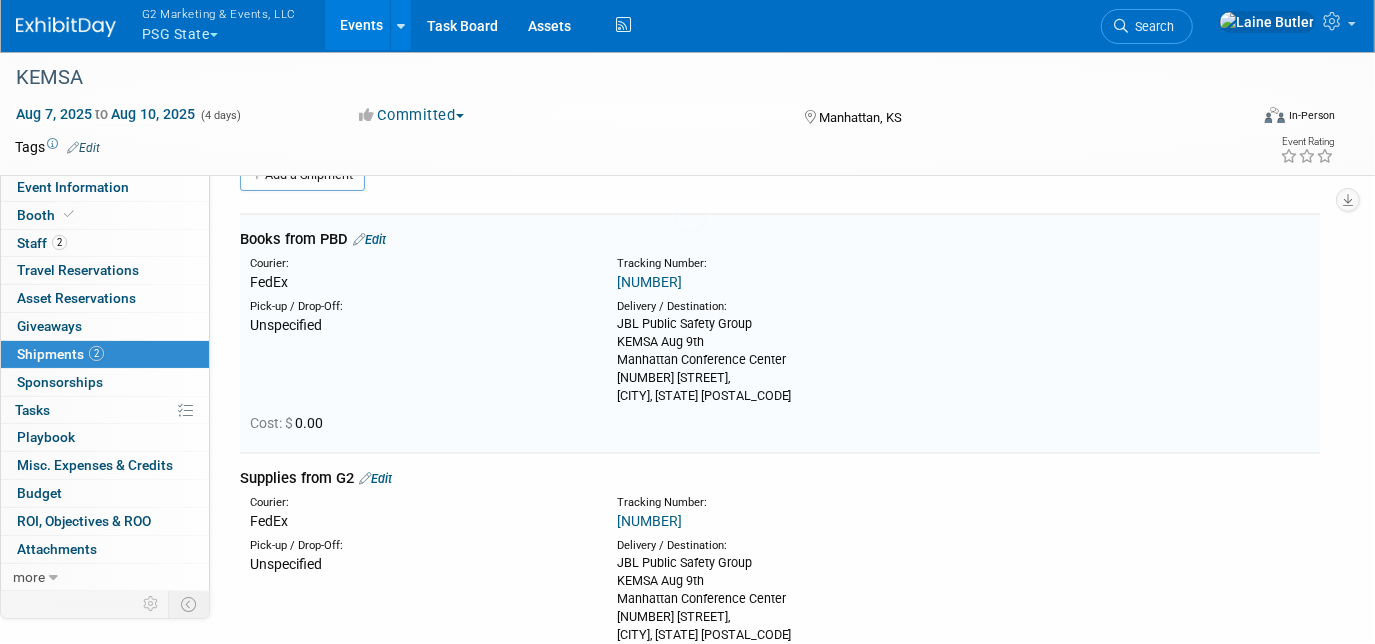 scroll, scrollTop: 0, scrollLeft: 0, axis: both 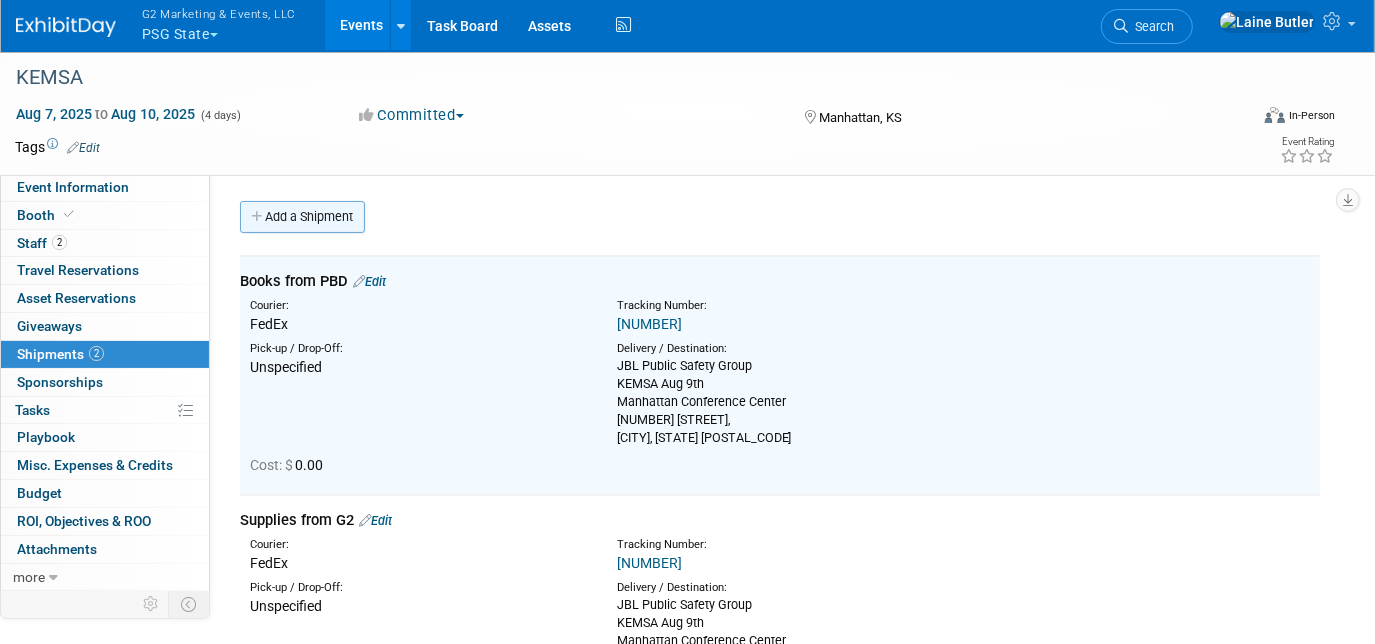 click on "Add a Shipment" at bounding box center [302, 217] 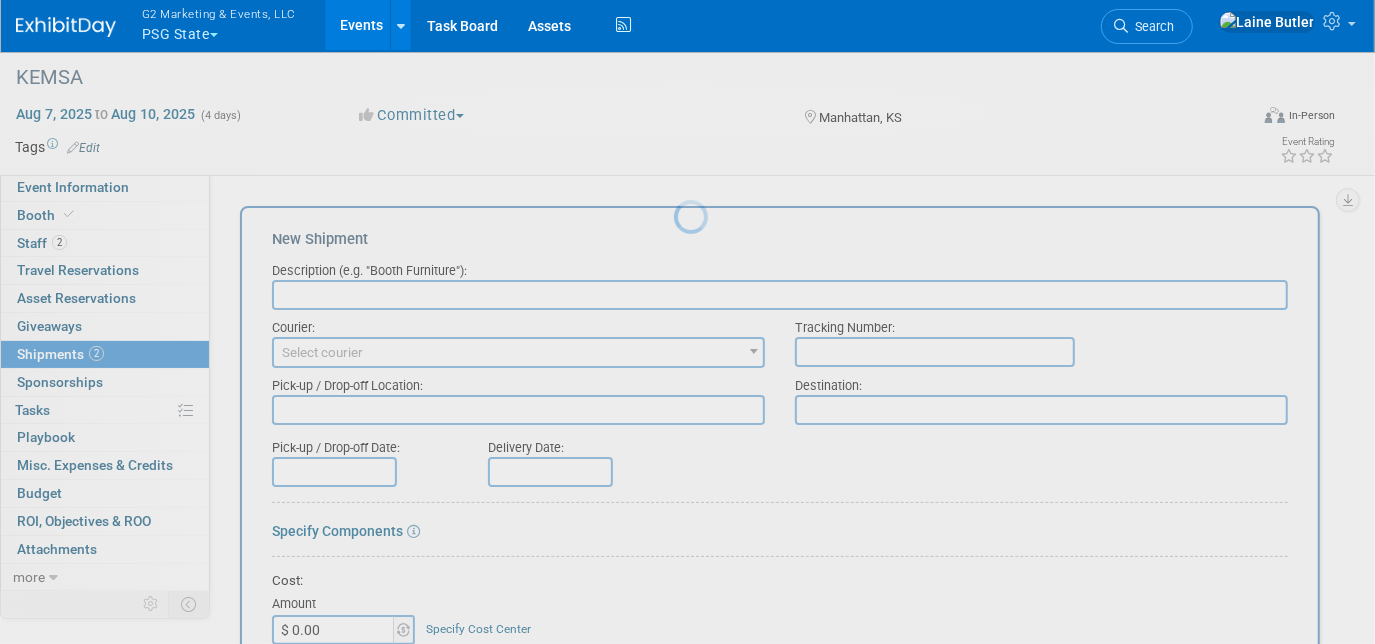 scroll, scrollTop: 0, scrollLeft: 0, axis: both 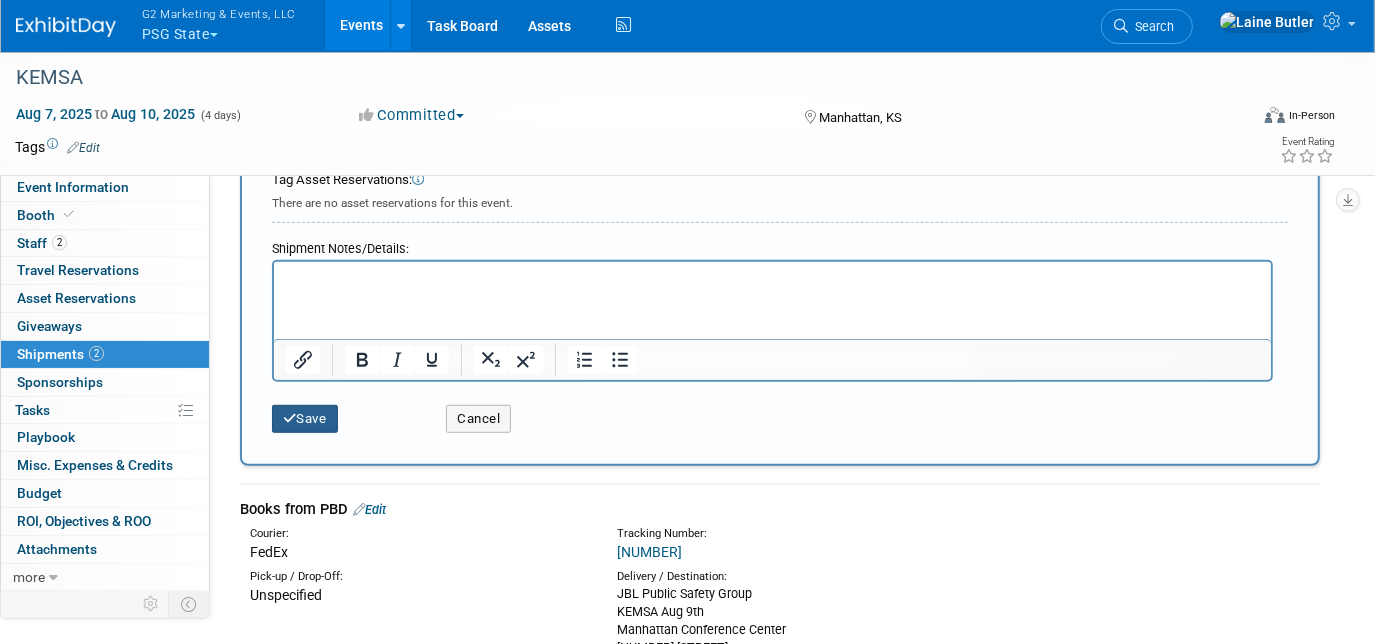type on "Outbound Through Fedex" 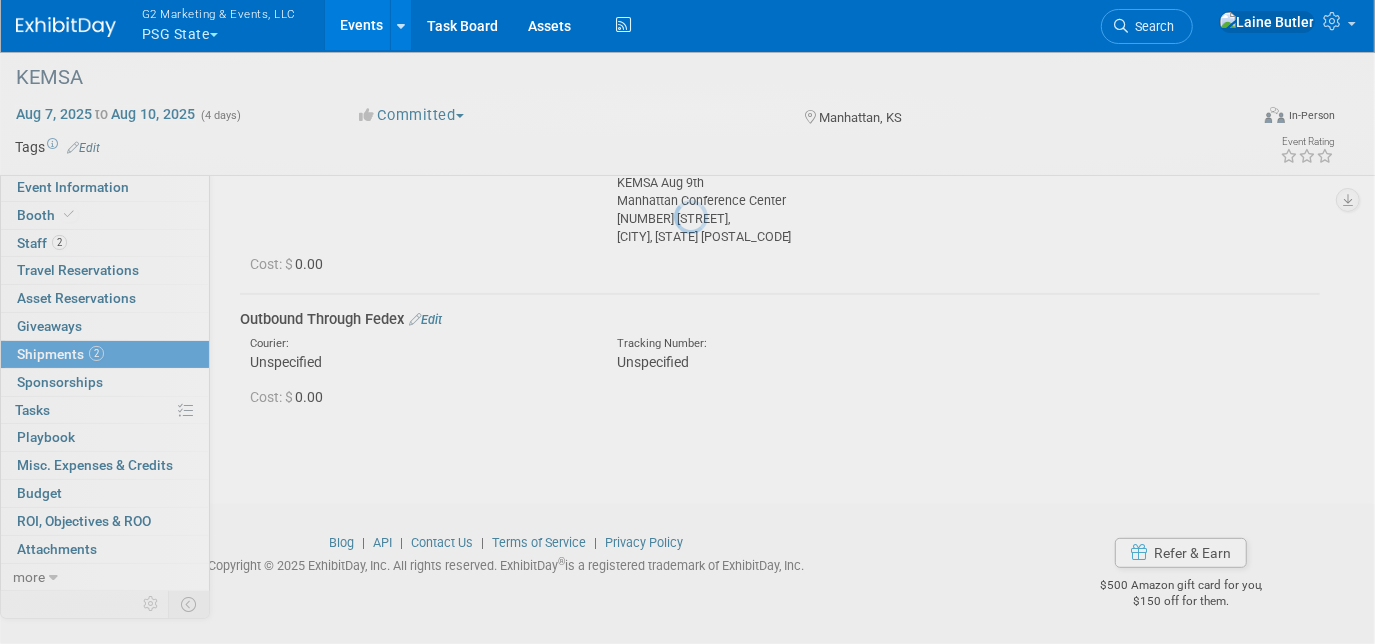 scroll, scrollTop: 438, scrollLeft: 0, axis: vertical 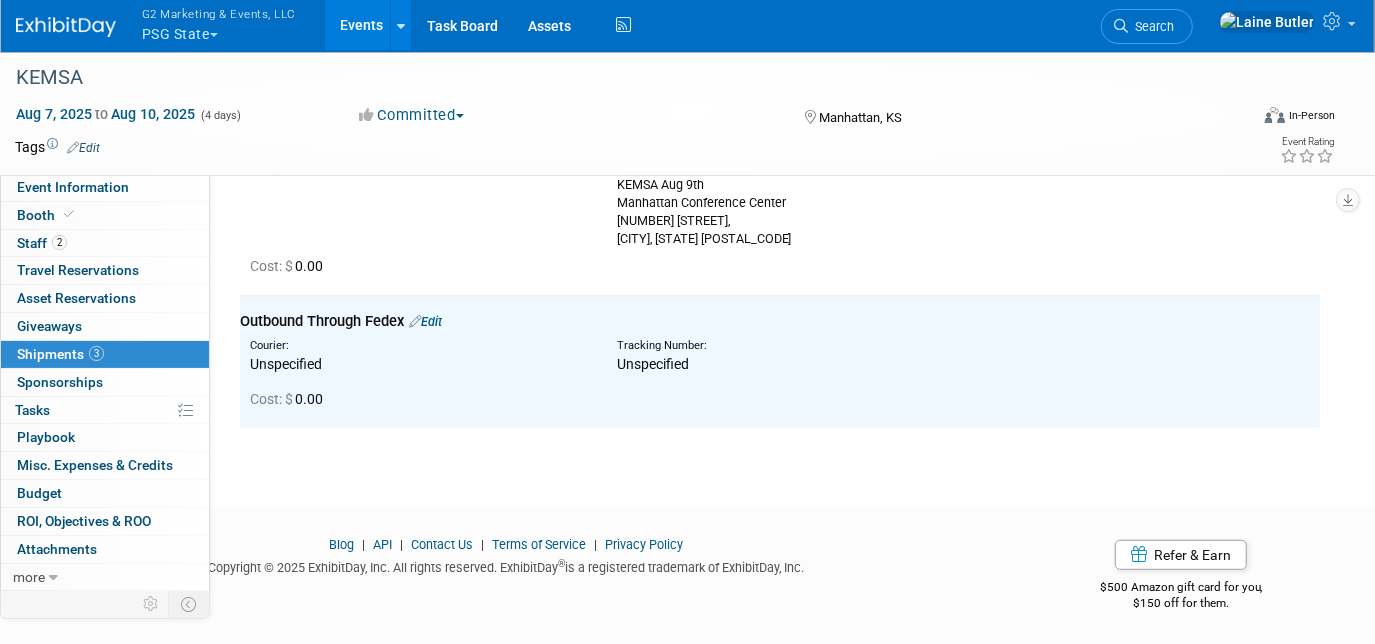 click at bounding box center (66, 27) 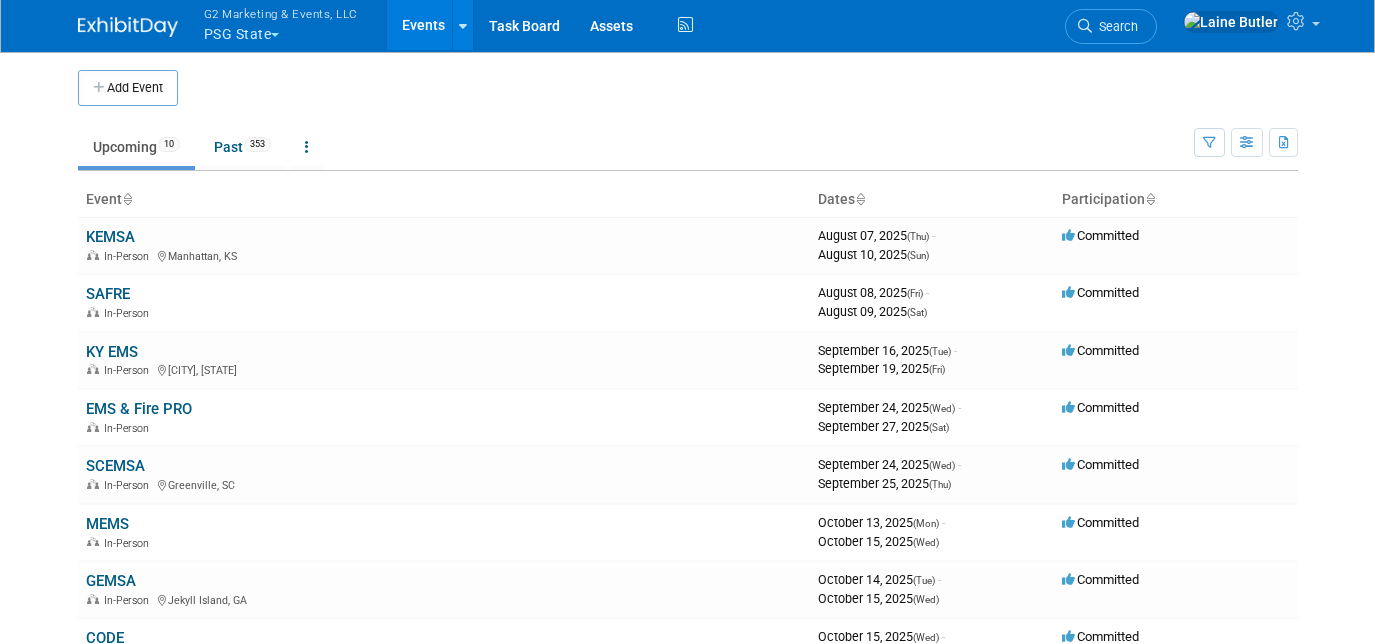 scroll, scrollTop: 0, scrollLeft: 0, axis: both 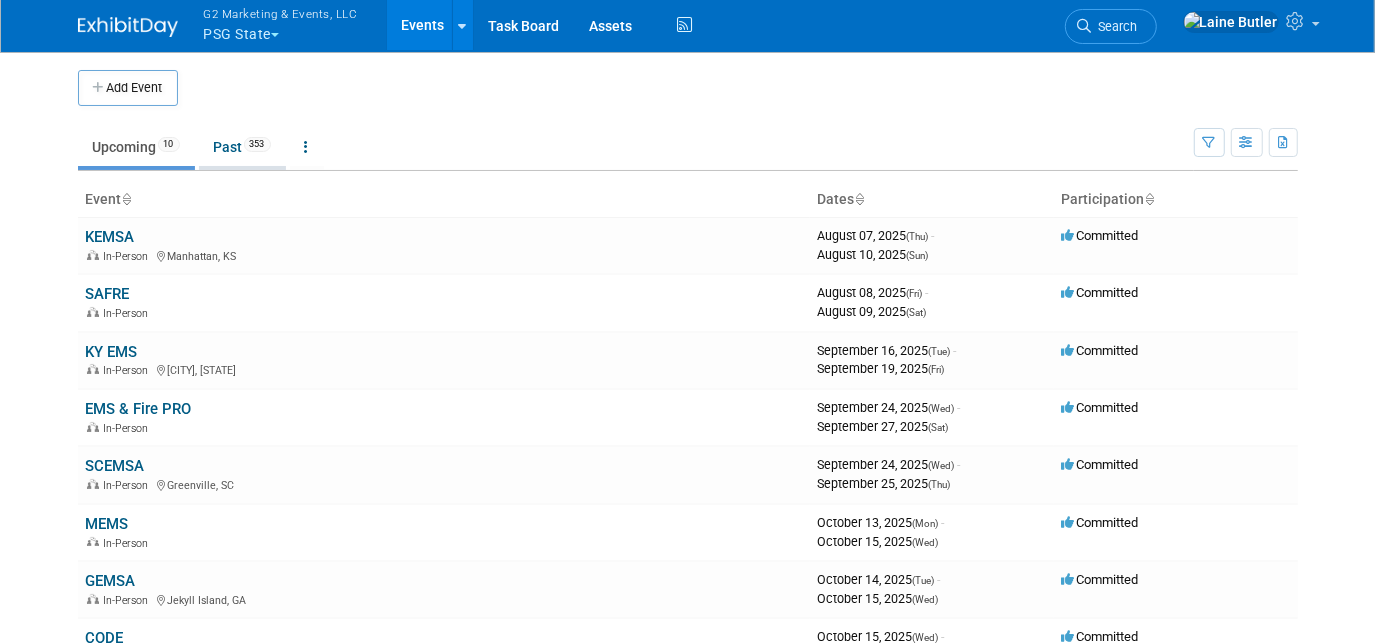 click on "Past
353" at bounding box center [242, 149] 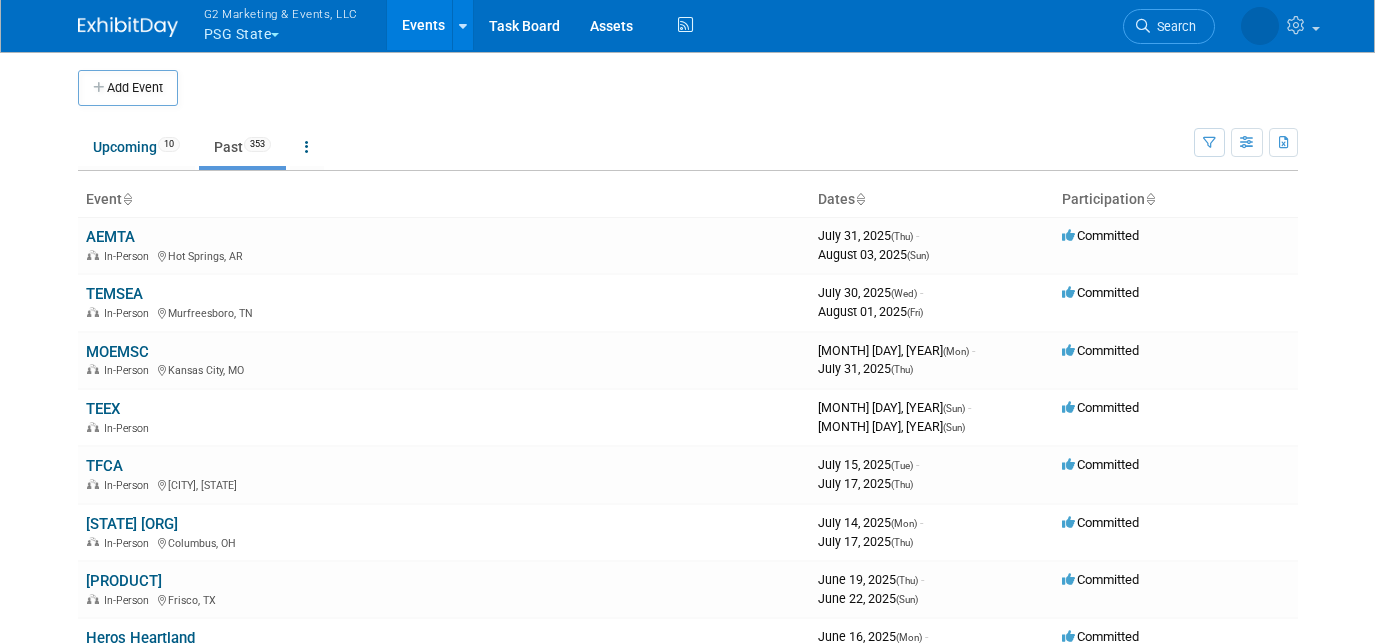 scroll, scrollTop: 0, scrollLeft: 0, axis: both 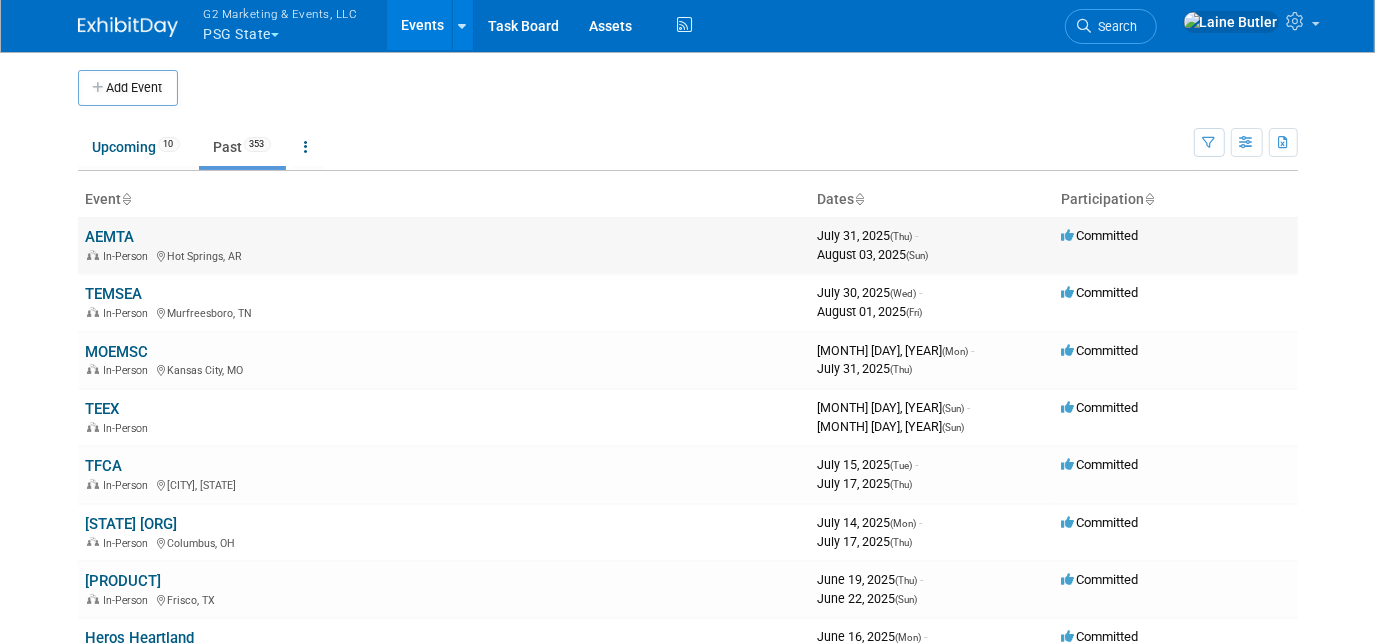 click on "AEMTA" at bounding box center [110, 237] 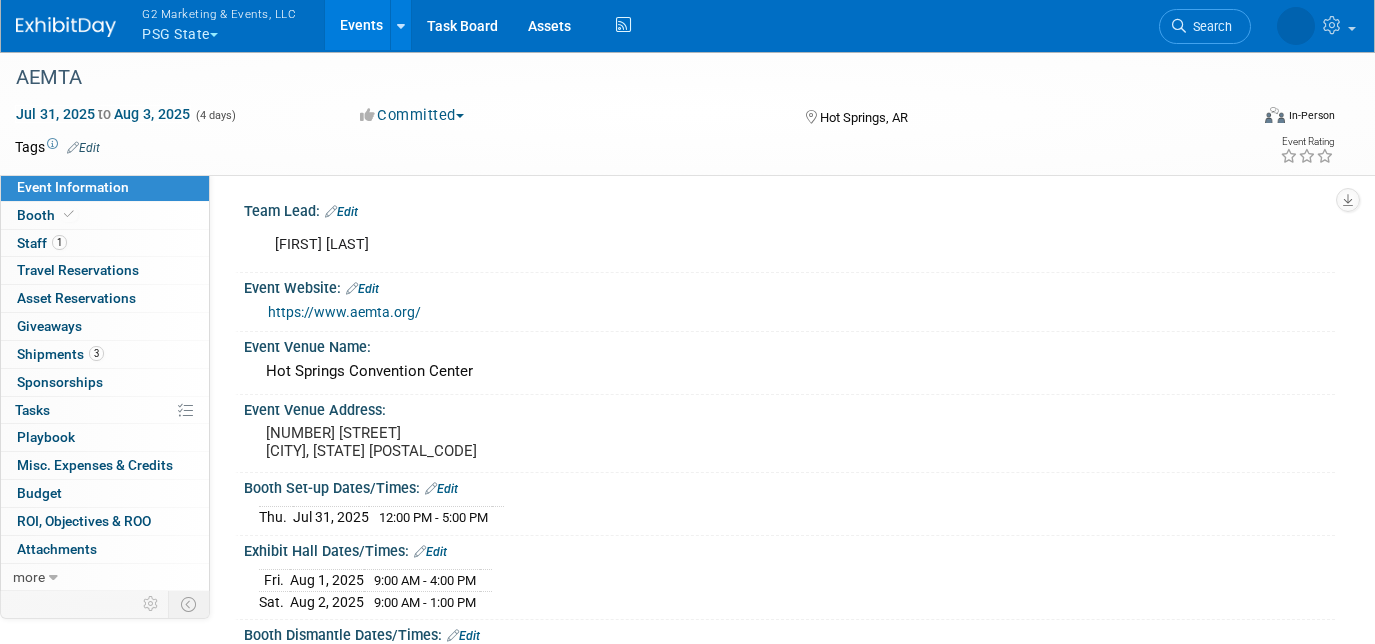 scroll, scrollTop: 0, scrollLeft: 0, axis: both 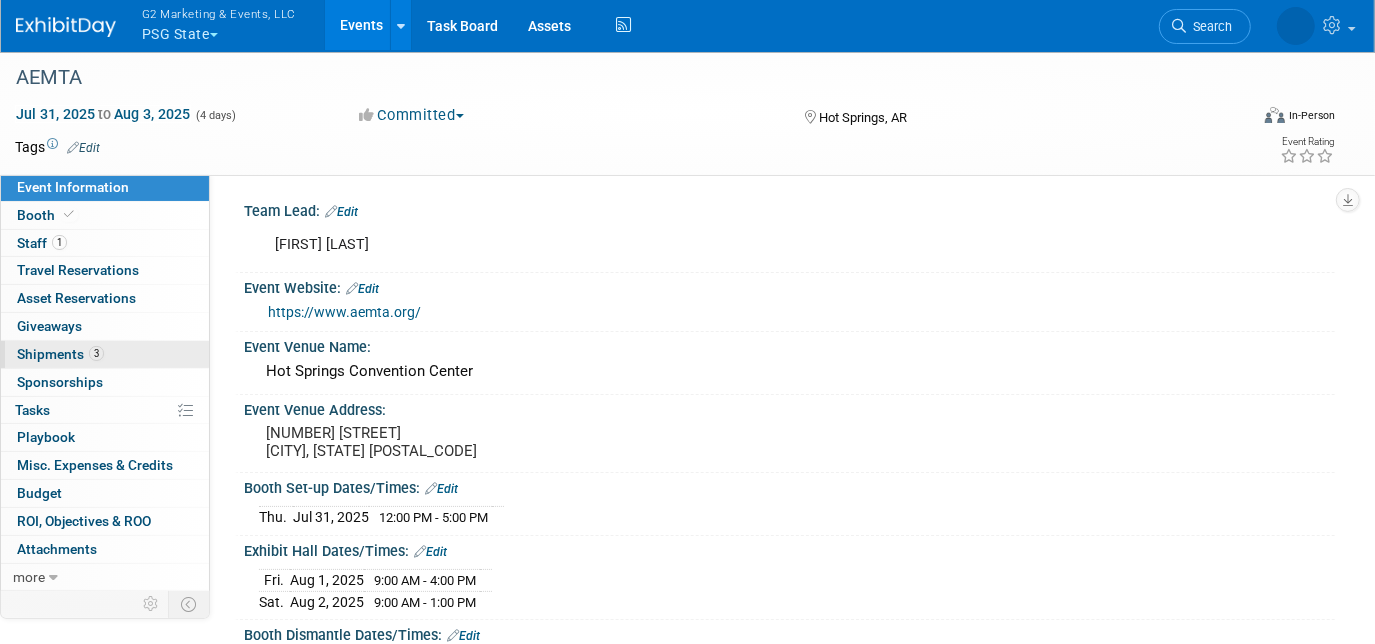 click on "Shipments 3" at bounding box center [60, 354] 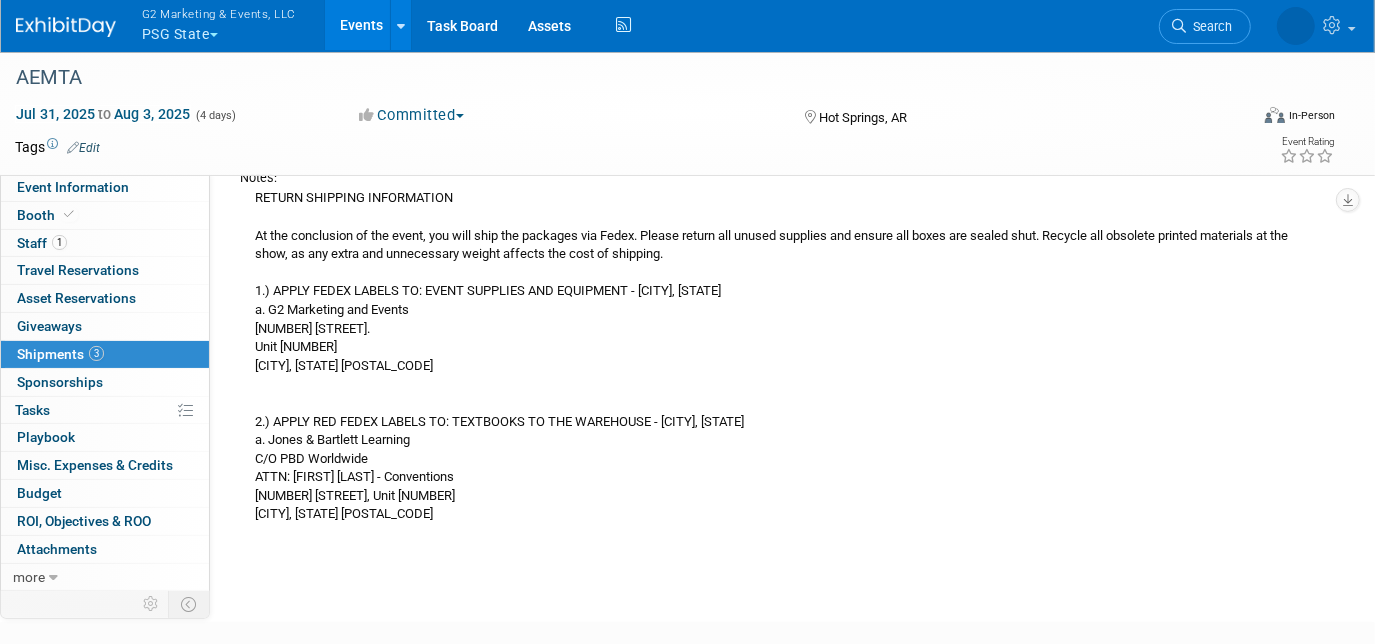 scroll, scrollTop: 677, scrollLeft: 0, axis: vertical 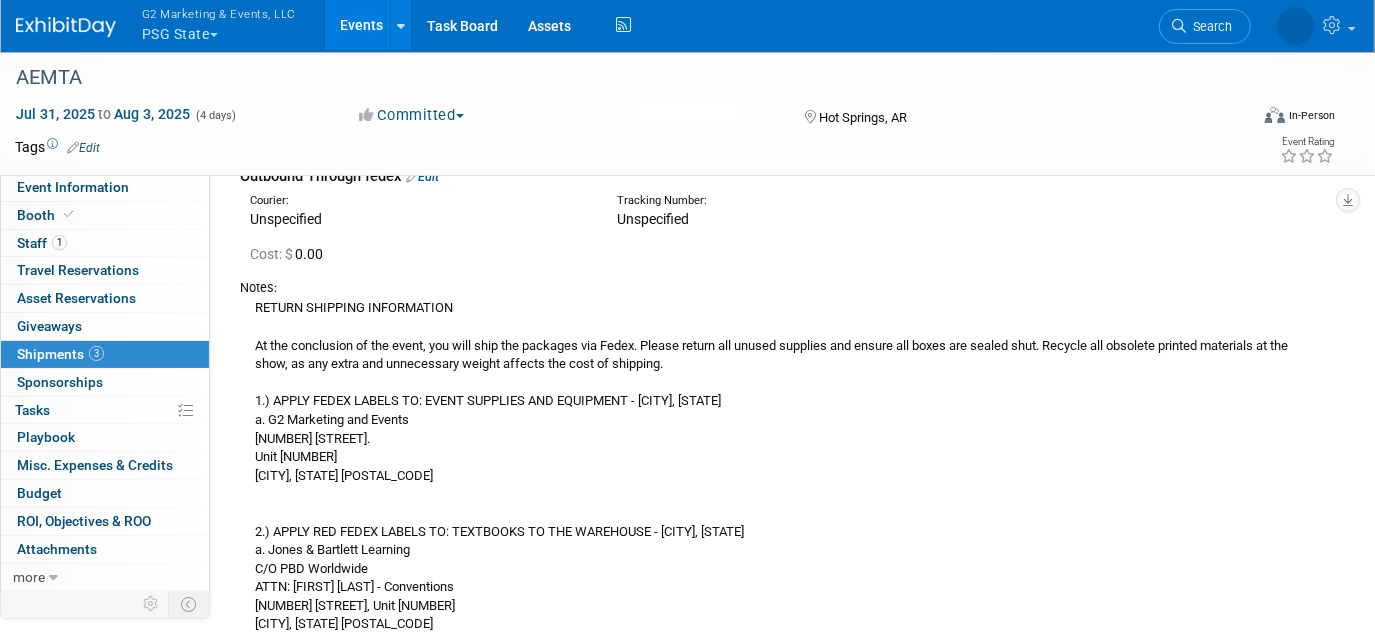 drag, startPoint x: 261, startPoint y: 303, endPoint x: 359, endPoint y: 382, distance: 125.87692 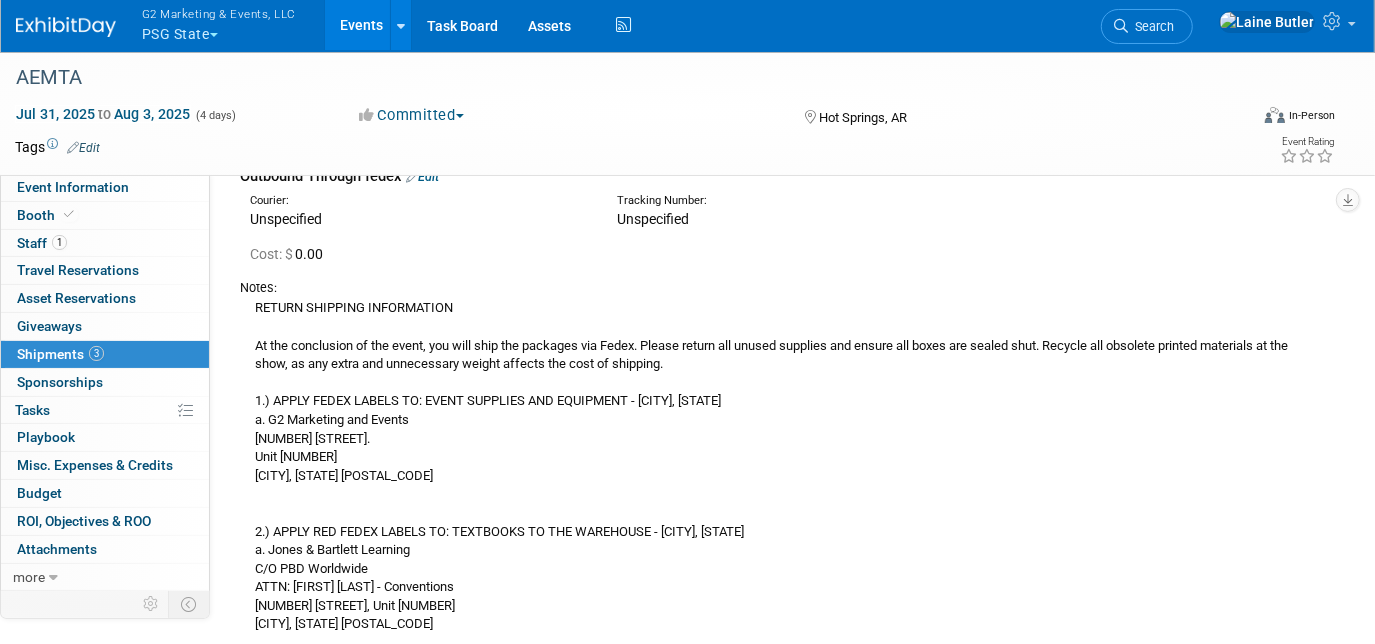 drag, startPoint x: 359, startPoint y: 382, endPoint x: 253, endPoint y: 312, distance: 127.02756 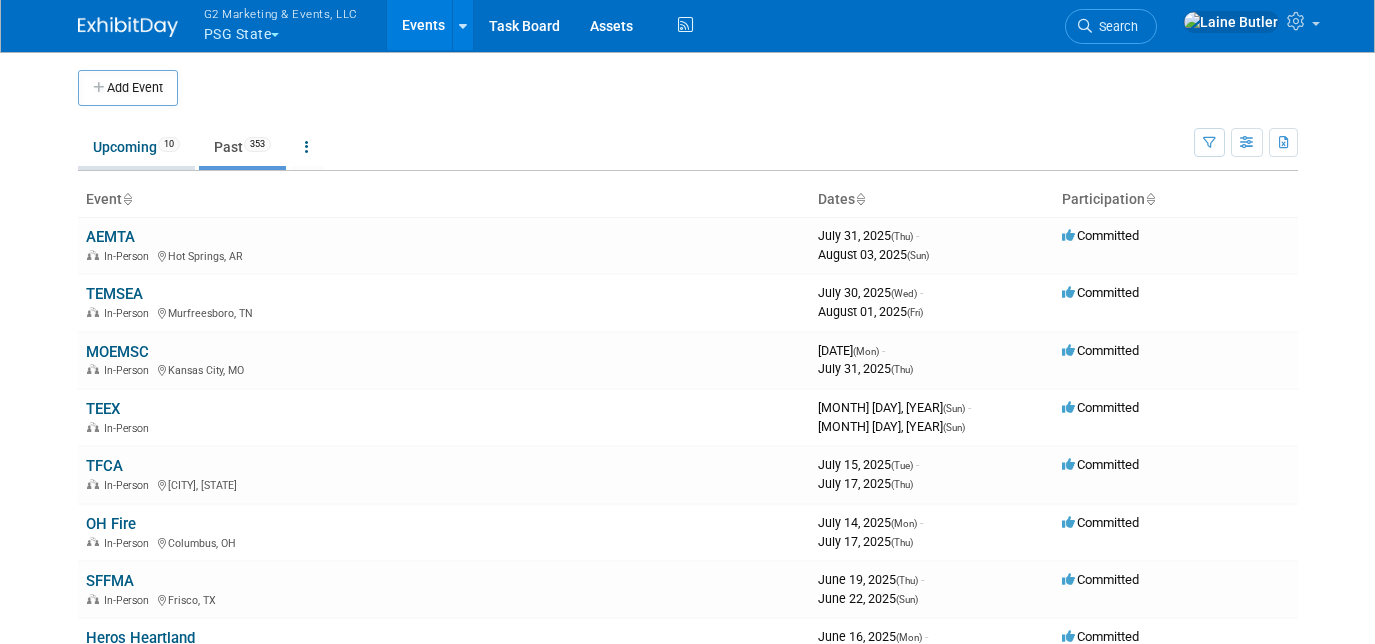 scroll, scrollTop: 0, scrollLeft: 0, axis: both 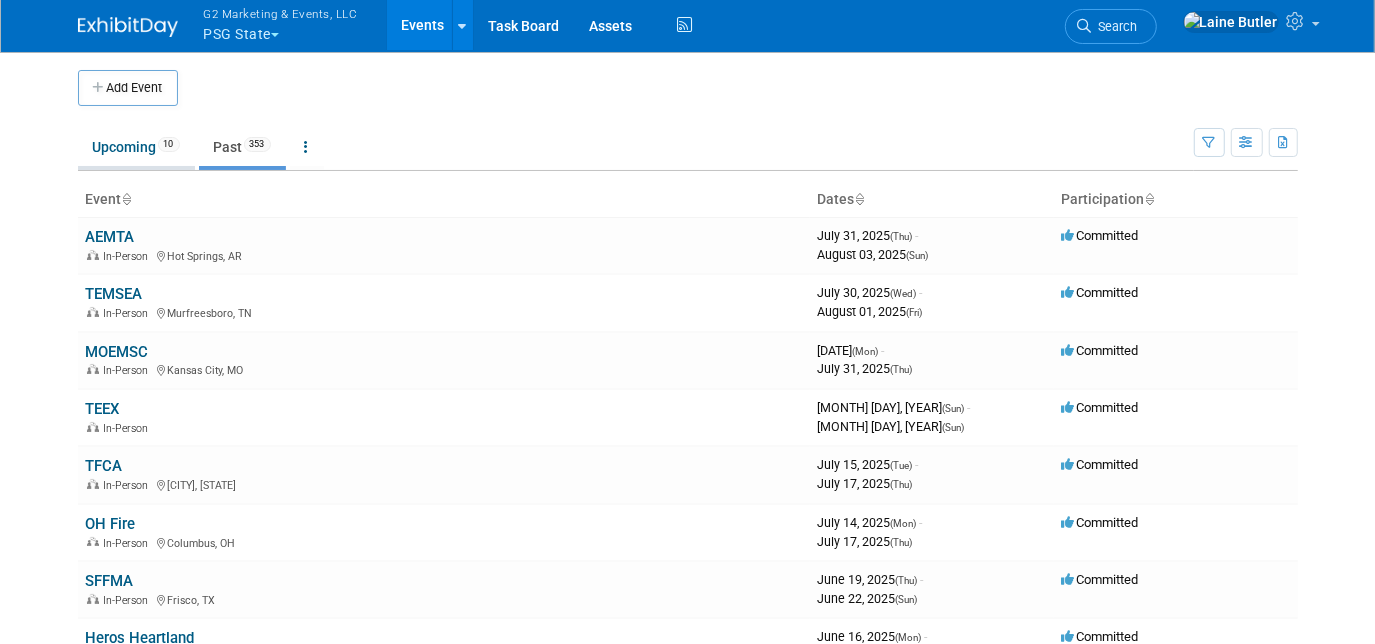 click on "Upcoming
10" at bounding box center (136, 147) 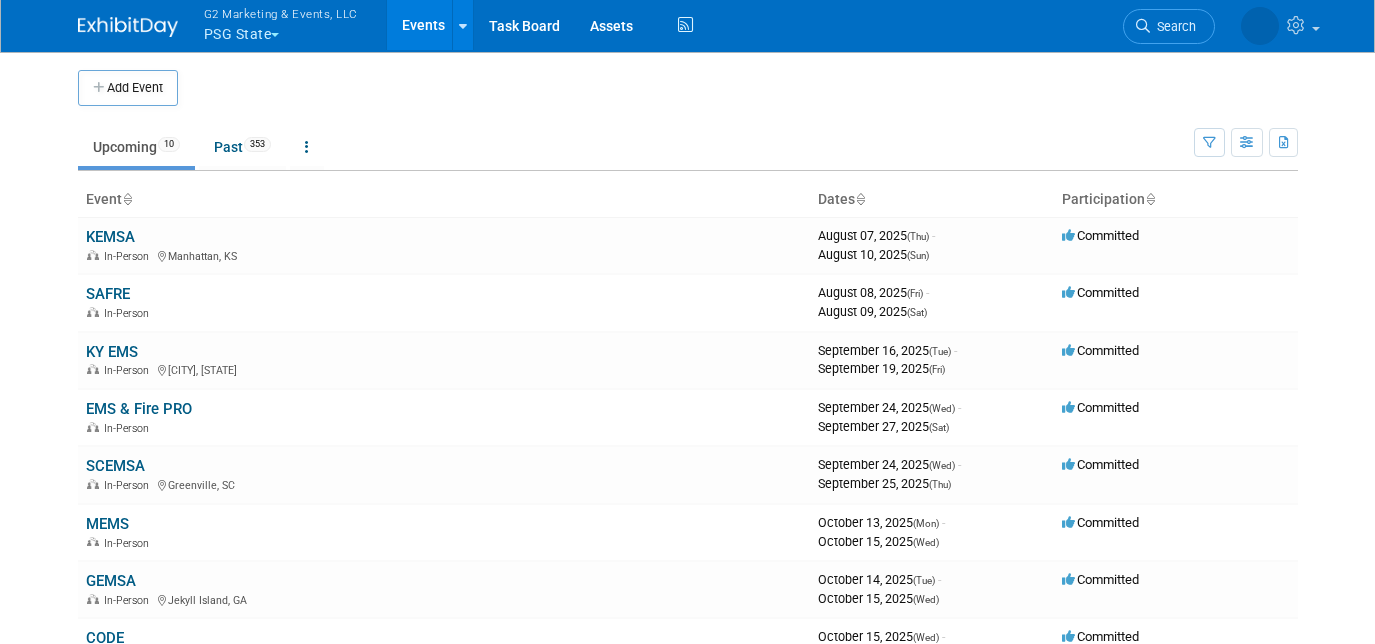 scroll, scrollTop: 0, scrollLeft: 0, axis: both 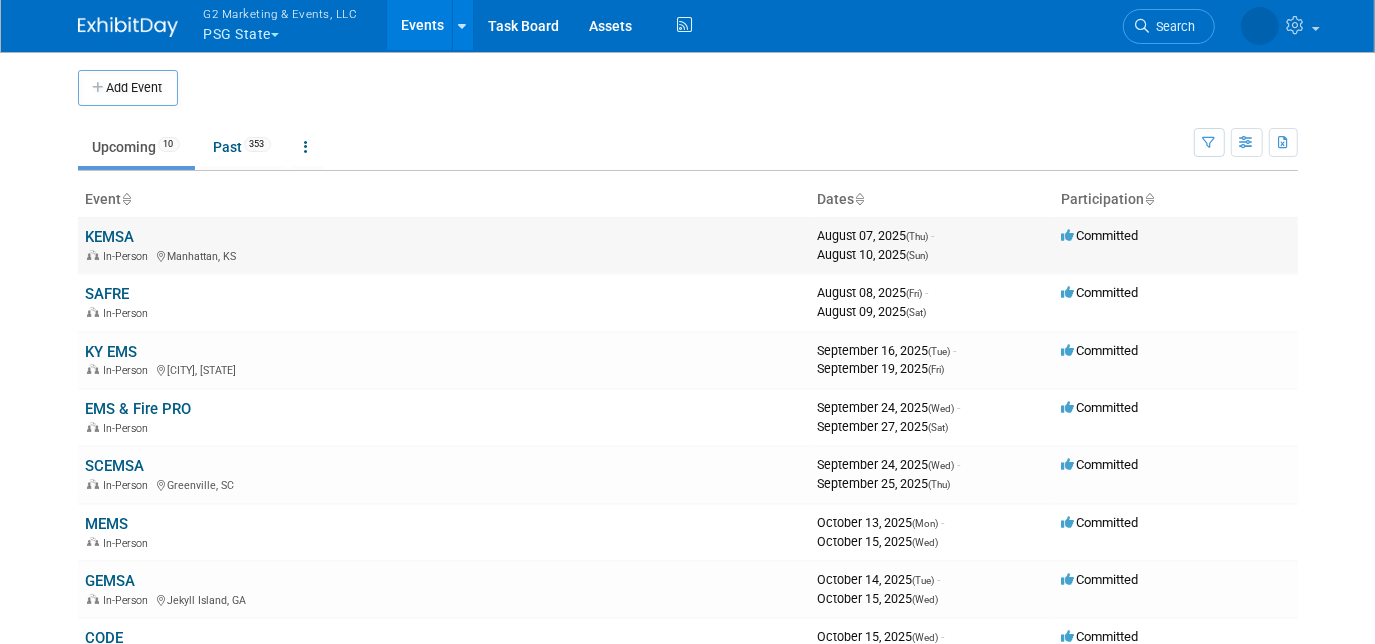click on "KEMSA" at bounding box center [110, 237] 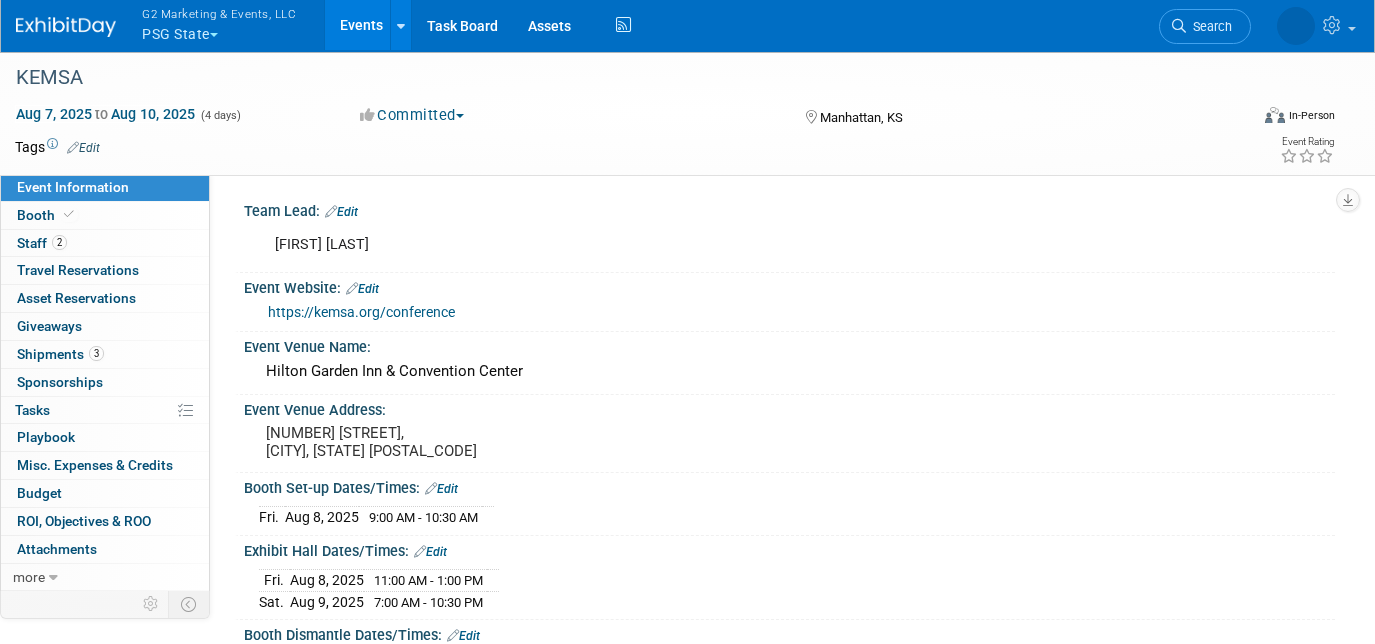scroll, scrollTop: 0, scrollLeft: 0, axis: both 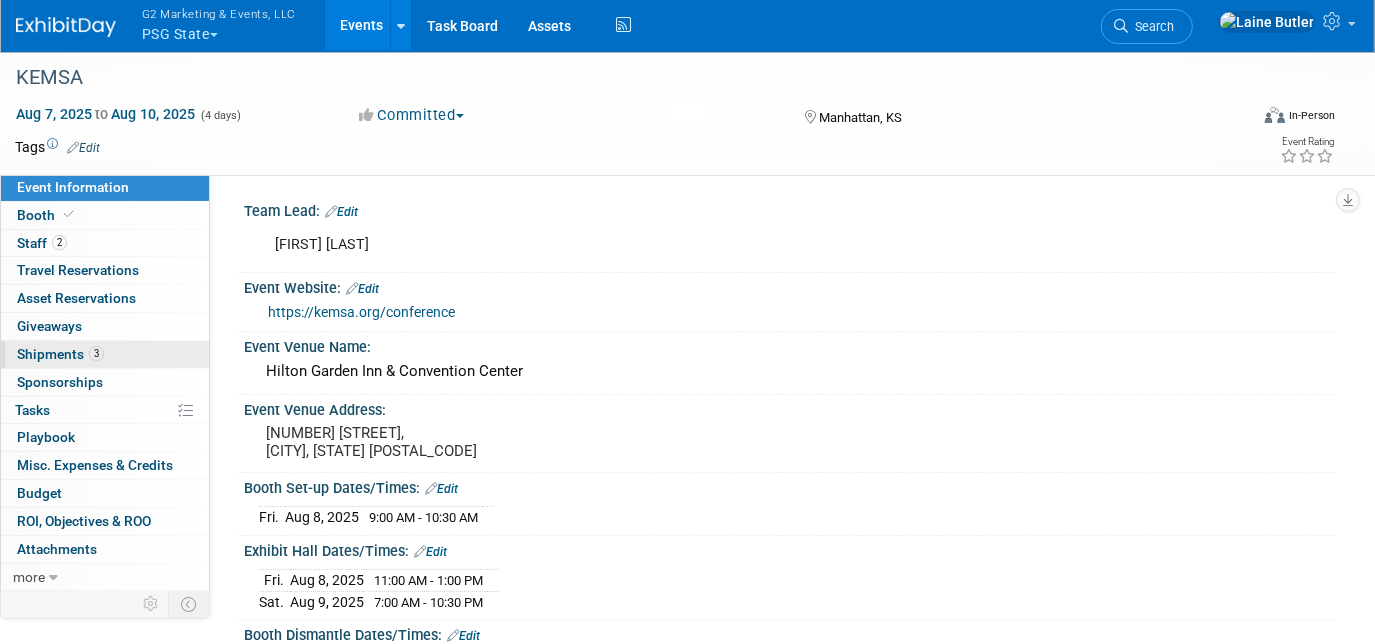 click on "Shipments 3" at bounding box center [60, 354] 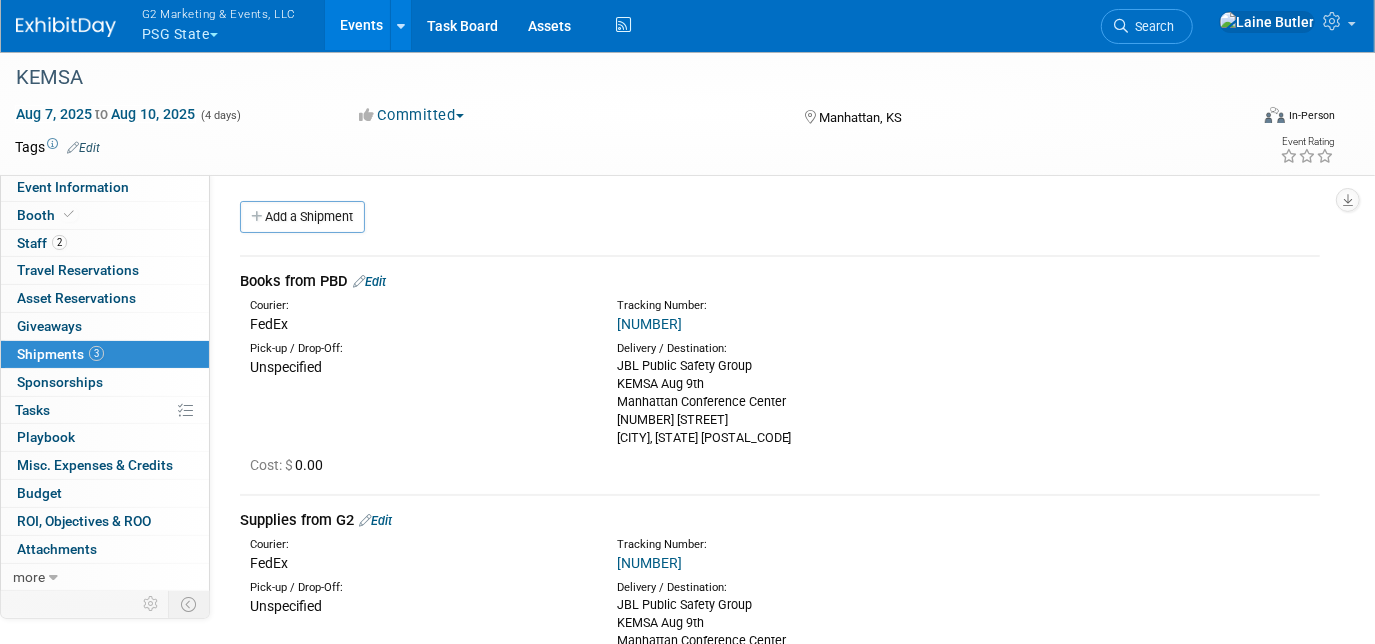 scroll, scrollTop: 438, scrollLeft: 0, axis: vertical 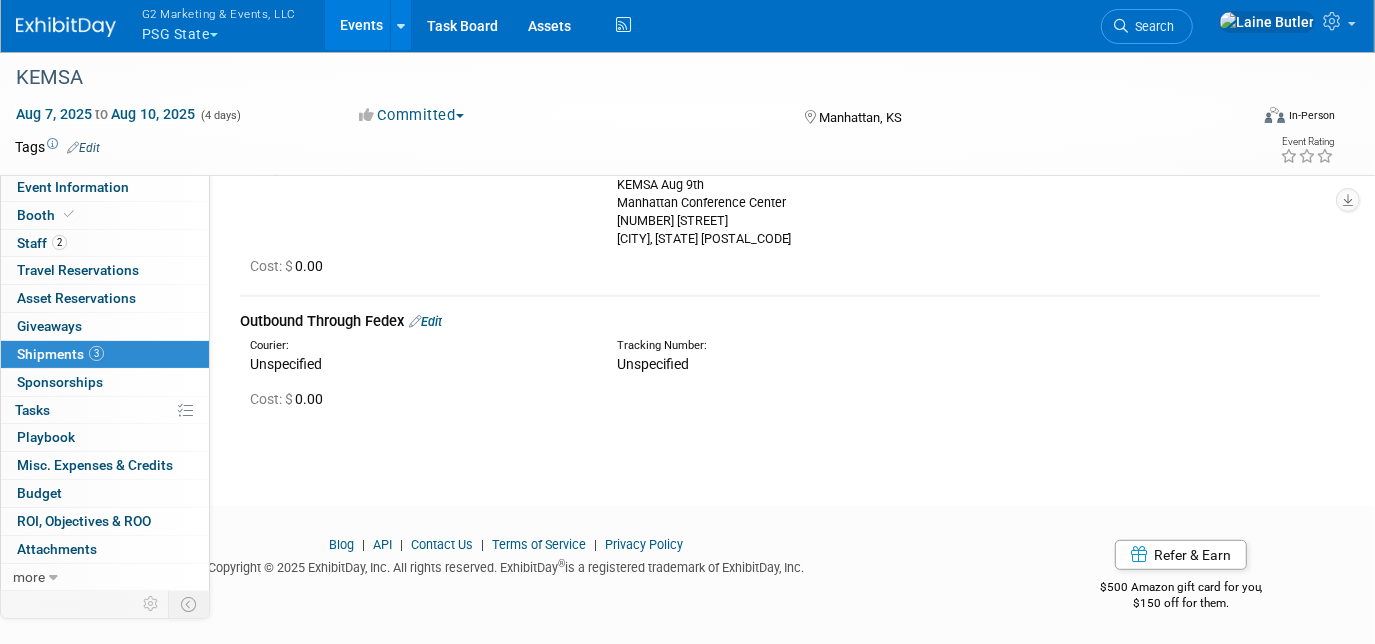 click on "Edit" at bounding box center (425, 321) 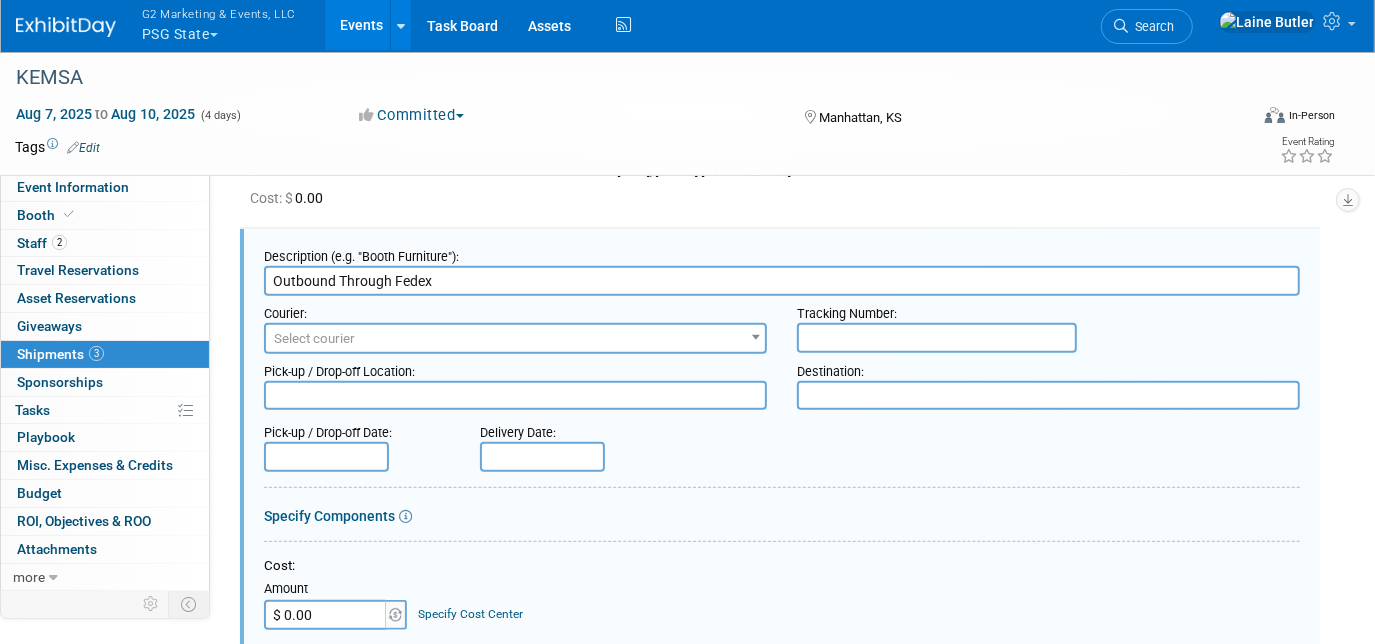 scroll, scrollTop: 0, scrollLeft: 0, axis: both 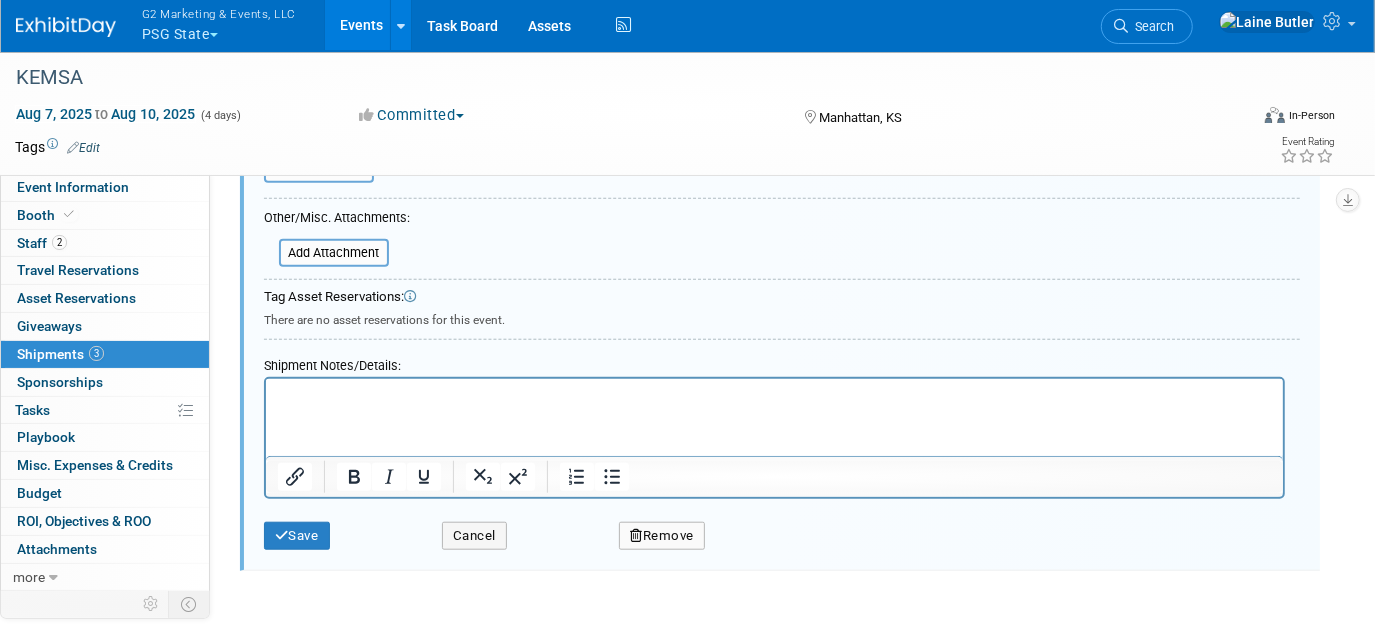 click at bounding box center (773, 392) 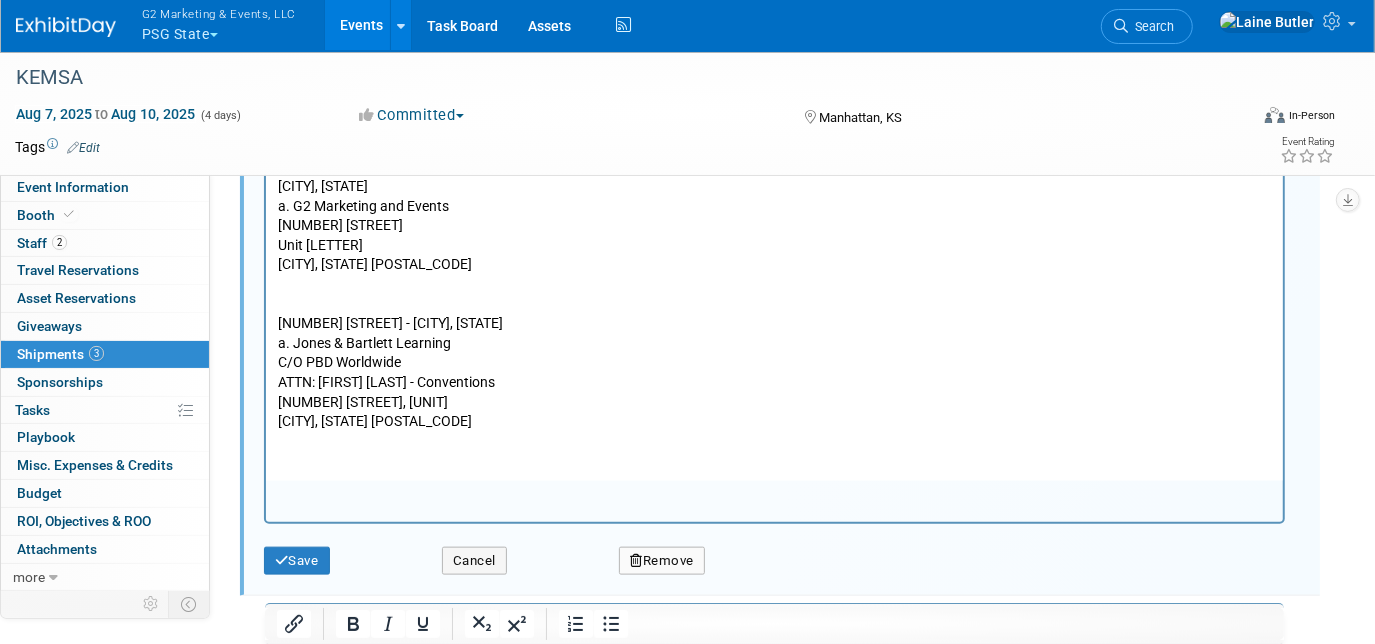 scroll, scrollTop: 1333, scrollLeft: 0, axis: vertical 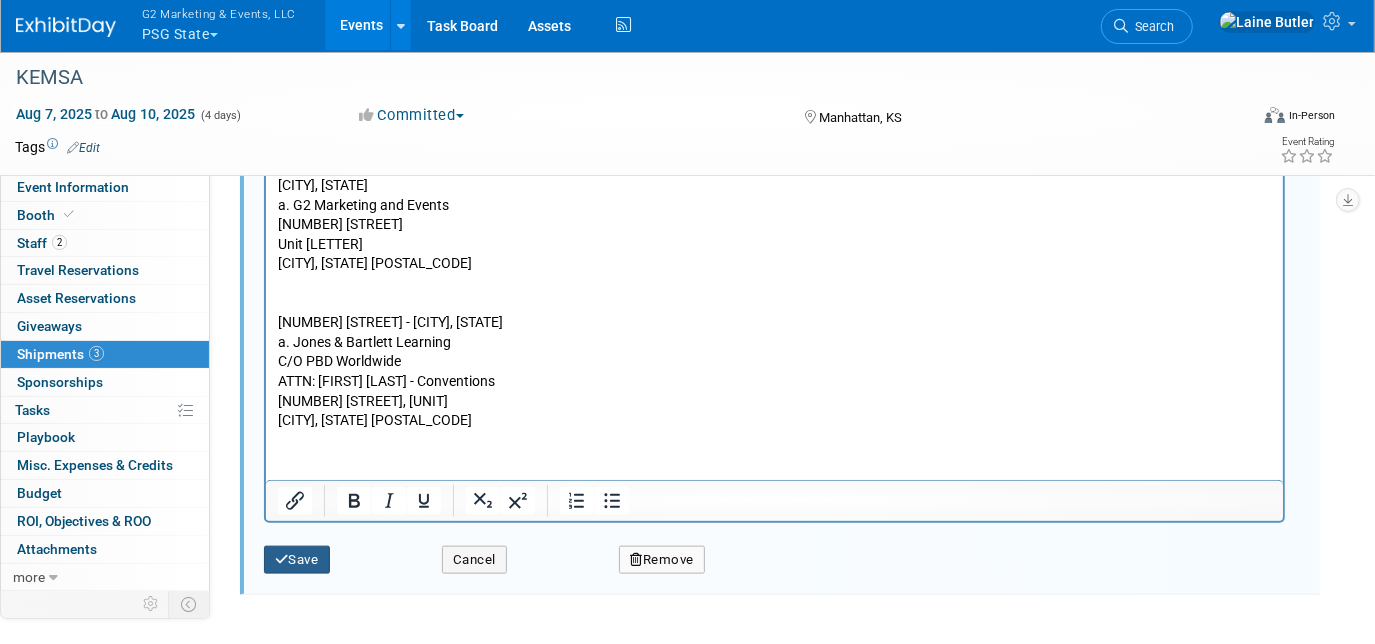 click on "Save" at bounding box center (297, 560) 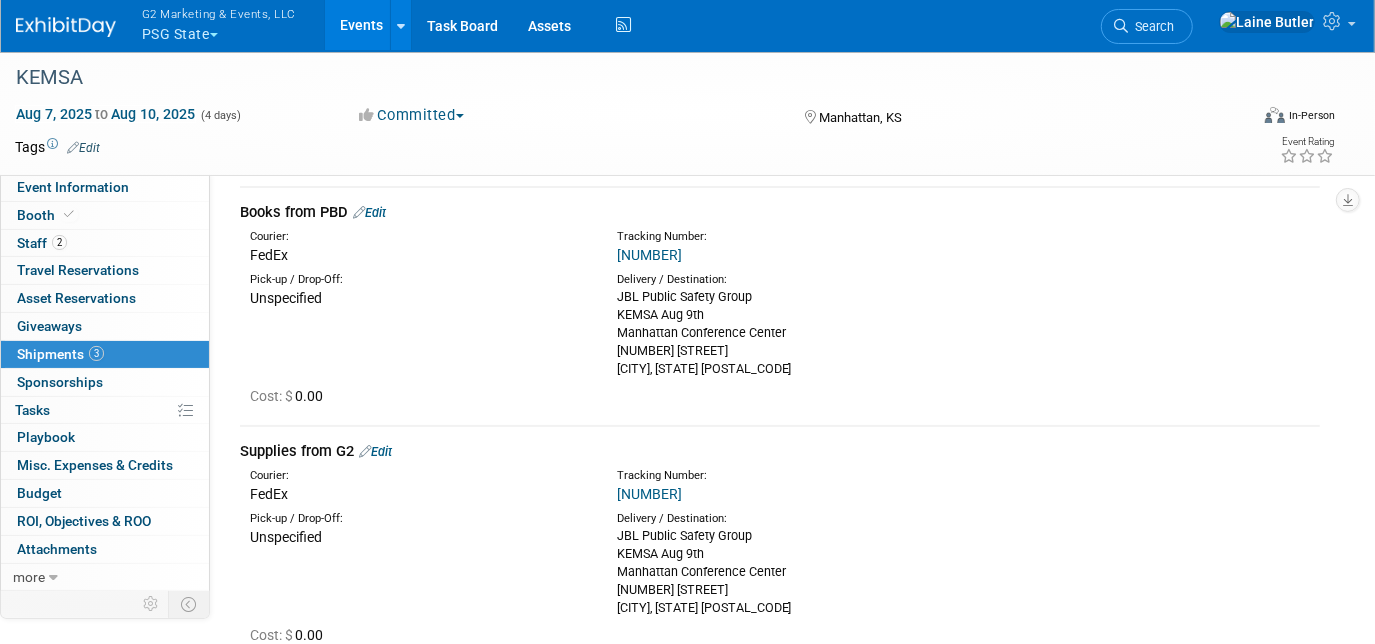 scroll, scrollTop: 4, scrollLeft: 0, axis: vertical 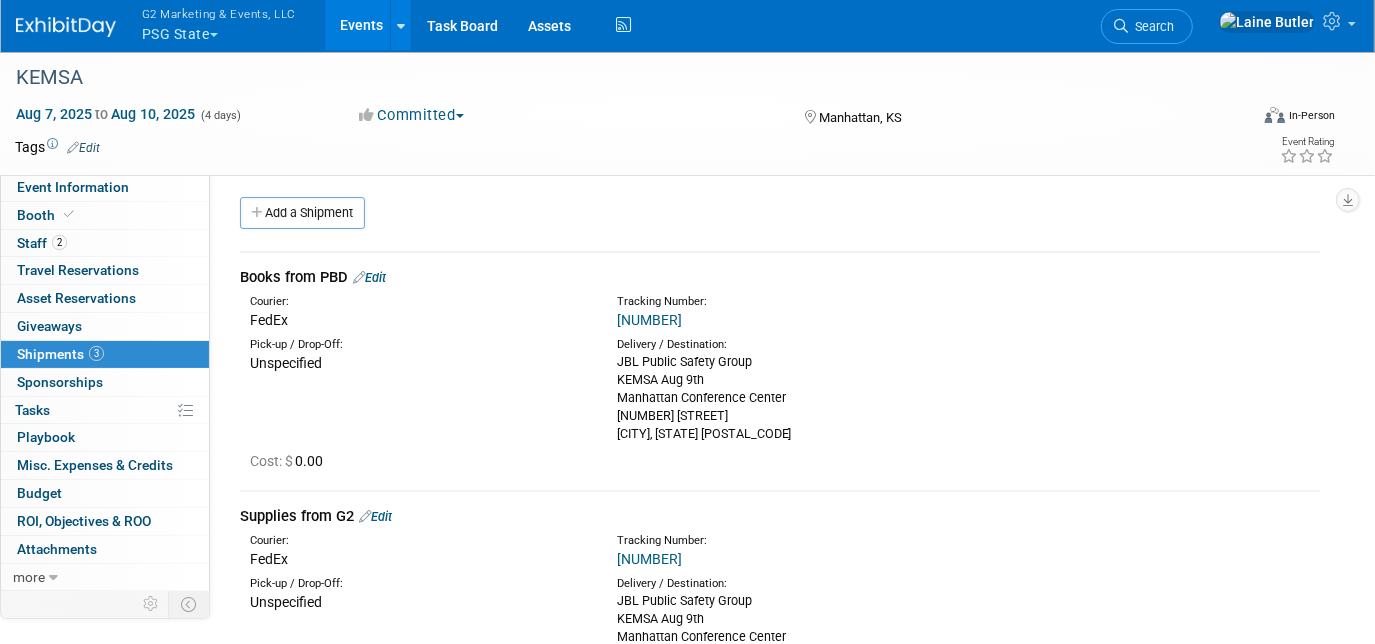 click on "391601464306" at bounding box center [649, 320] 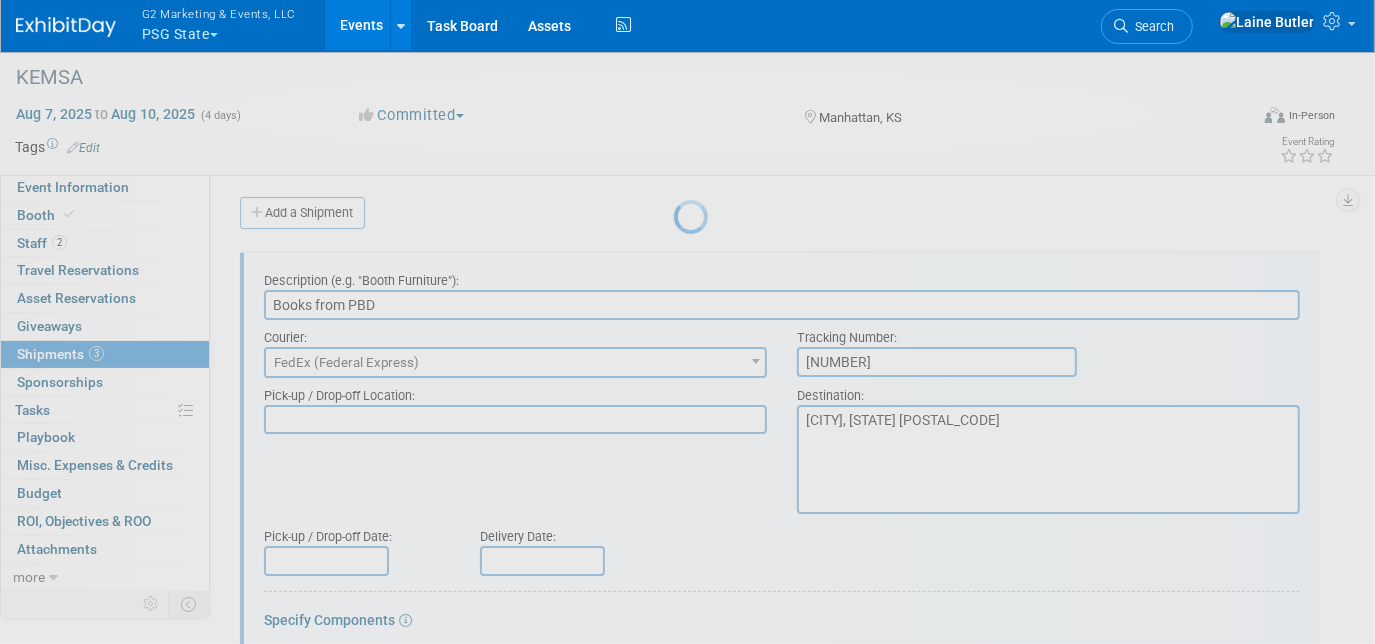 scroll, scrollTop: 29, scrollLeft: 0, axis: vertical 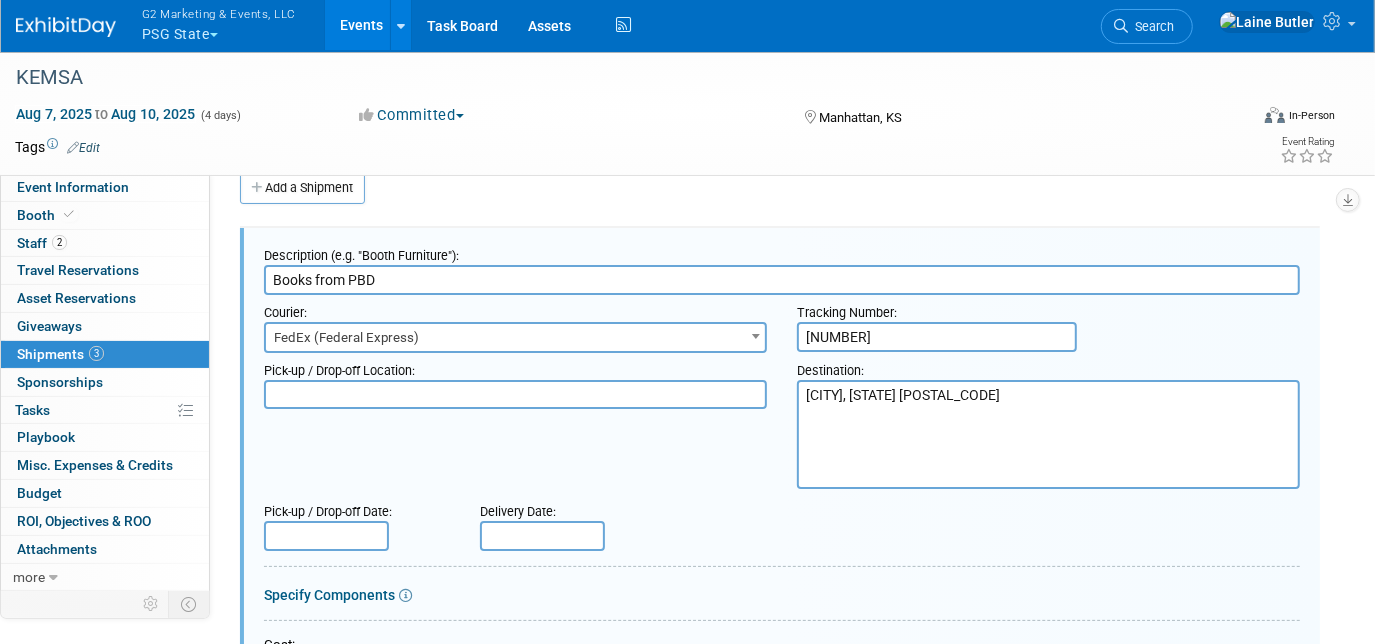click at bounding box center [542, 536] 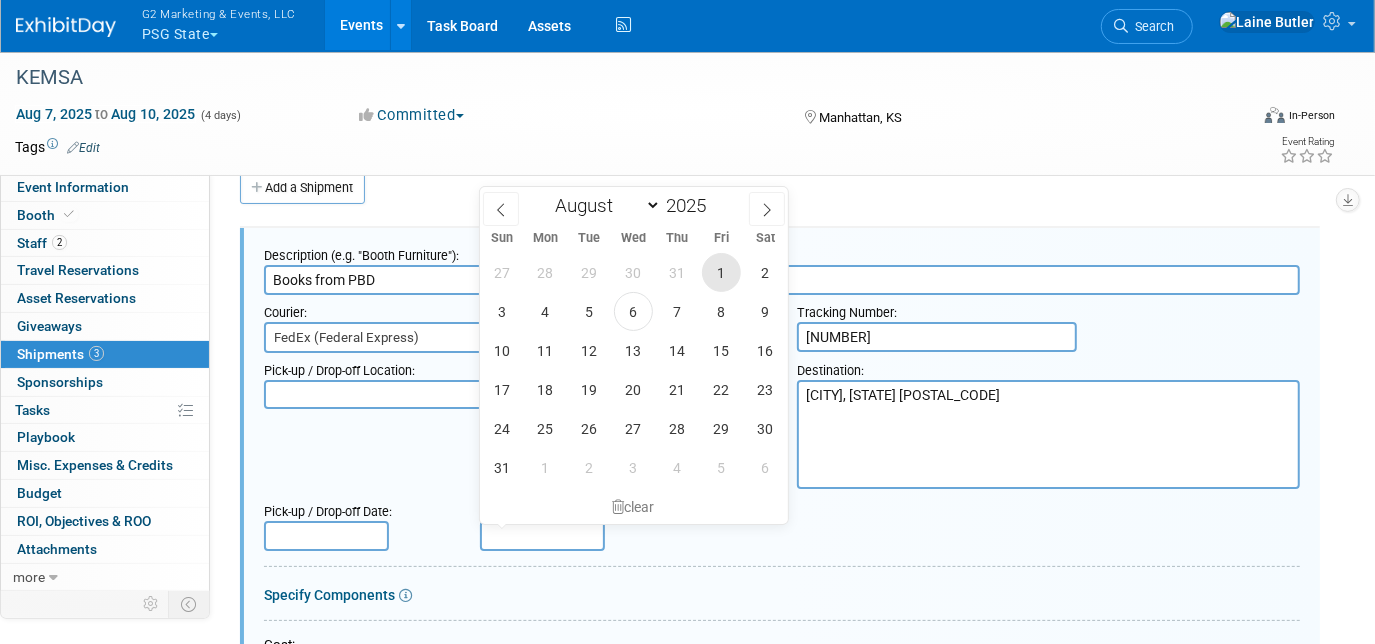 click on "1" at bounding box center (721, 272) 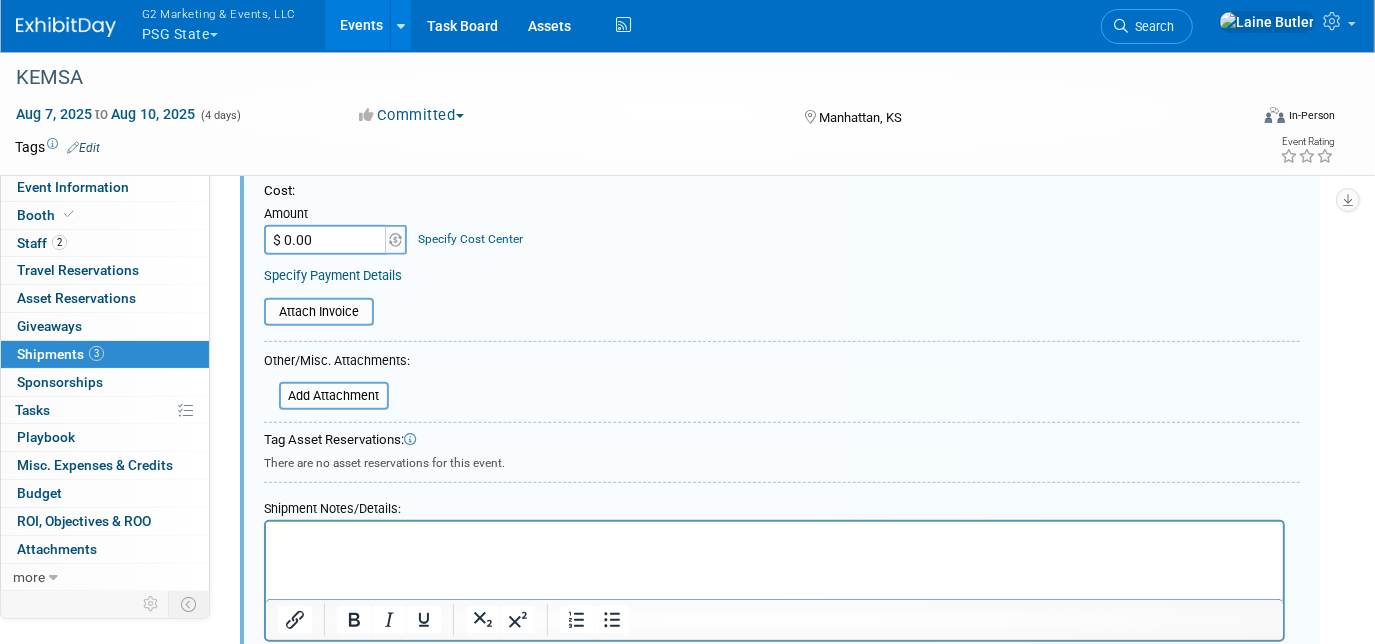 scroll, scrollTop: 530, scrollLeft: 0, axis: vertical 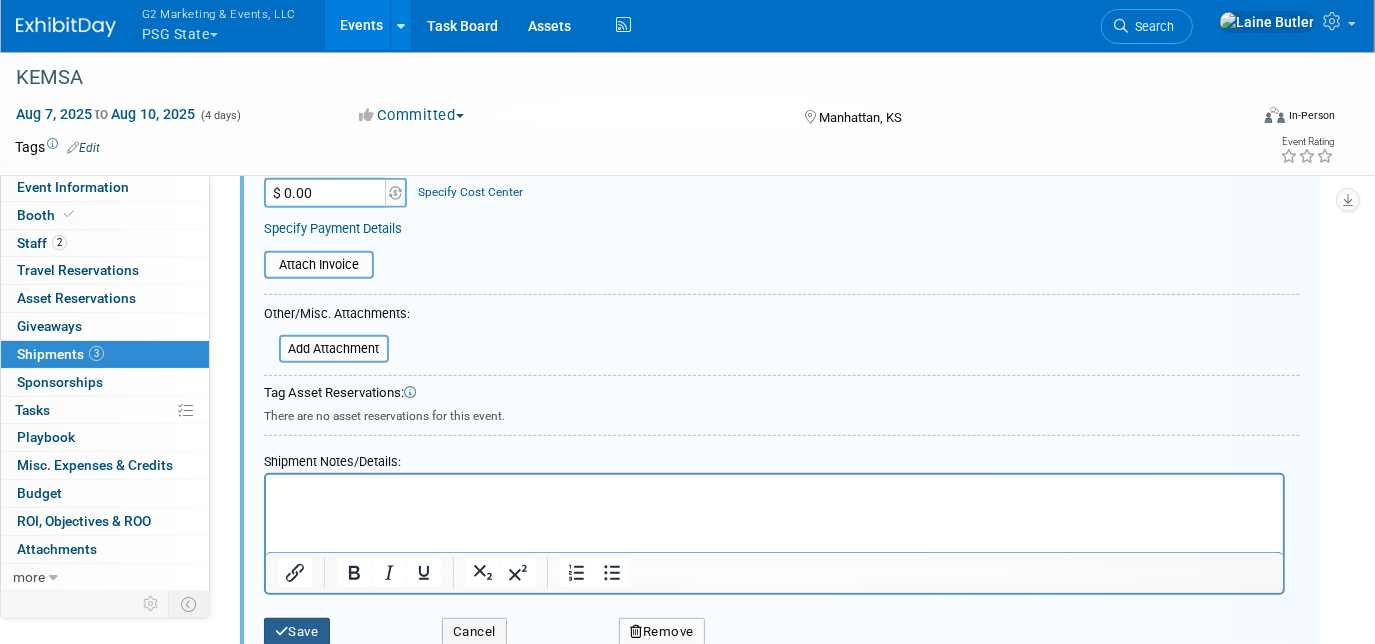 click at bounding box center (282, 631) 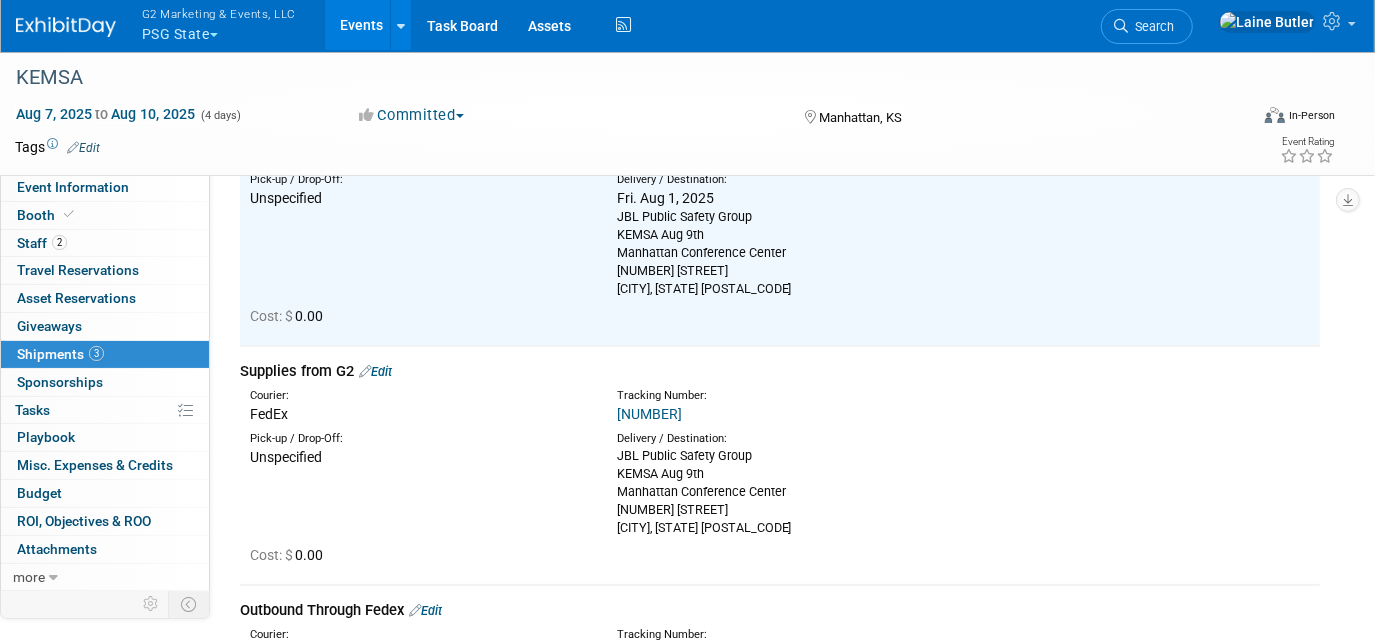 scroll, scrollTop: 174, scrollLeft: 0, axis: vertical 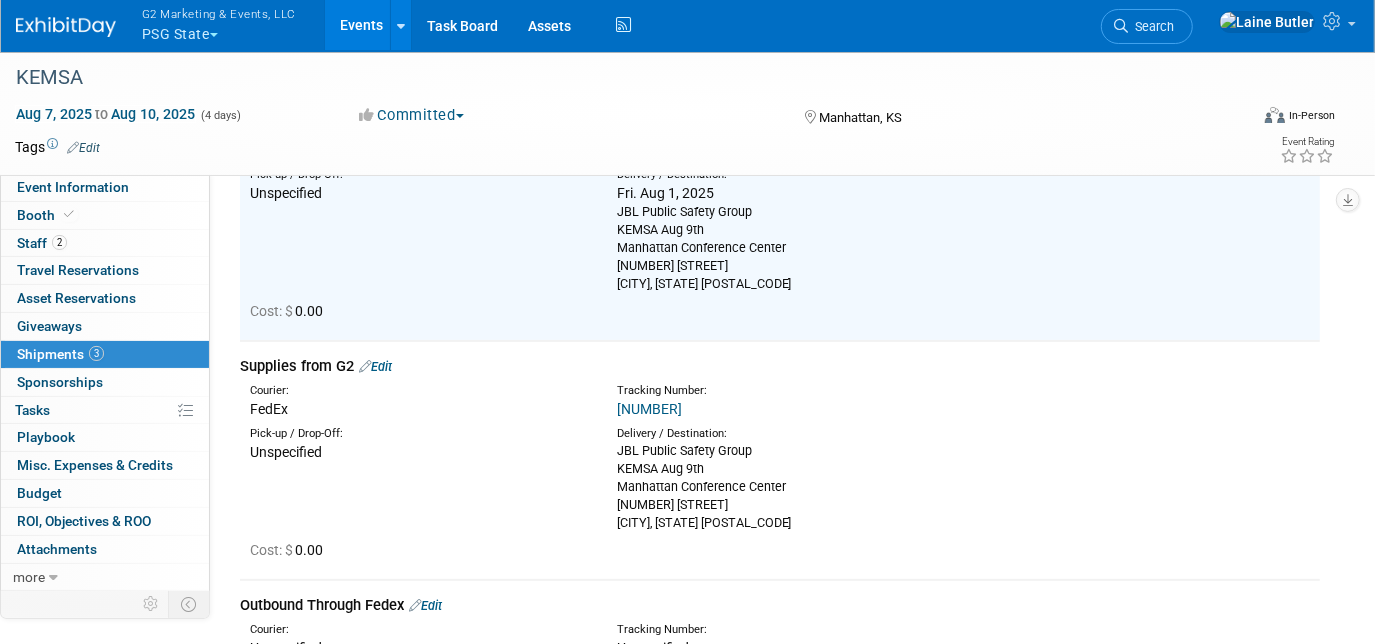 click on "883162503193" at bounding box center [649, 409] 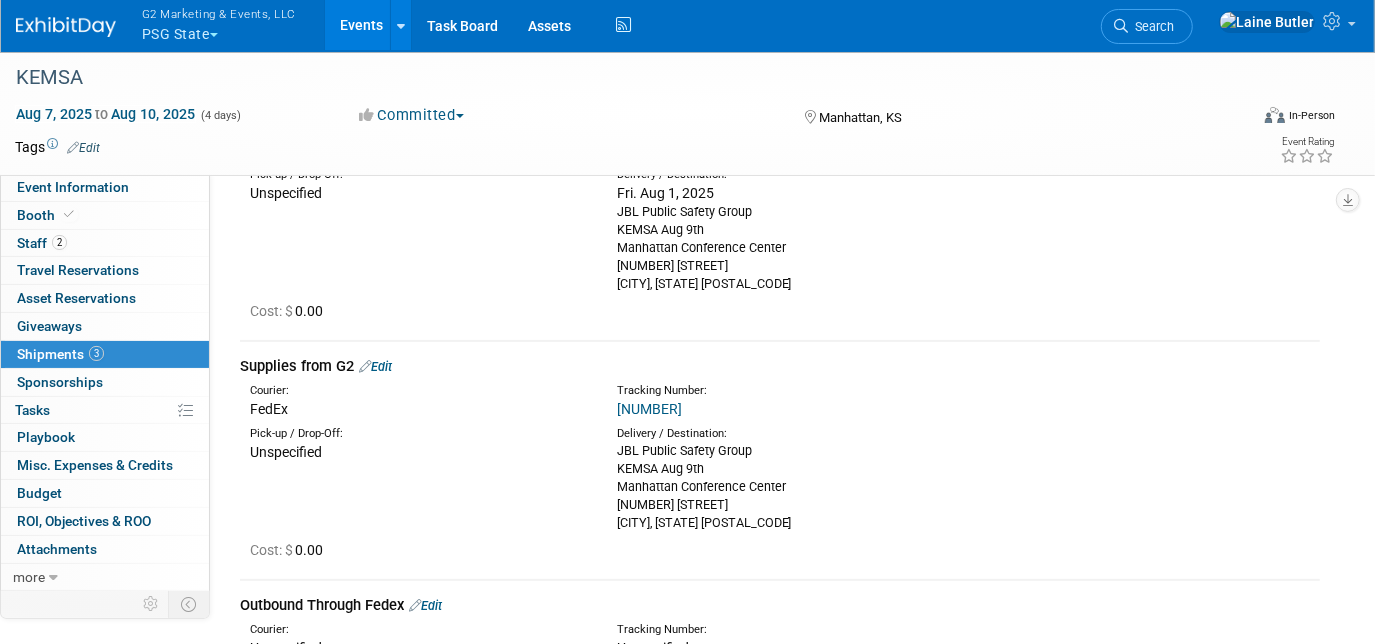 click on "Edit" at bounding box center (375, 366) 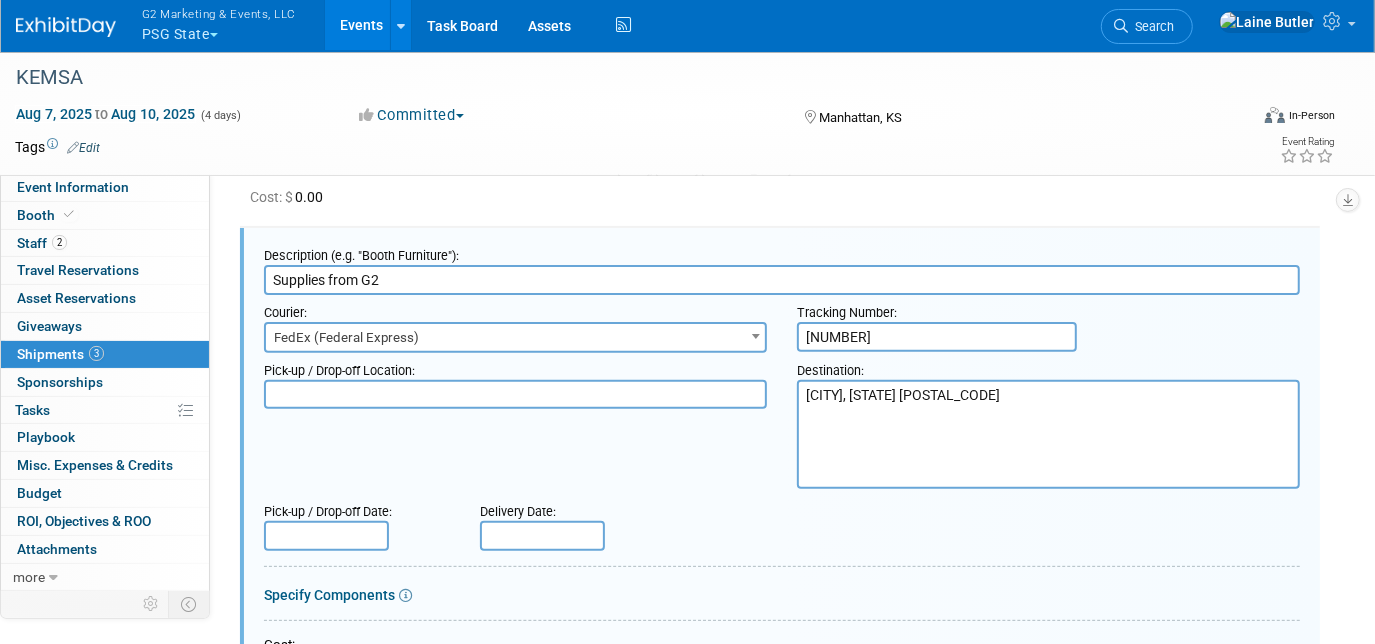 scroll, scrollTop: 434, scrollLeft: 0, axis: vertical 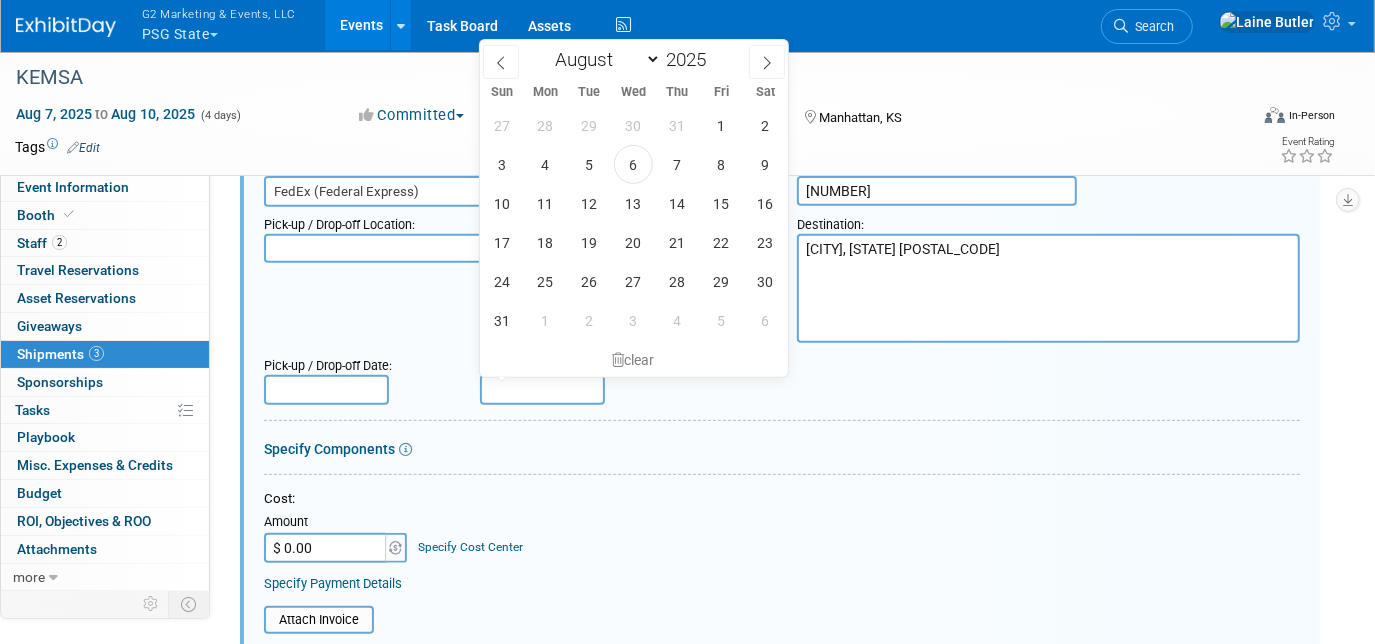 click at bounding box center [542, 390] 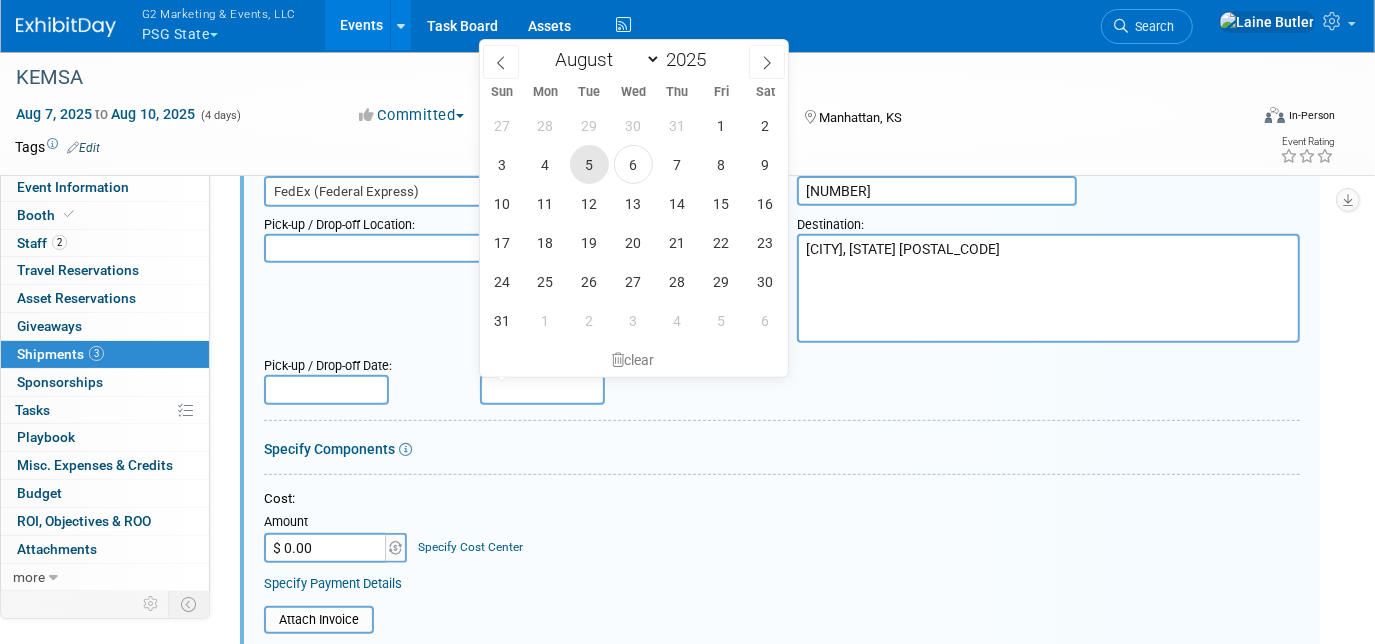 click on "5" at bounding box center [589, 164] 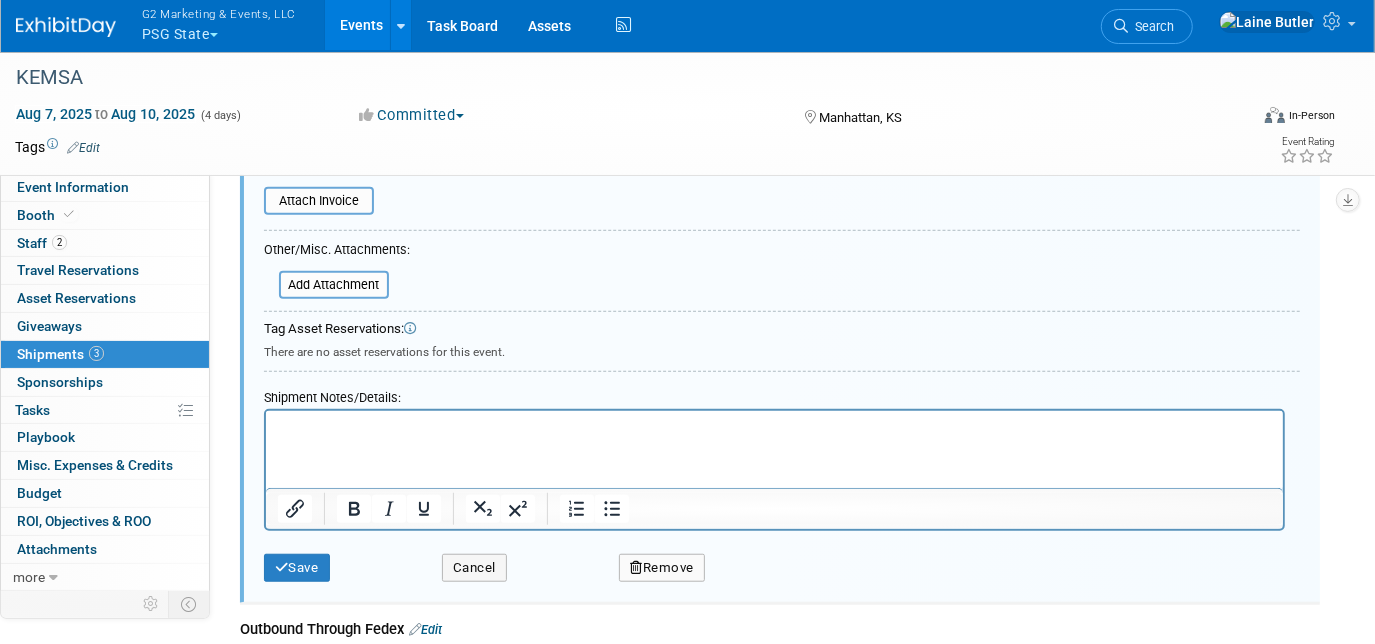 scroll, scrollTop: 856, scrollLeft: 0, axis: vertical 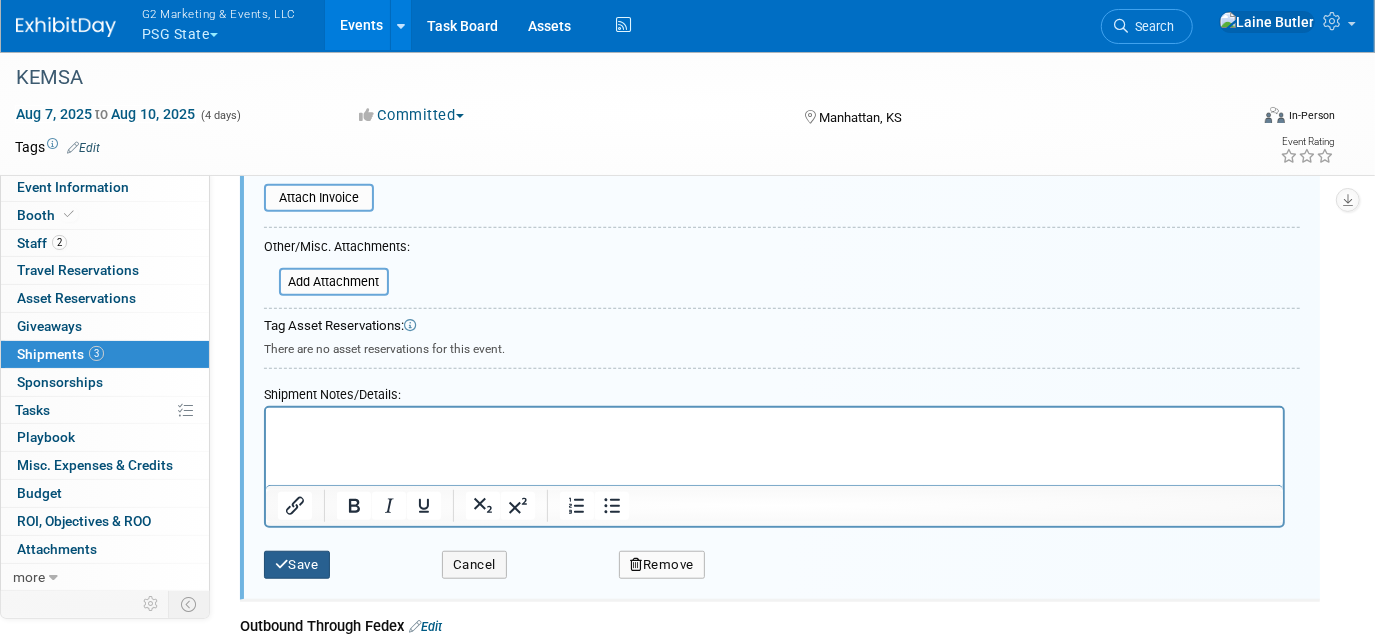 click on "Save" at bounding box center (297, 565) 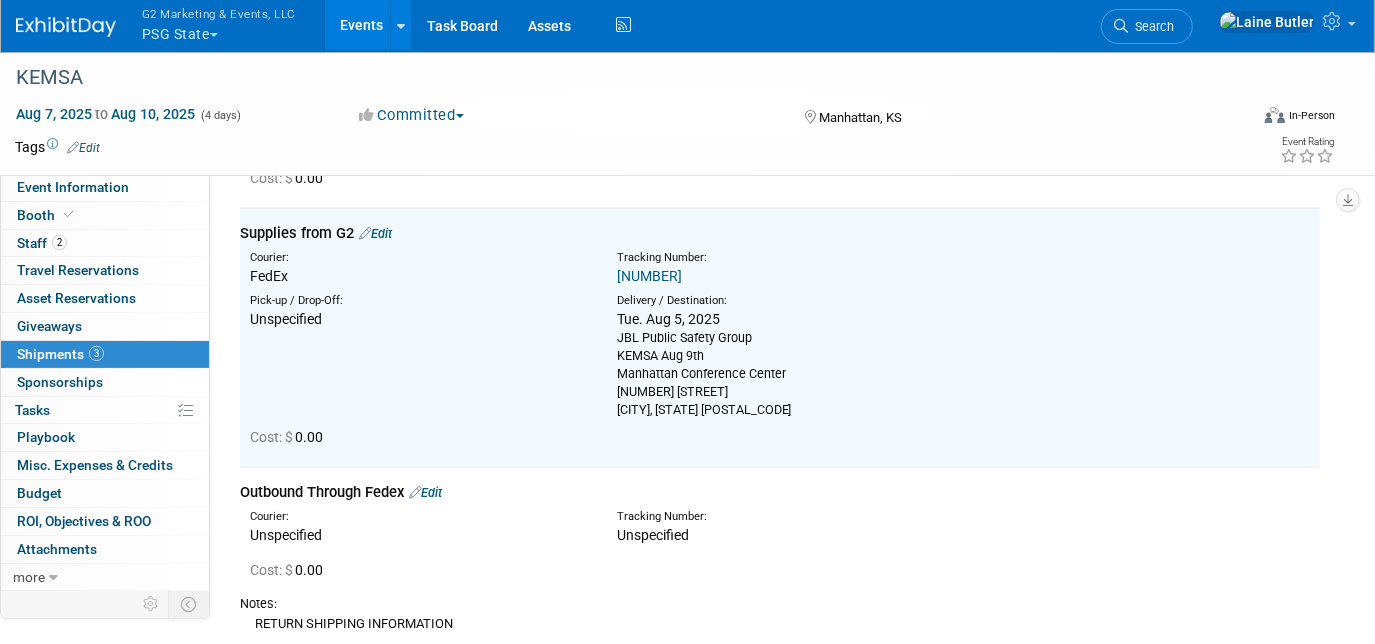 scroll, scrollTop: 288, scrollLeft: 0, axis: vertical 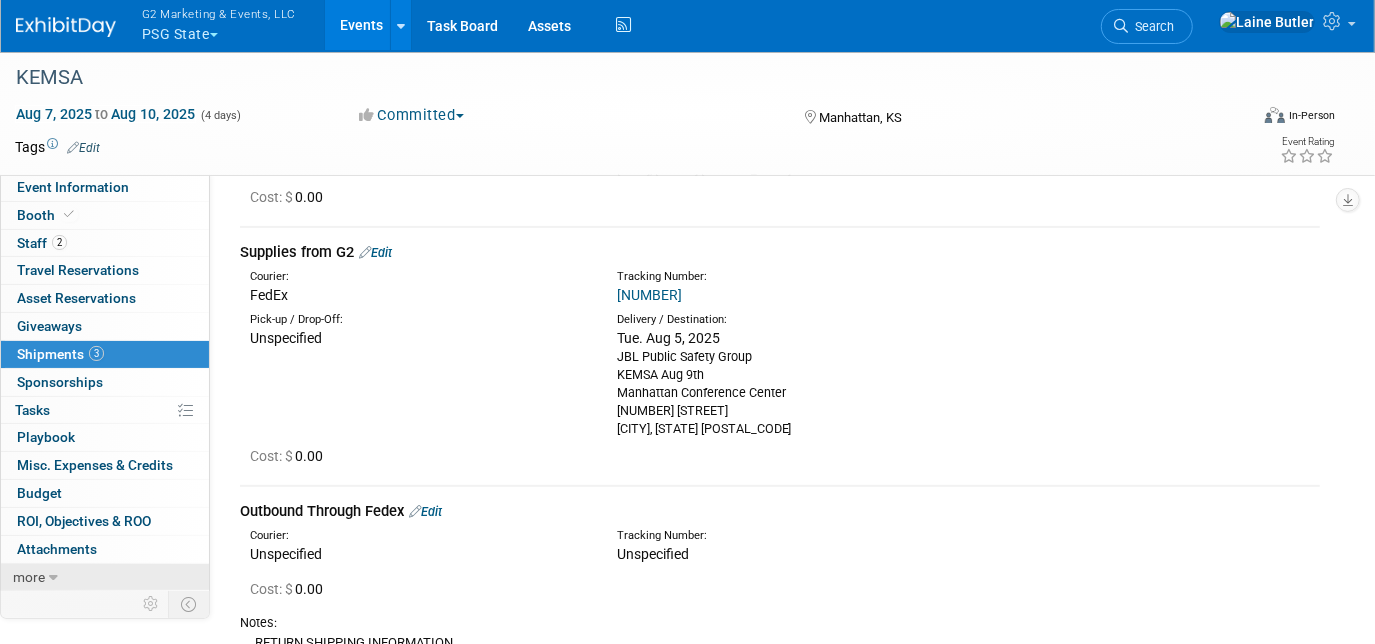click on "more" at bounding box center (105, 577) 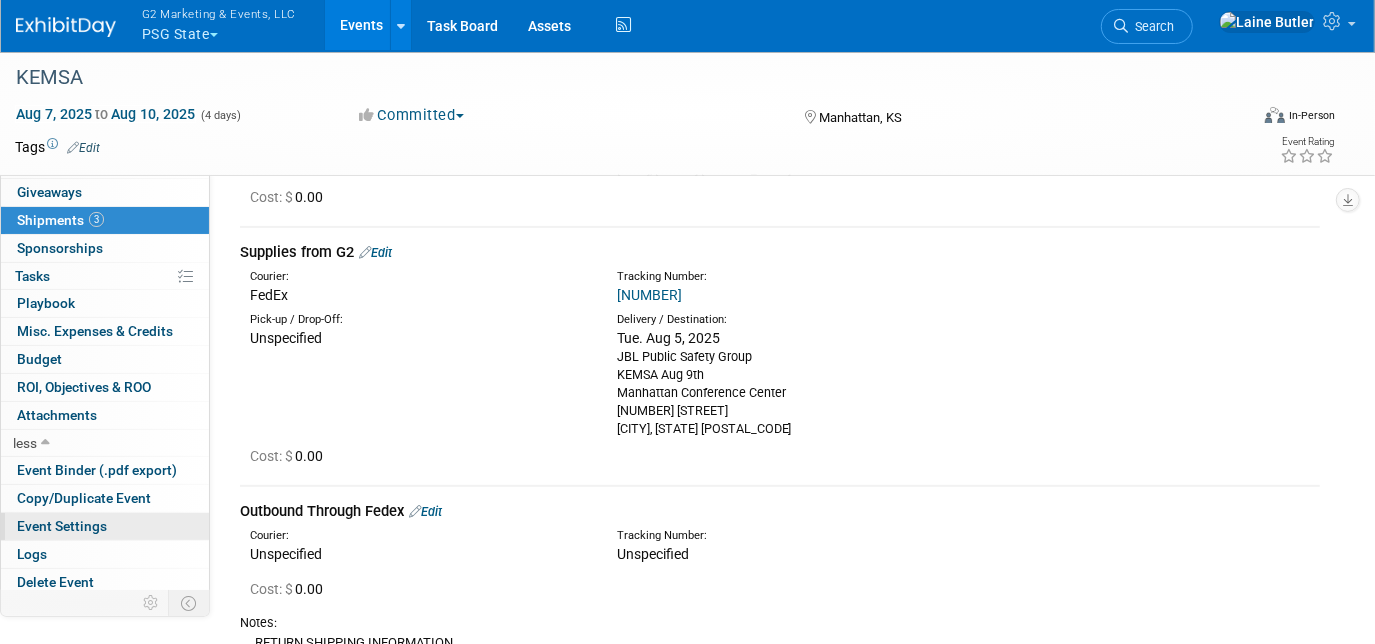 scroll, scrollTop: 135, scrollLeft: 0, axis: vertical 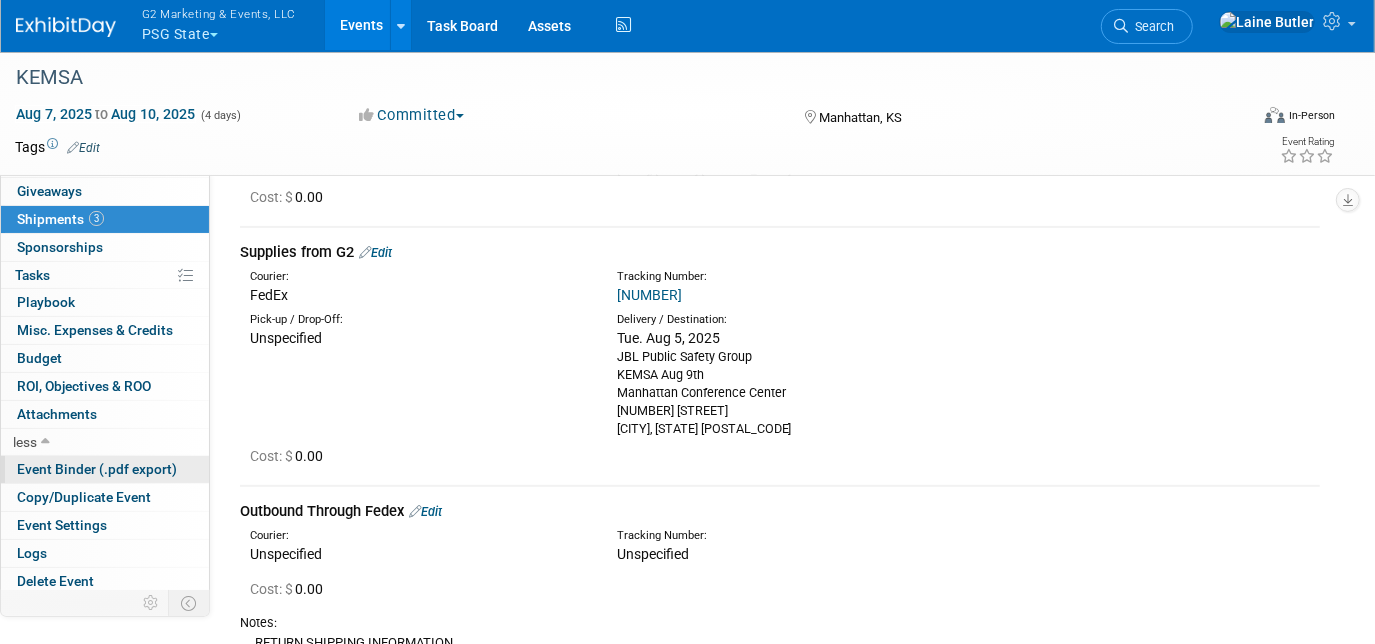 click on "Event Binder (.pdf export)" at bounding box center (97, 469) 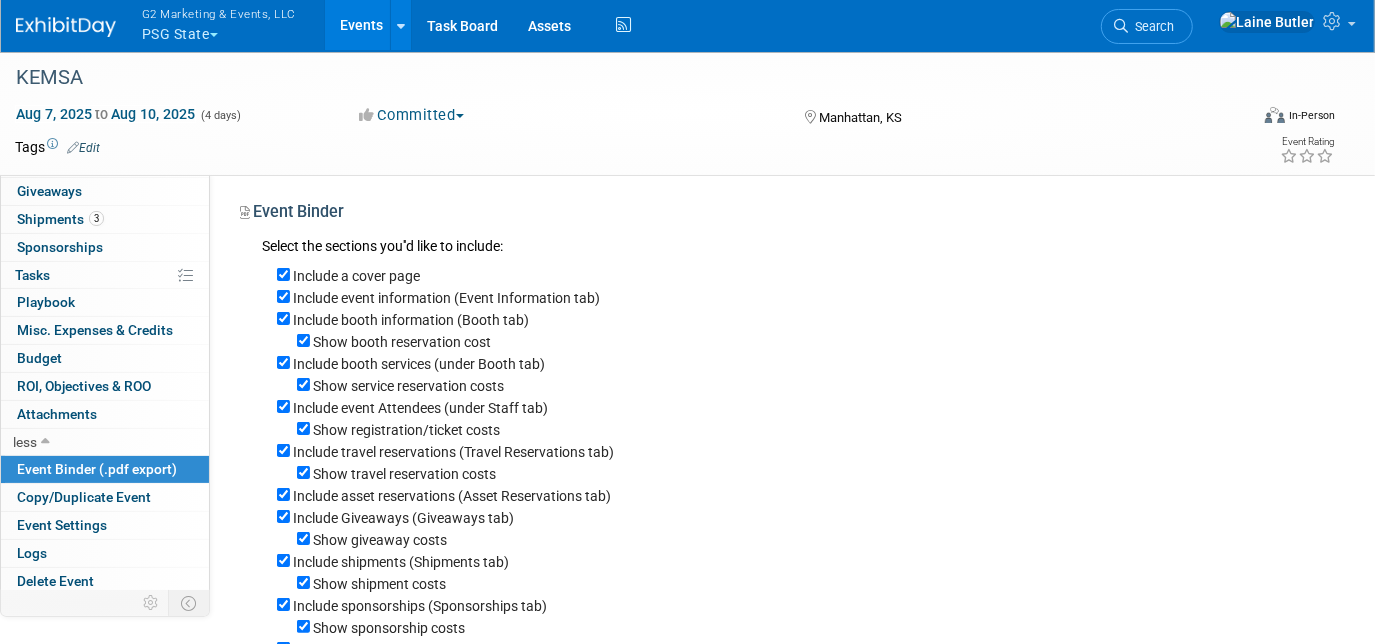 scroll, scrollTop: 109, scrollLeft: 0, axis: vertical 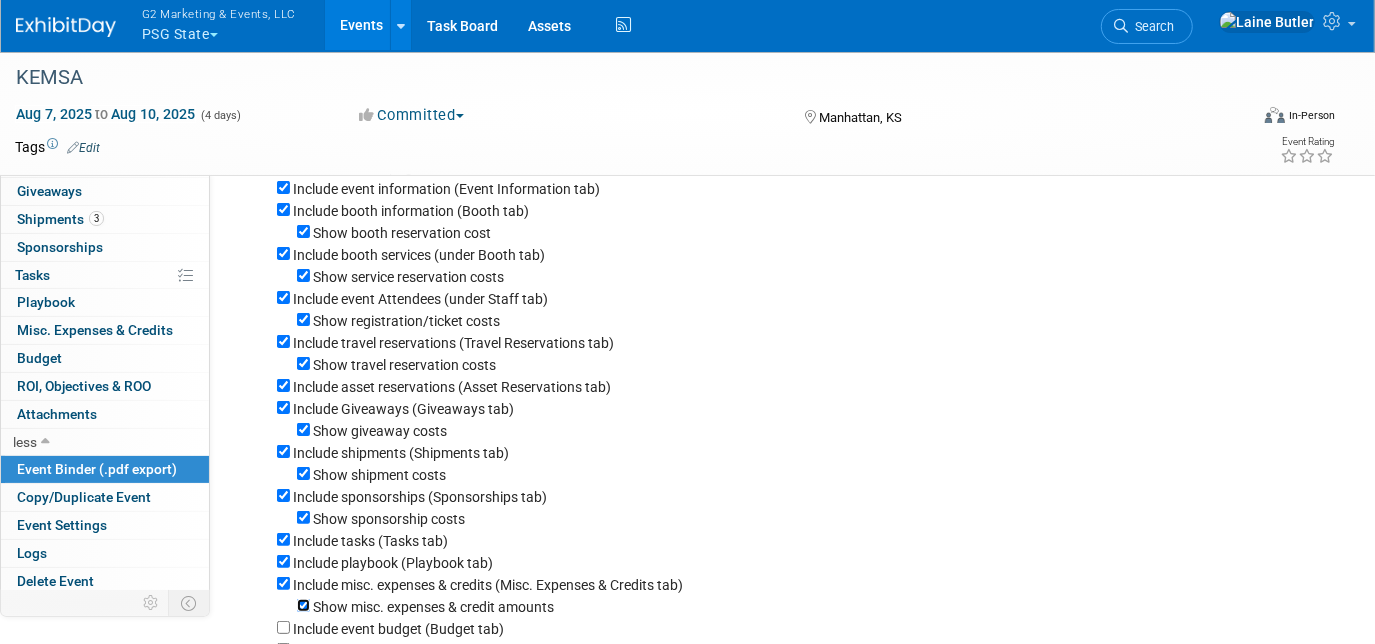 click on "Show misc. expenses & credit amounts" at bounding box center (303, 605) 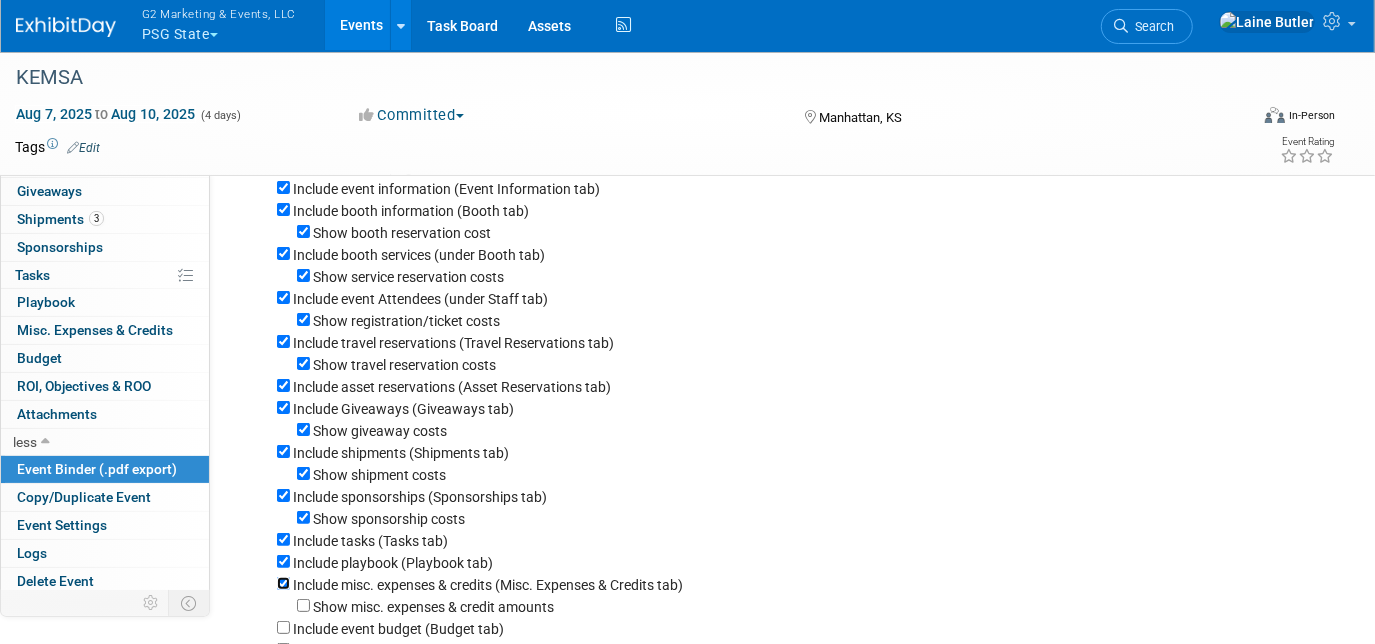 click on "Include misc. expenses & credits (Misc. Expenses & Credits tab)" at bounding box center (283, 583) 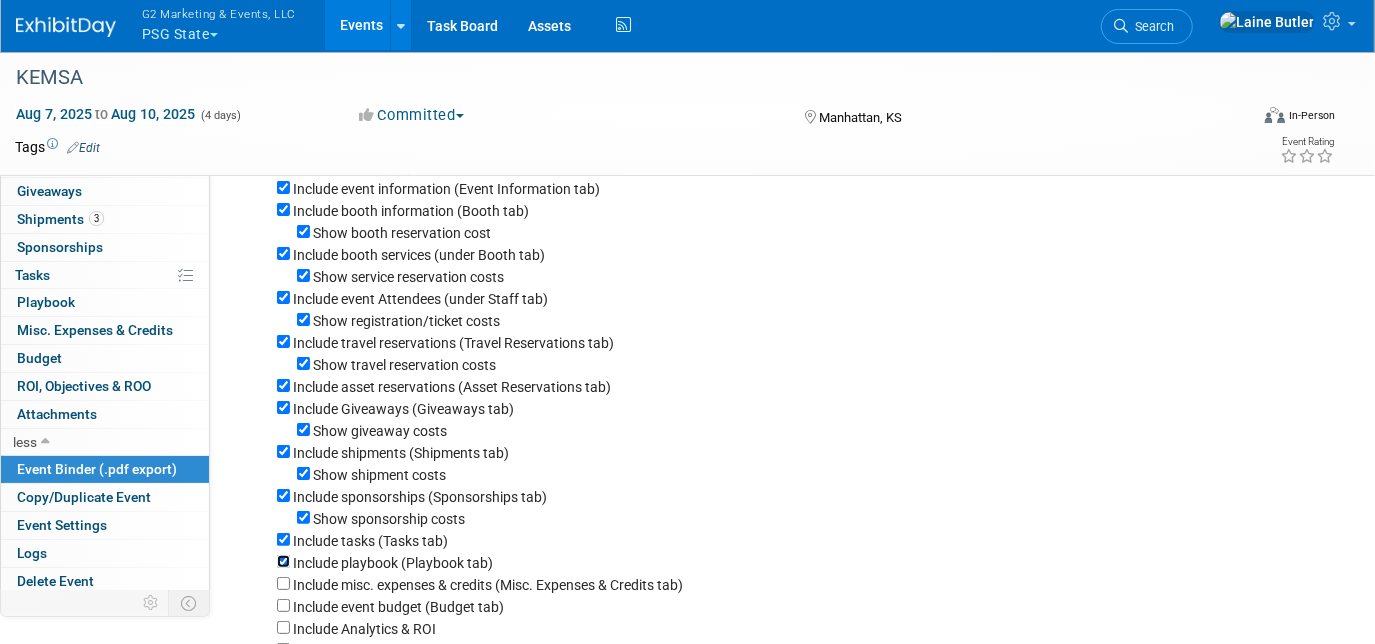 click on "Include playbook (Playbook tab)" at bounding box center [283, 561] 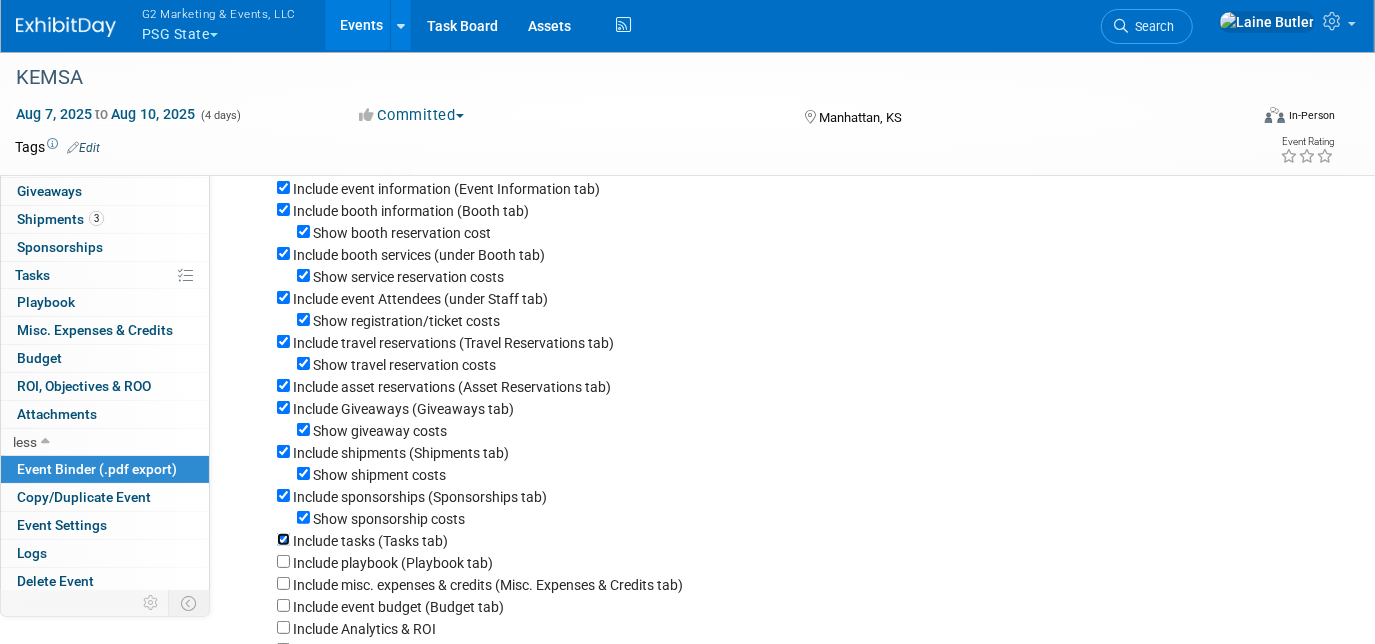 click on "Include tasks (Tasks tab)" at bounding box center (283, 539) 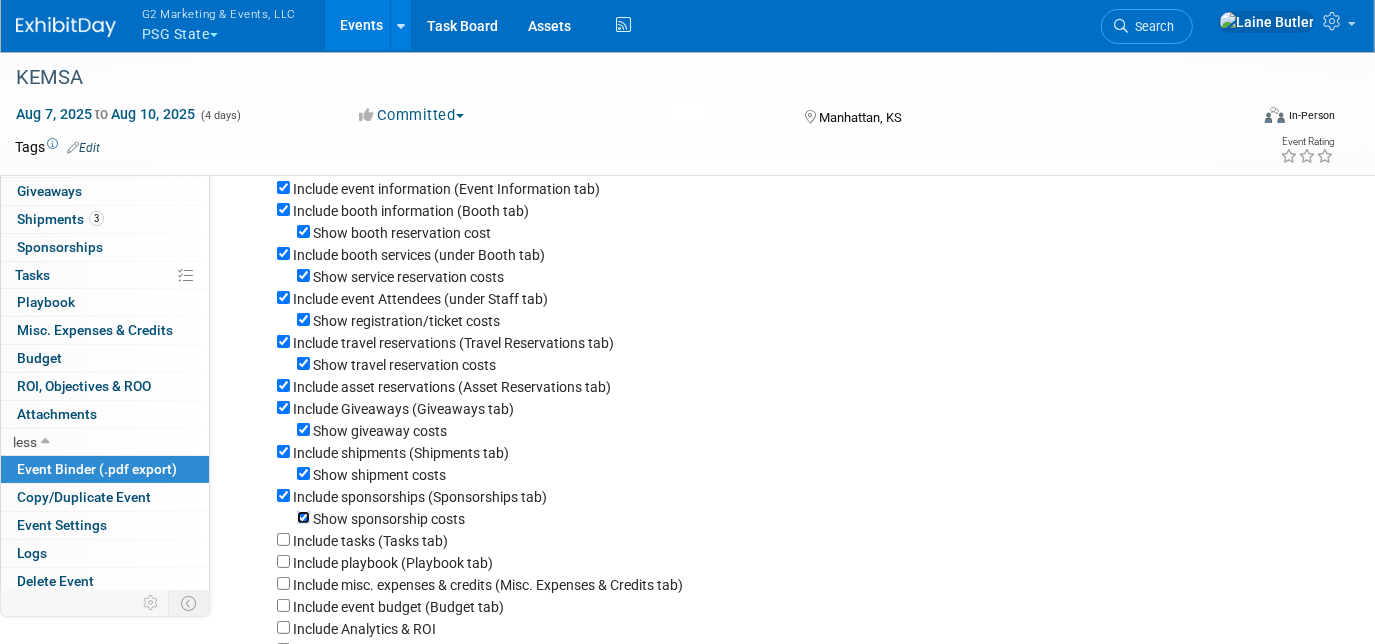 click on "Show sponsorship costs" at bounding box center [303, 517] 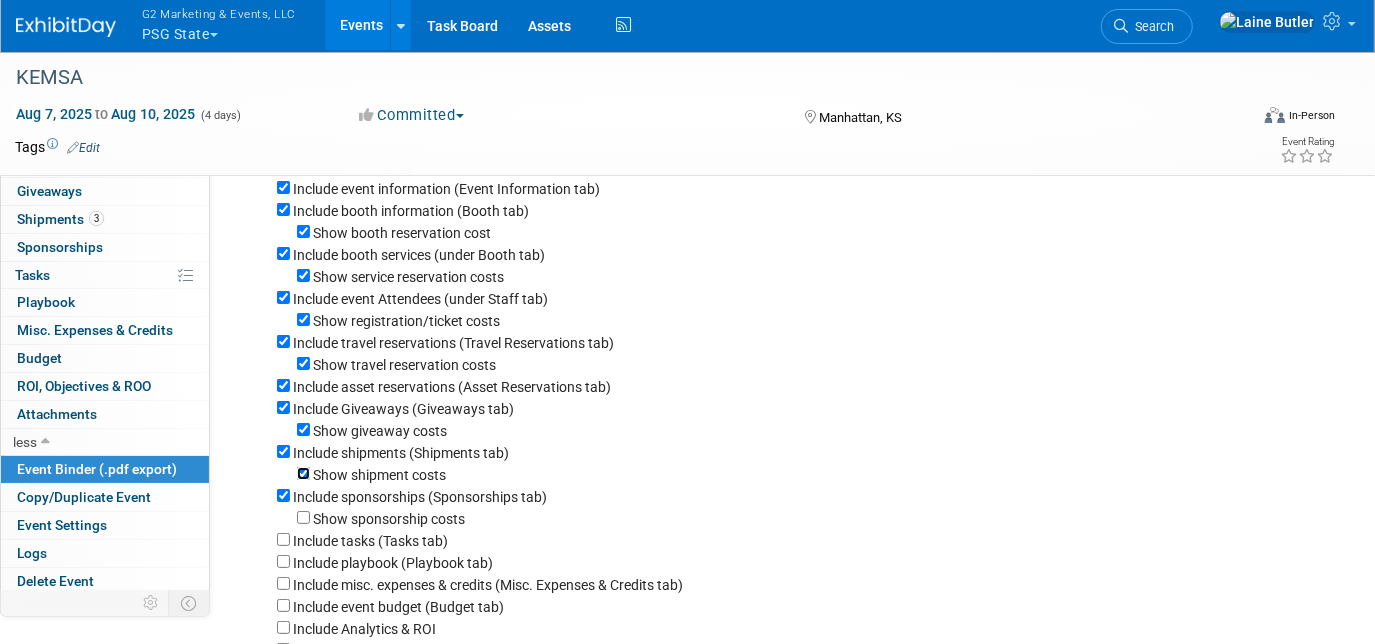 click on "Show shipment costs" at bounding box center (303, 473) 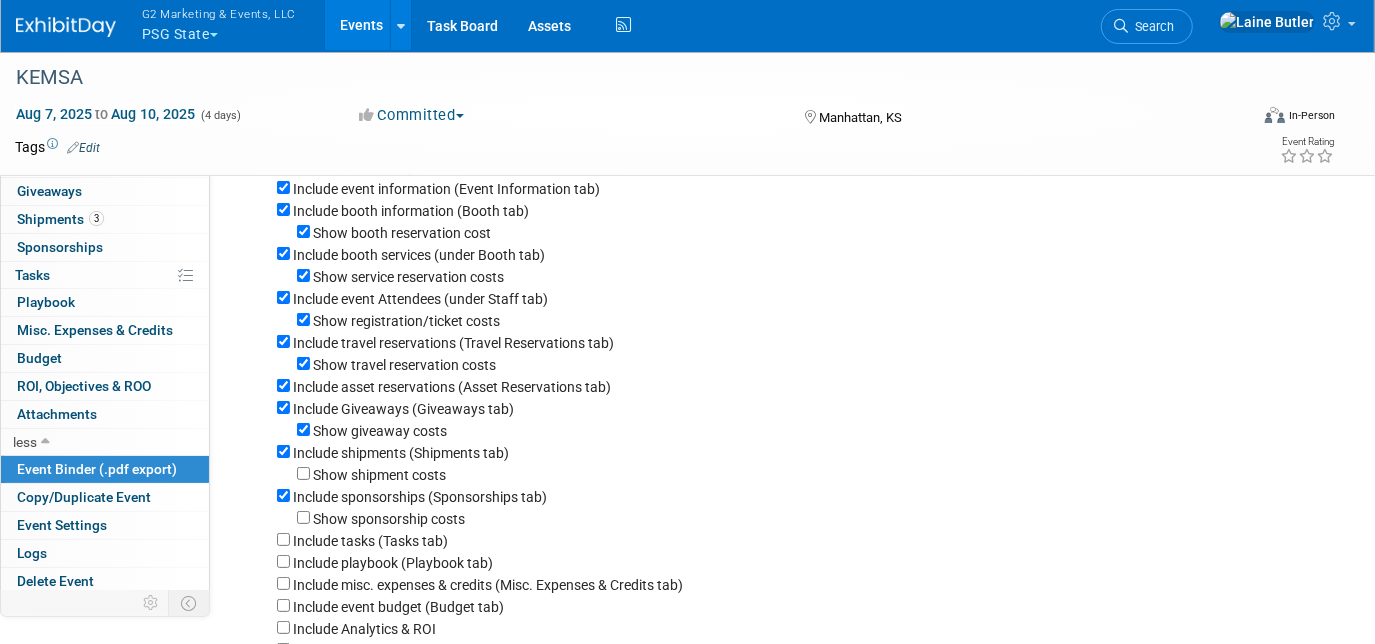 click on "Include a cover page
Include event information (Event Information tab)
Include booth information (Booth tab)
Show booth reservation cost
Include booth services (under Booth tab)
Show service reservation costs
Include event Attendees (under Staff tab)
Show registration/ticket costs
Include travel reservations (Travel Reservations tab)
Show travel reservation costs
Include asset reservations (Asset Reservations tab)
Include Giveaways (Giveaways tab)
Show giveaway costs
Include shipments (Shipments tab)
Show shipment costs
Include sponsorships (Sponsorships tab)
Show sponsorship costs
Include tasks (Tasks tab)
Include playbook (Playbook tab)
Include misc. expenses & credits (Misc. Expenses & Credits tab)
Show misc. expenses & credit amounts
Include event budget (Budget tab)
Include Analytics & ROI
Include Objectives & ROO" at bounding box center (791, 405) 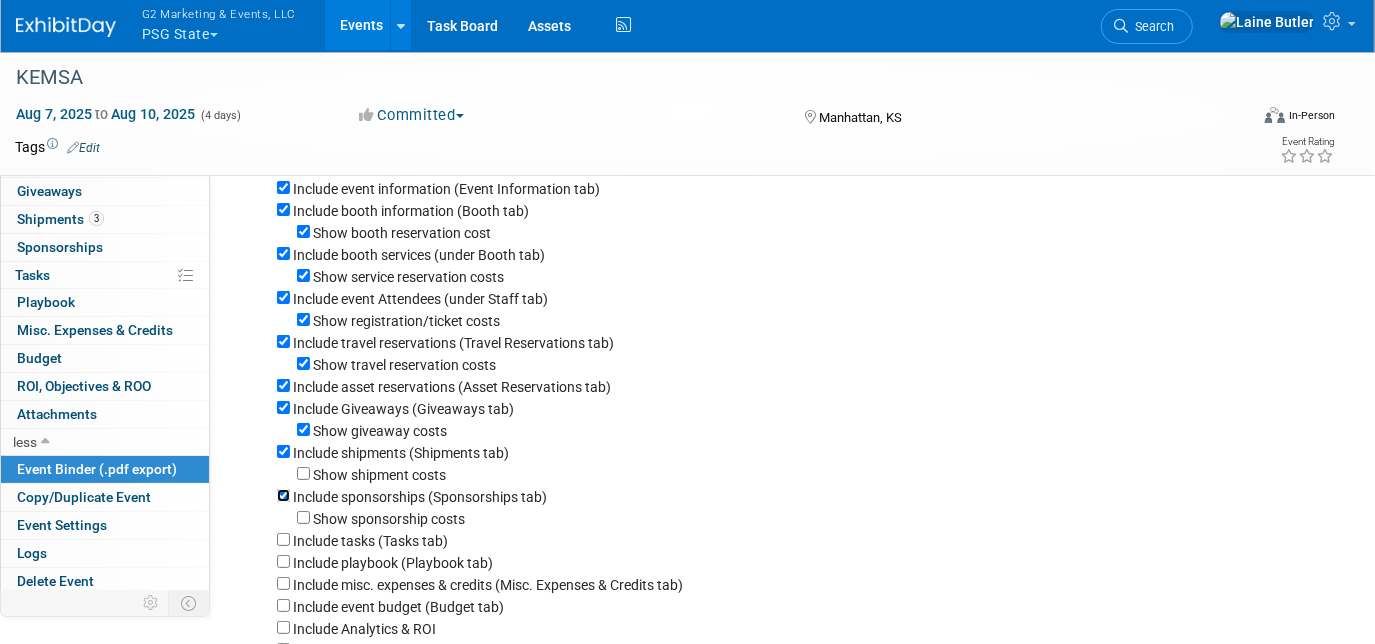 click on "Include sponsorships (Sponsorships tab)" at bounding box center [283, 495] 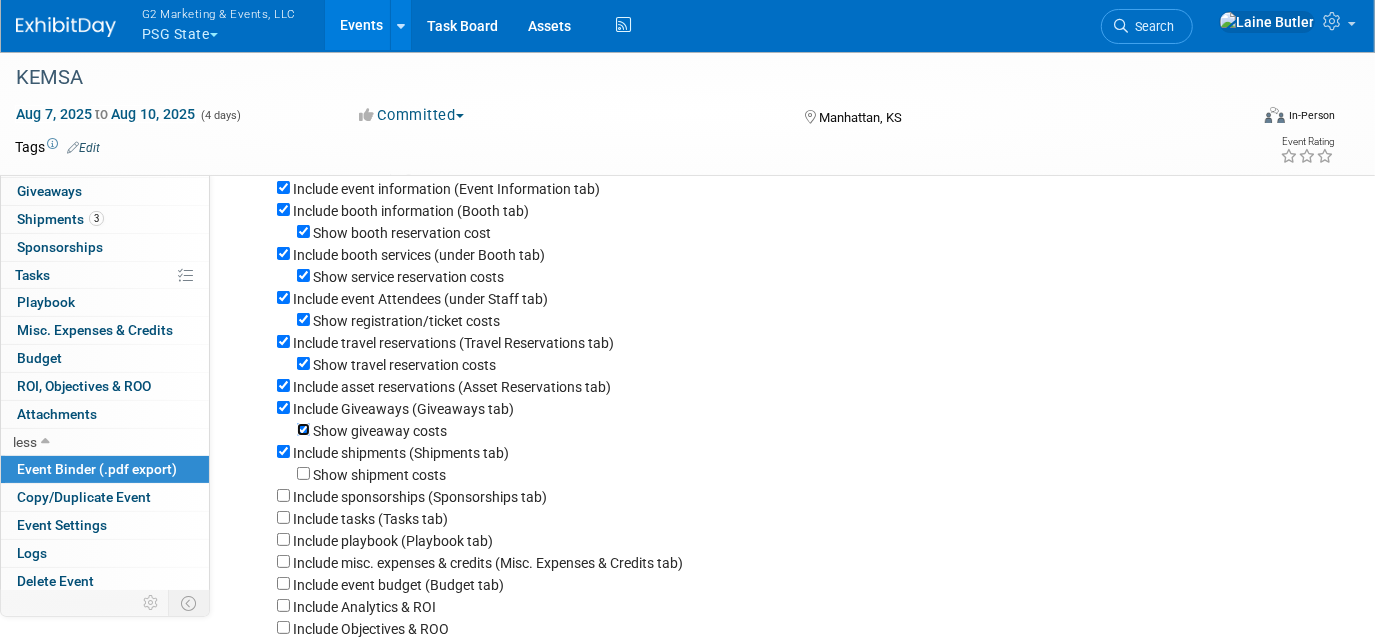 click on "Show giveaway costs" at bounding box center (303, 429) 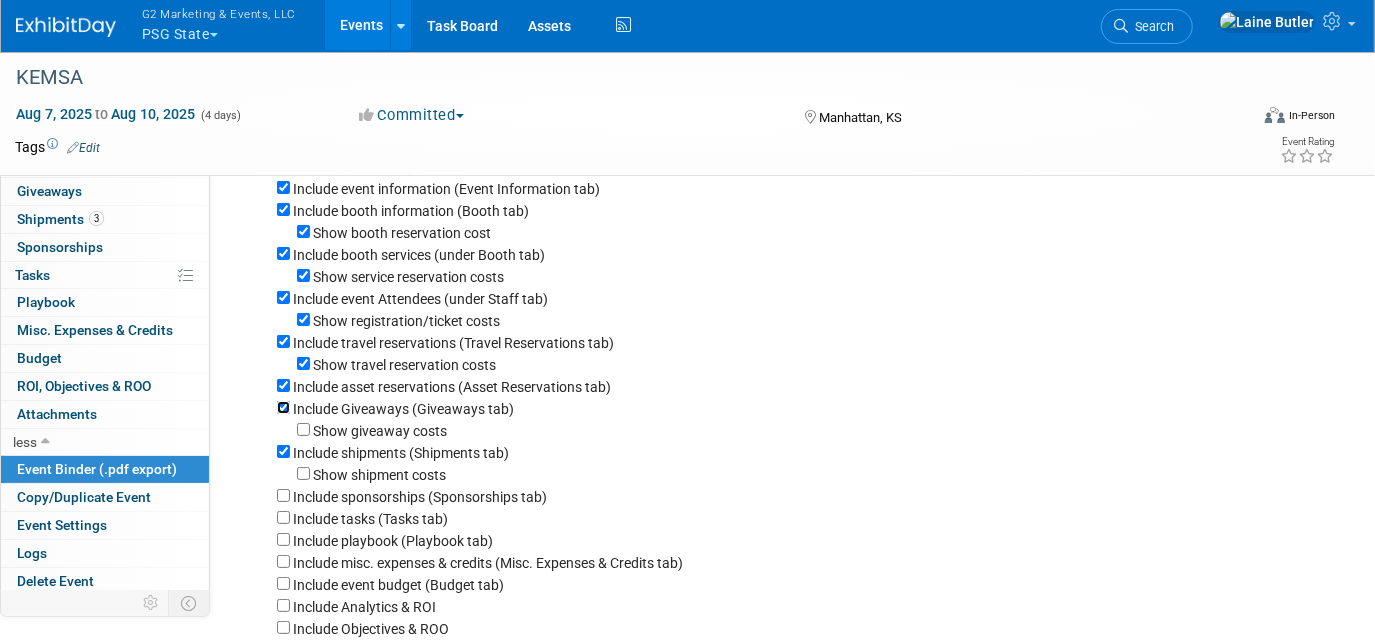 click on "Include Giveaways (Giveaways tab)" at bounding box center [283, 407] 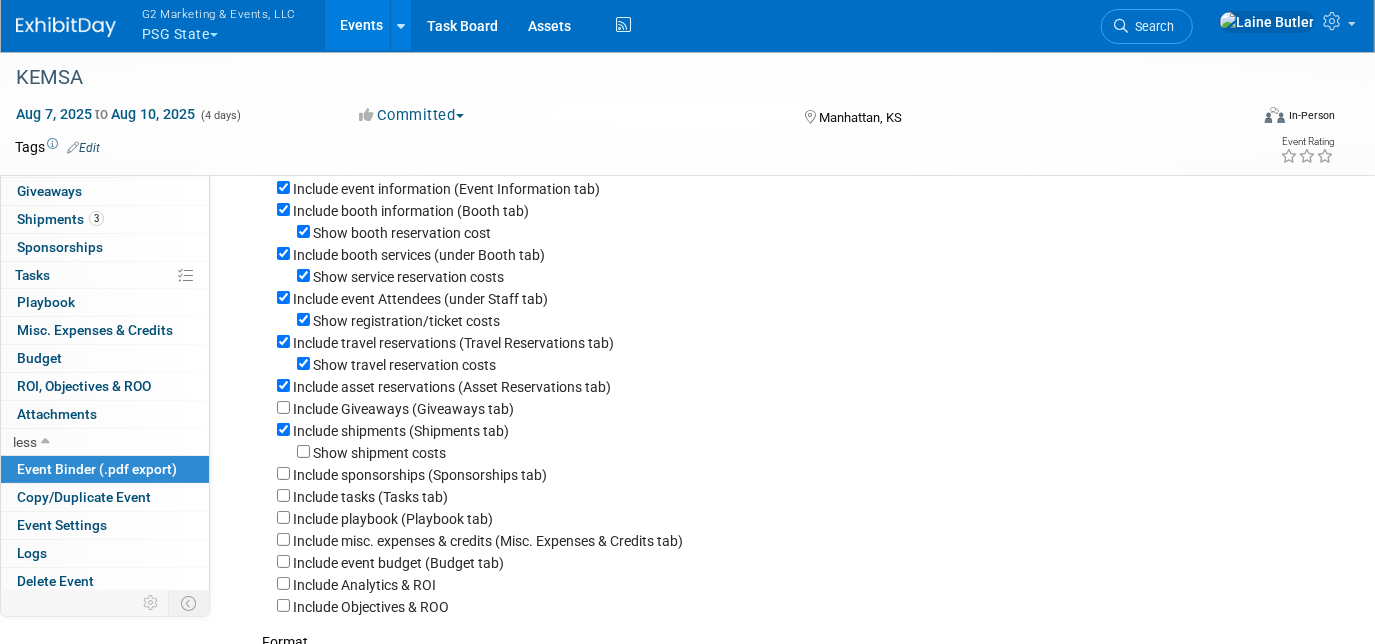 click on "Include asset reservations (Asset Reservations tab)" at bounding box center [798, 386] 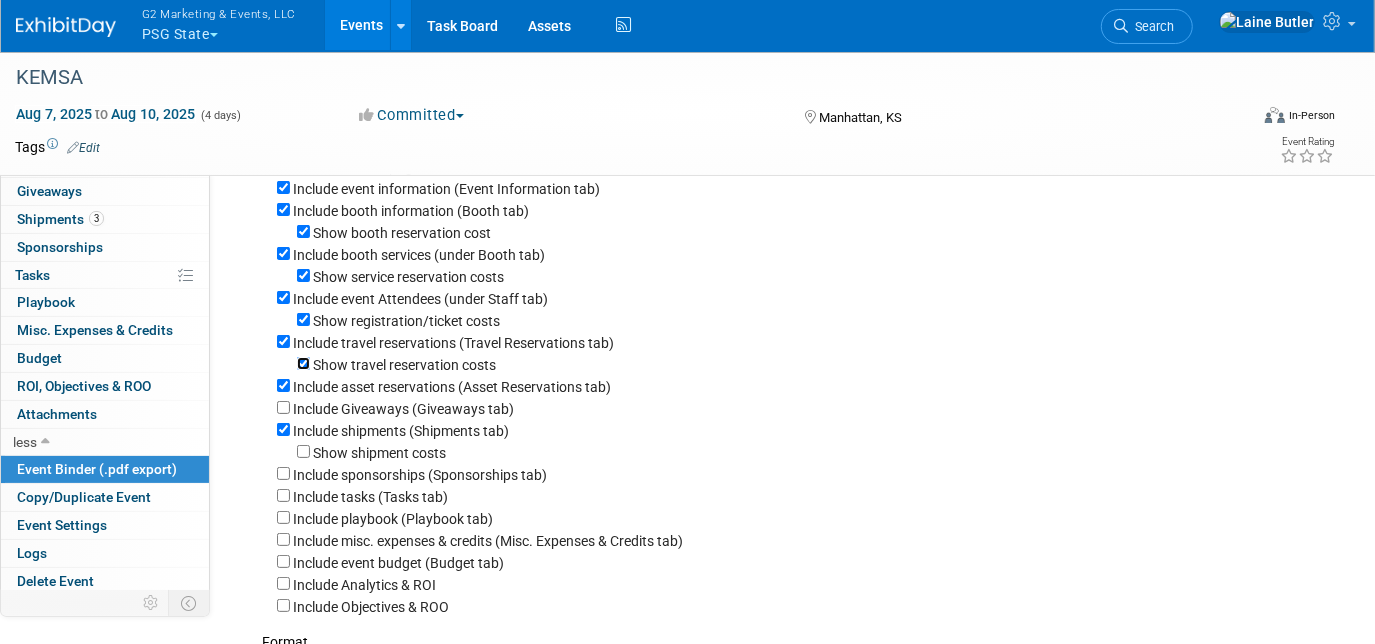 click on "Show travel reservation costs" at bounding box center (303, 363) 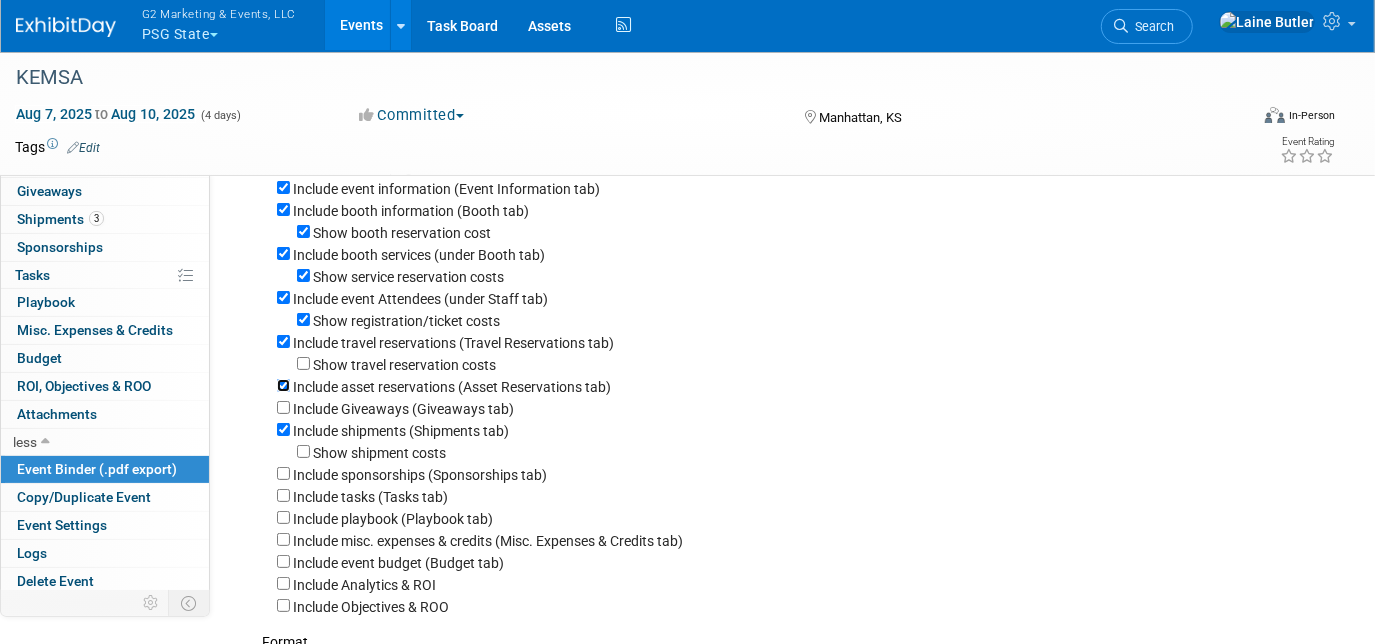 click on "Include asset reservations (Asset Reservations tab)" at bounding box center (283, 385) 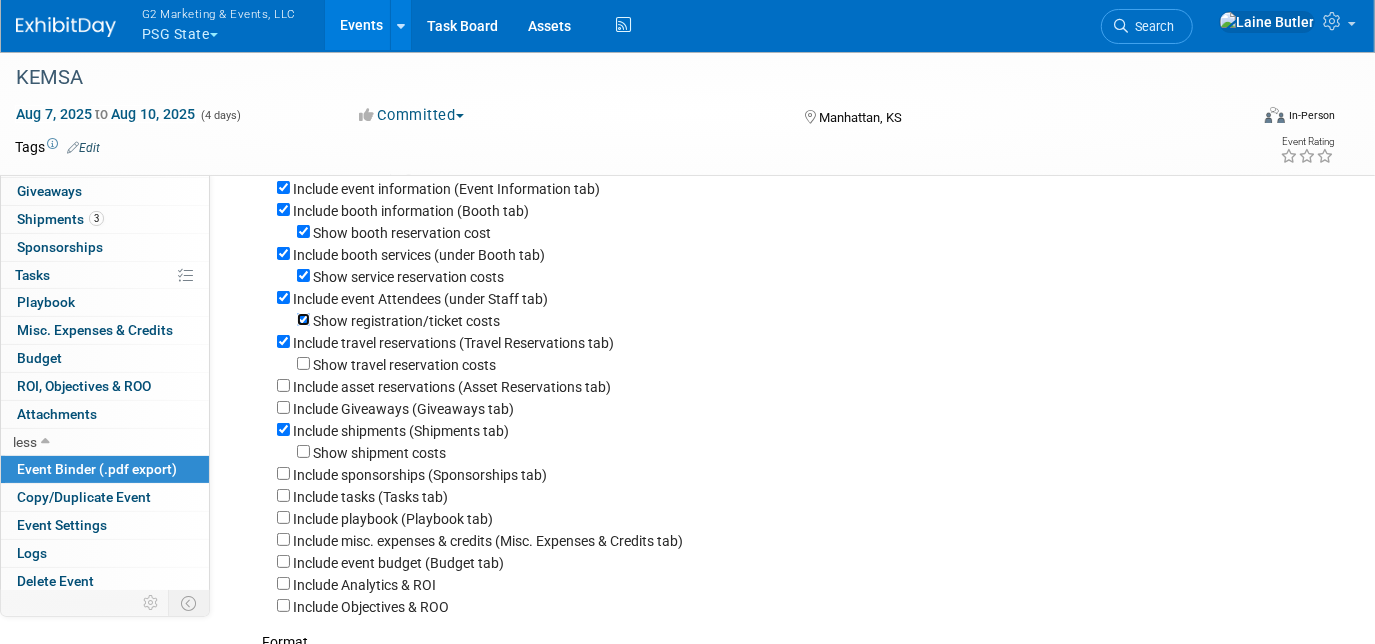 click on "Show registration/ticket costs" at bounding box center (303, 319) 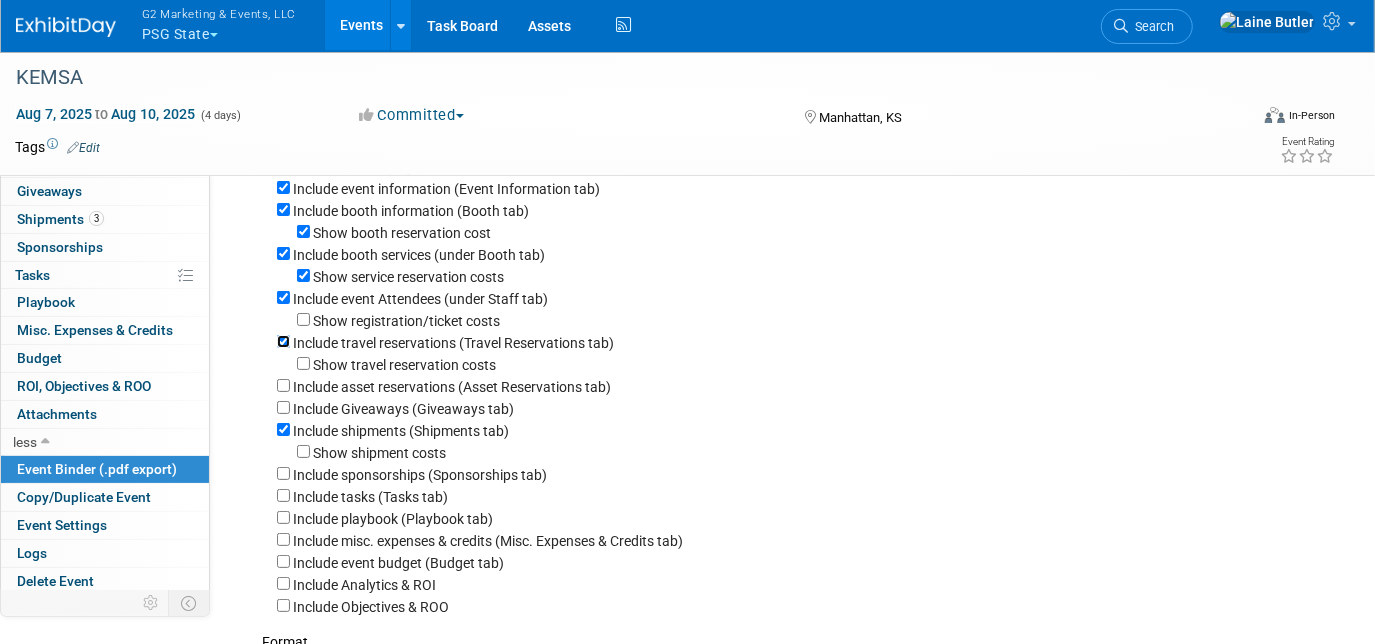 click on "Include travel reservations (Travel Reservations tab)" at bounding box center [283, 341] 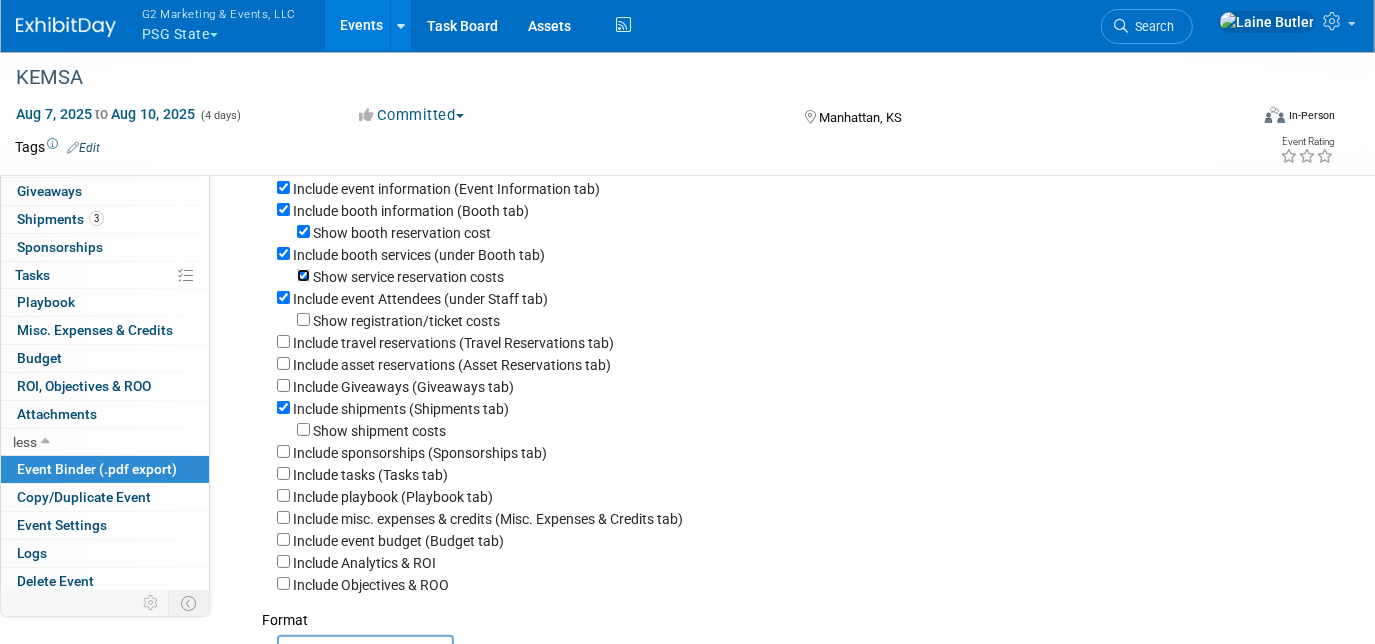 click on "Show service reservation costs" at bounding box center [303, 275] 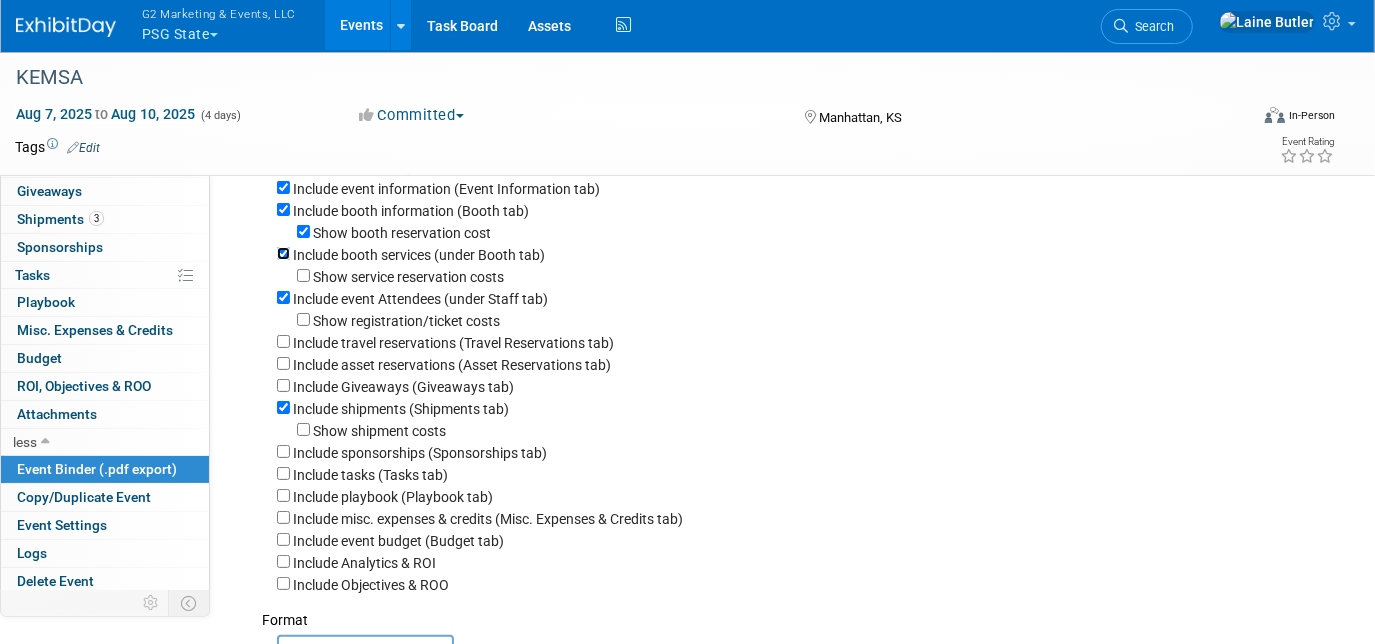 click on "Include booth services (under Booth tab)" at bounding box center [283, 253] 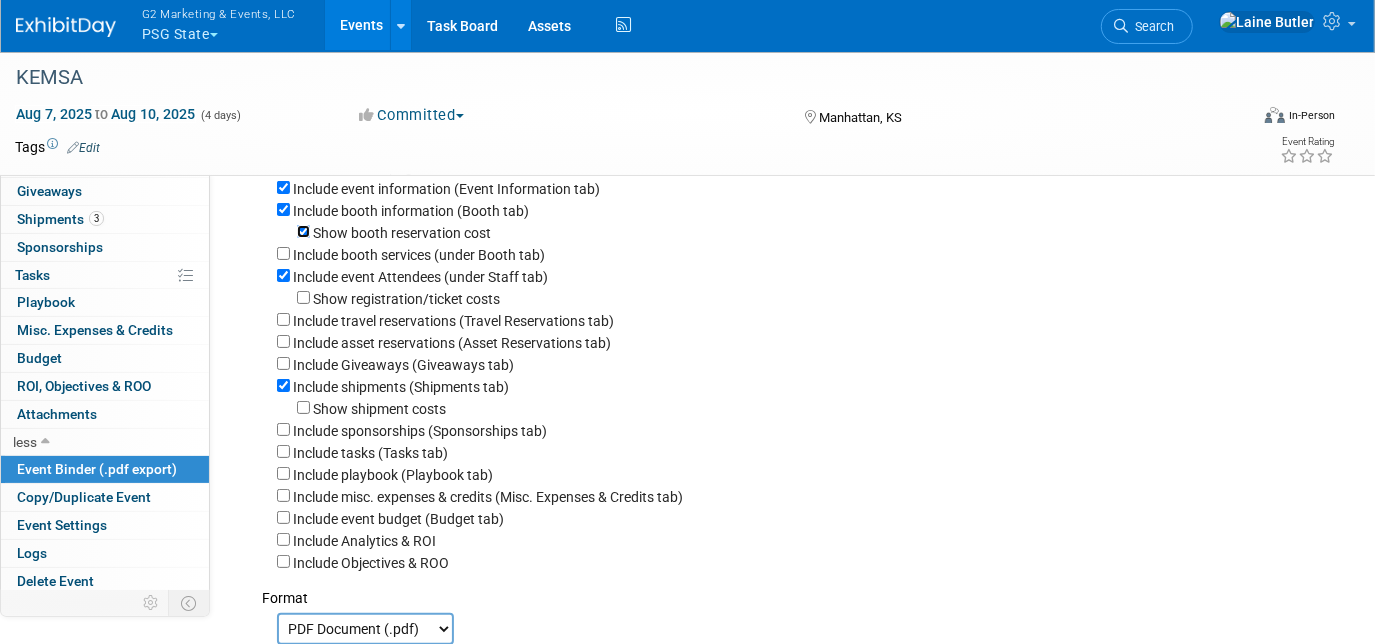 click on "Show booth reservation cost" at bounding box center (303, 231) 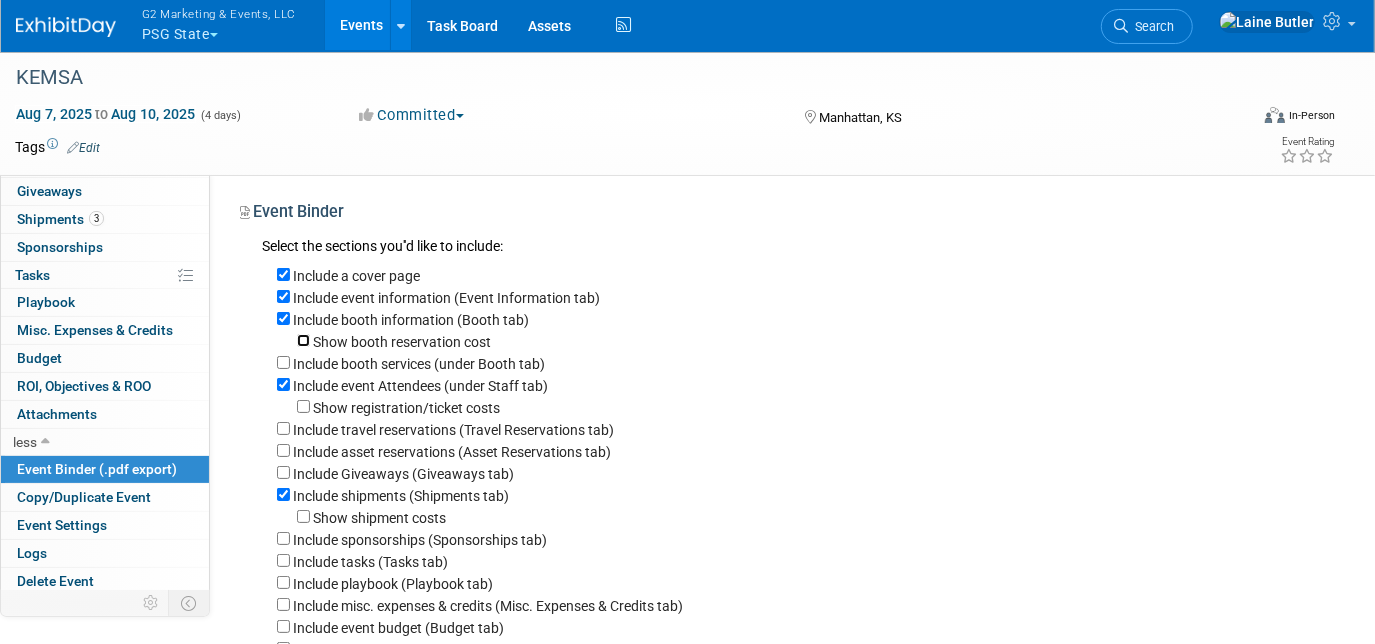scroll, scrollTop: 226, scrollLeft: 0, axis: vertical 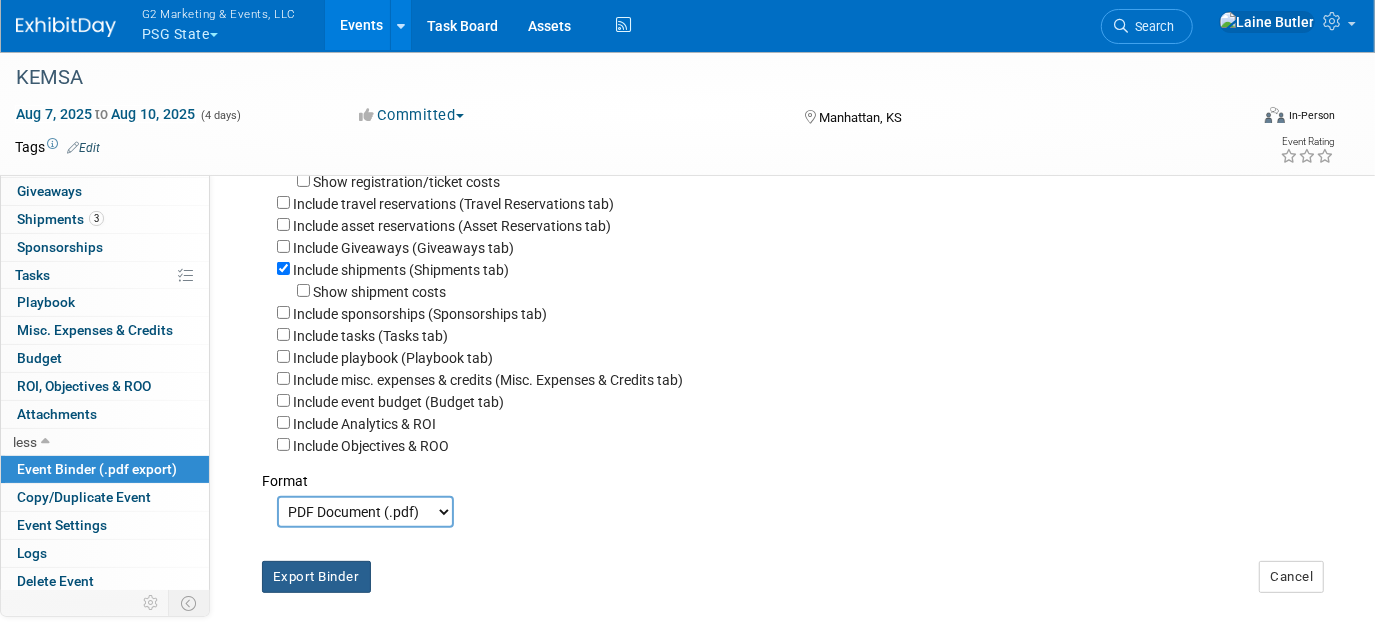 click on "Export Binder" at bounding box center (316, 577) 